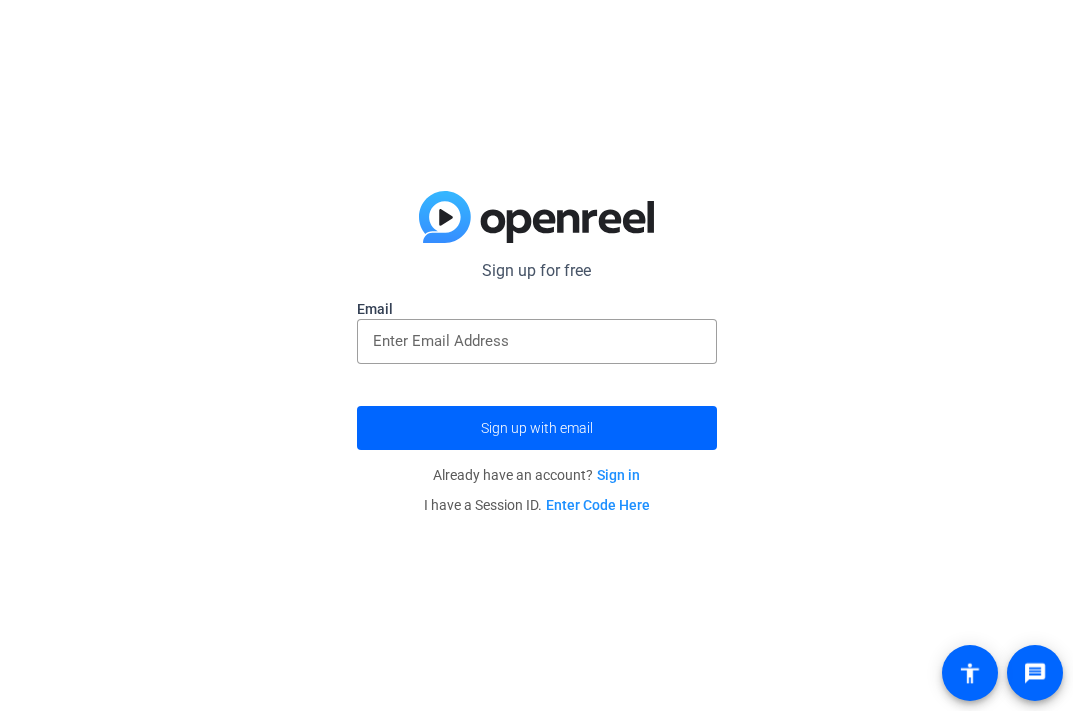 scroll, scrollTop: 0, scrollLeft: 0, axis: both 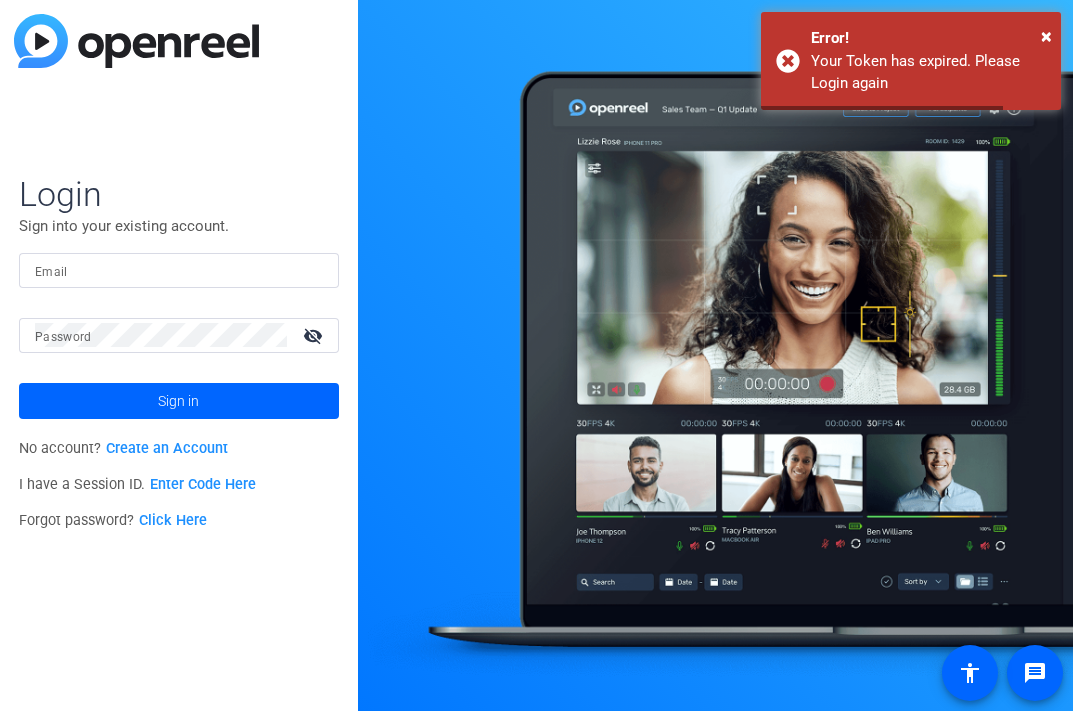 click on "Email" at bounding box center [179, 270] 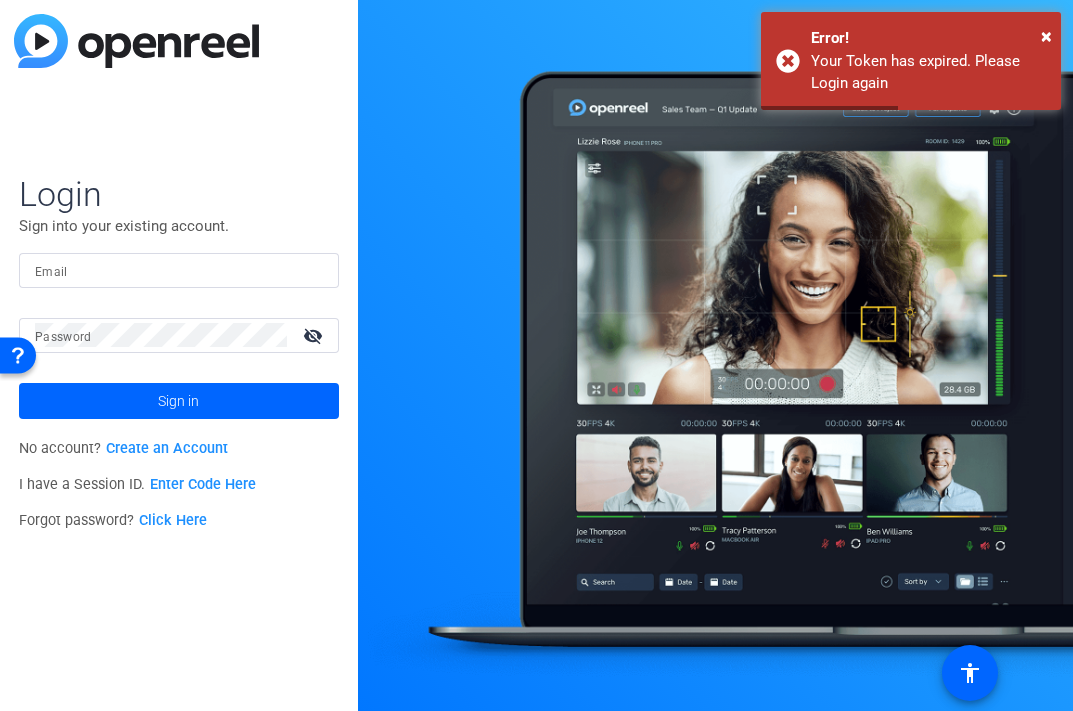 type on "frederic@exactimo.com" 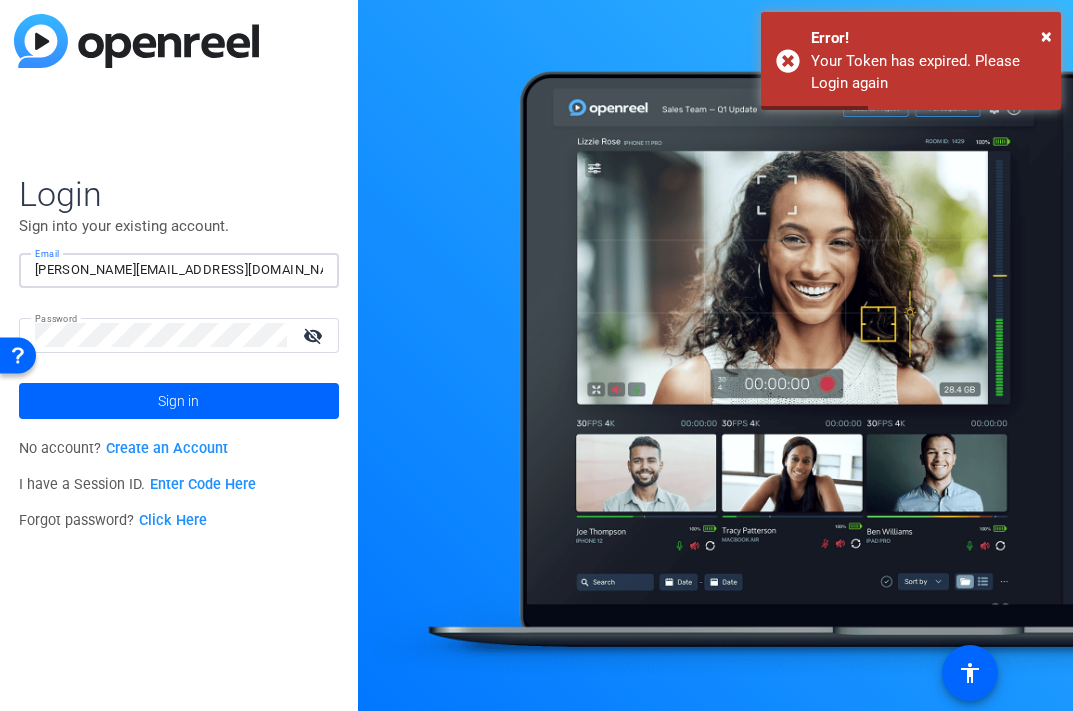 click on "Sign in" 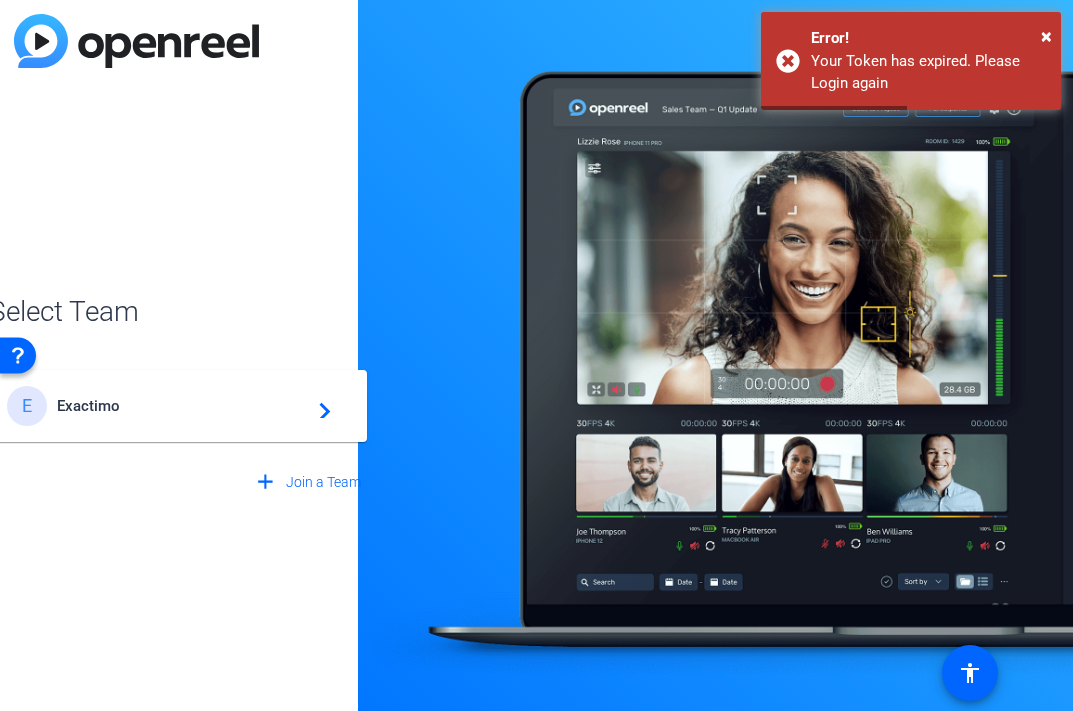 click on "Exactimo" 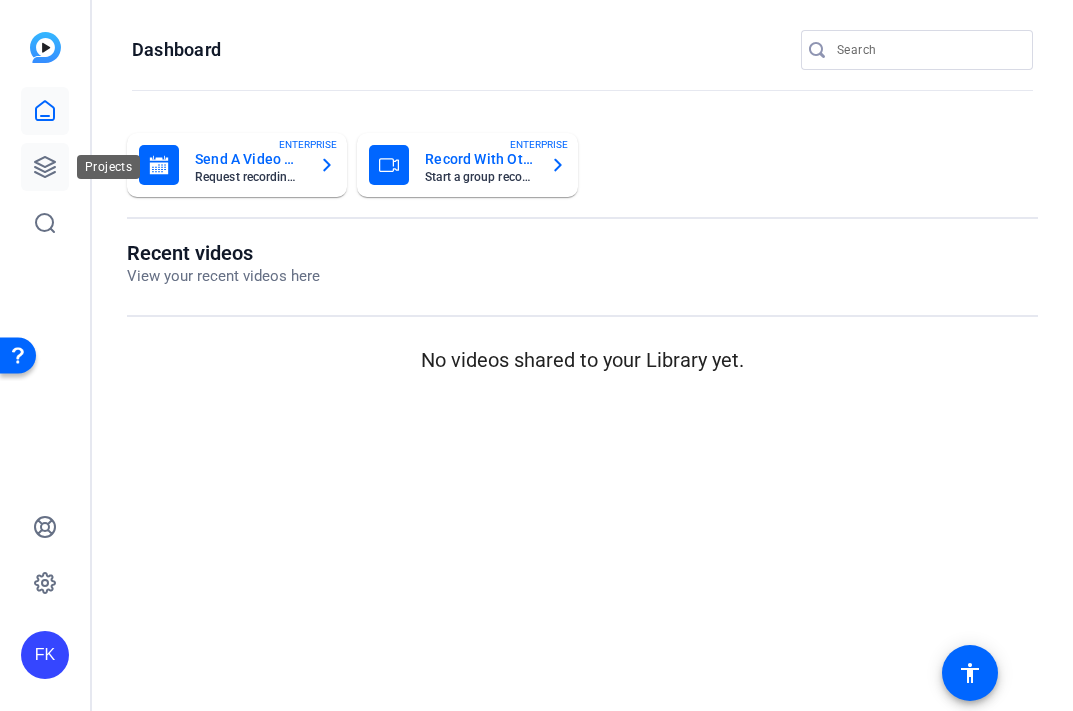 click 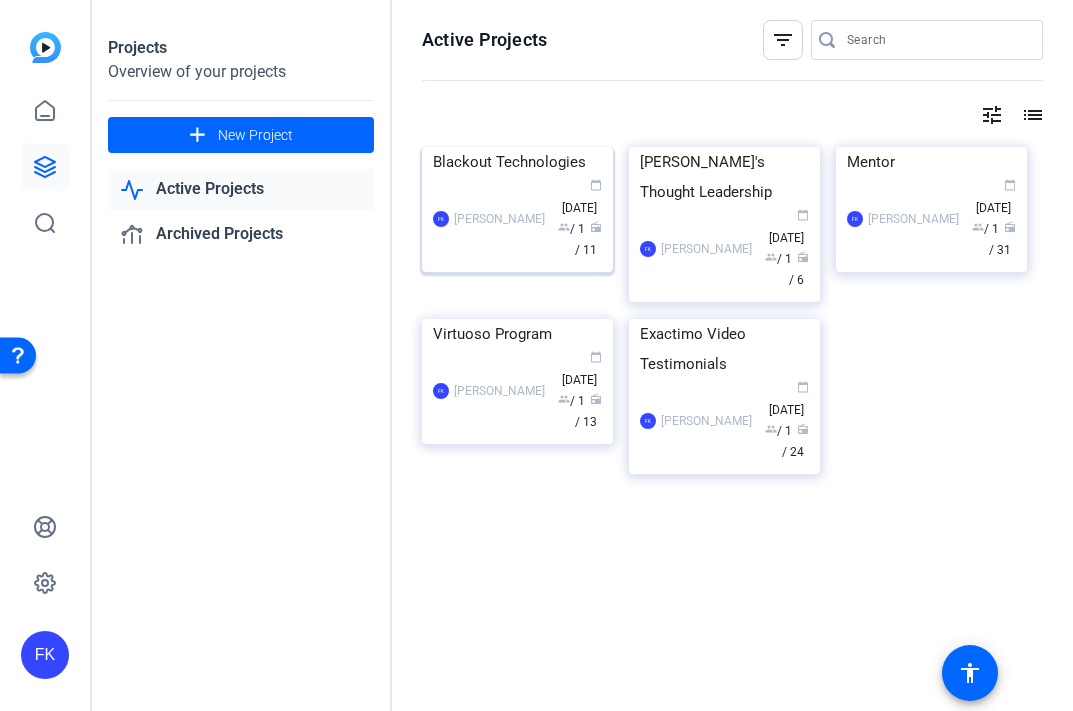 click 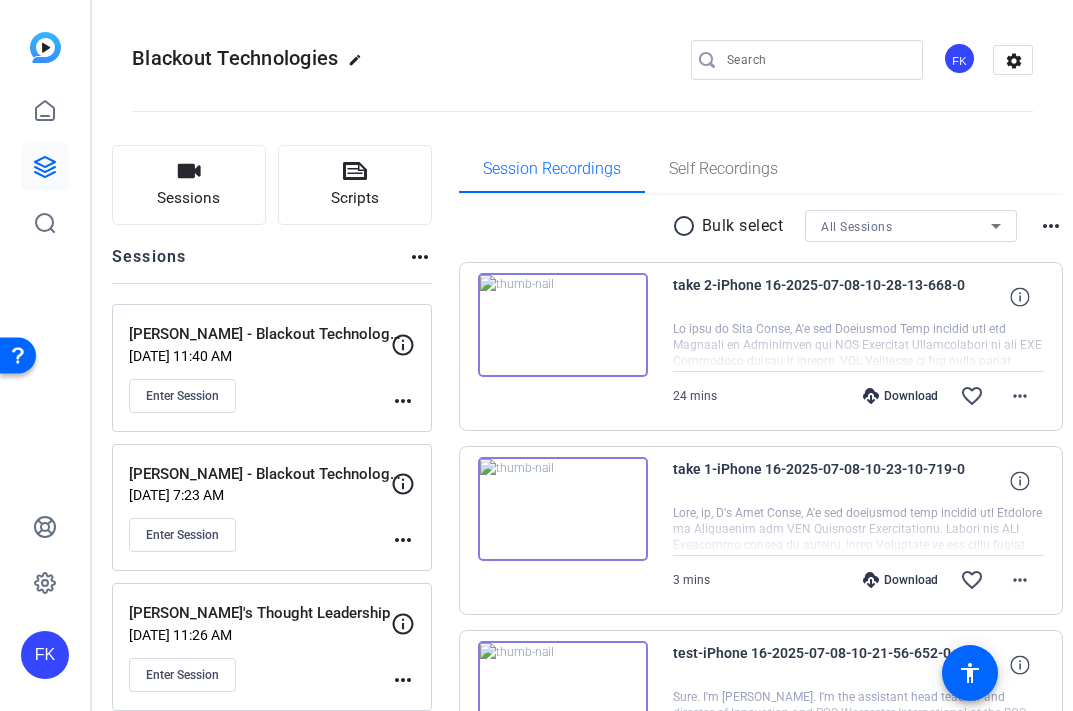 click on "Enter Session" 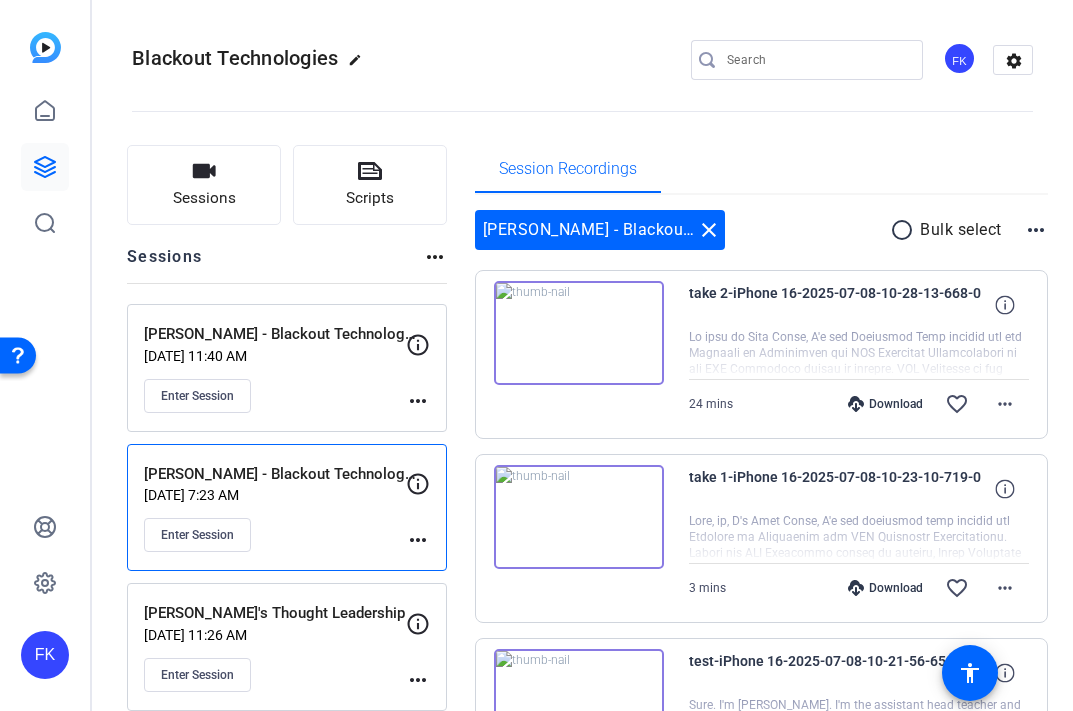click on "Enter Session" 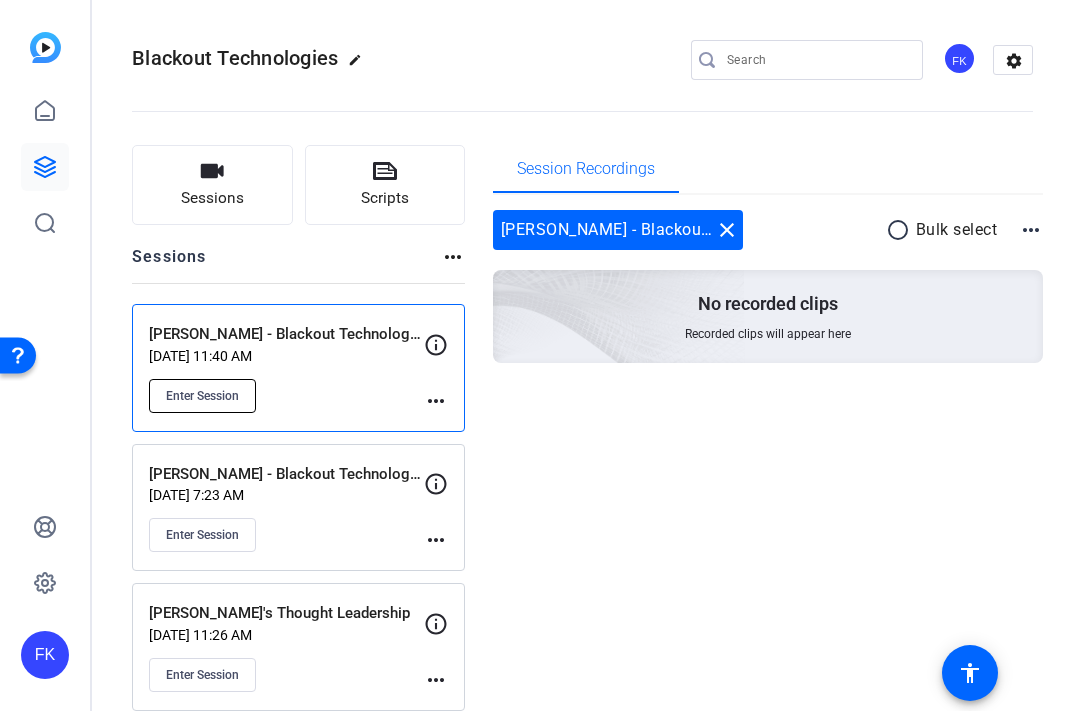 click on "Enter Session" 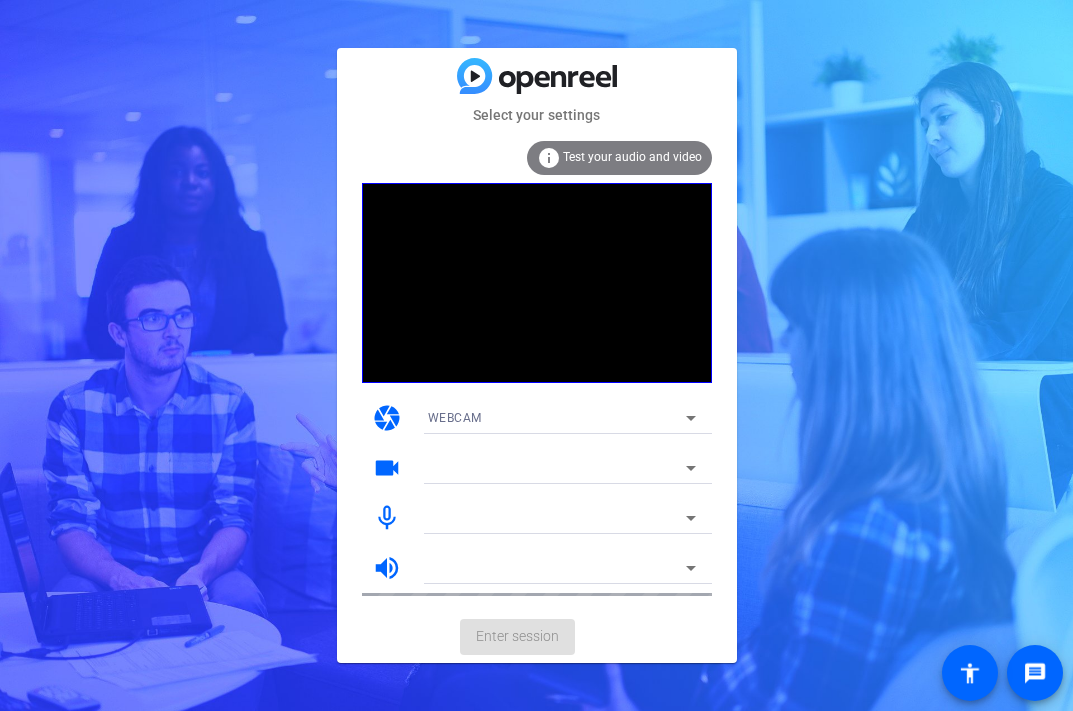 scroll, scrollTop: 0, scrollLeft: 0, axis: both 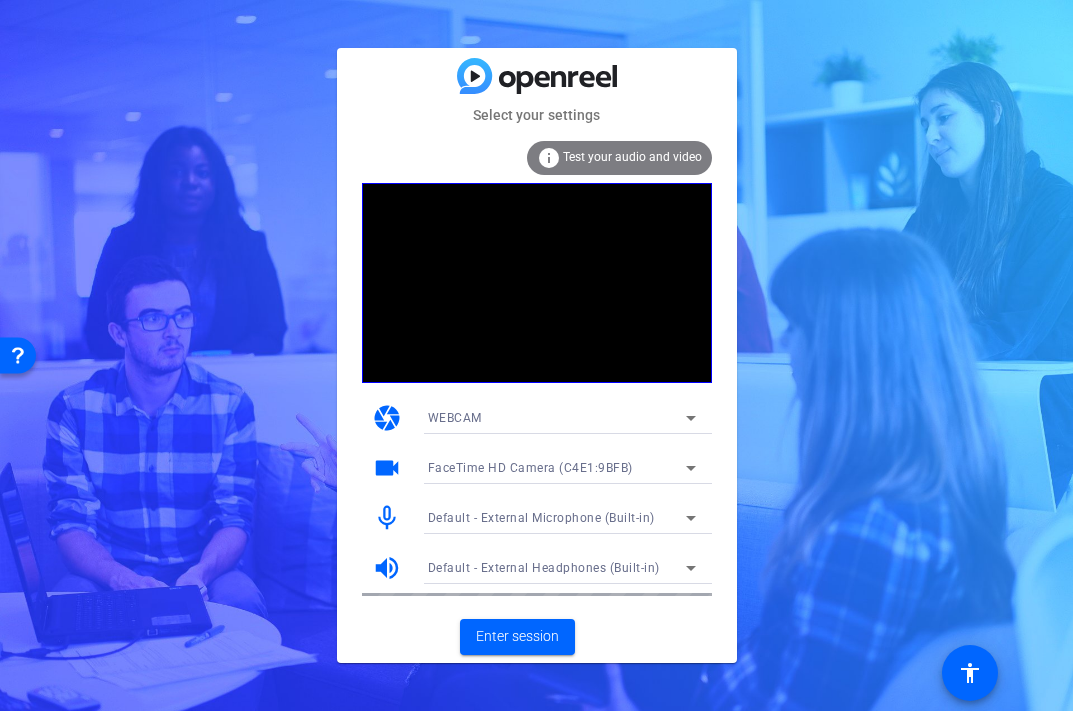 click on "Test your audio and video" 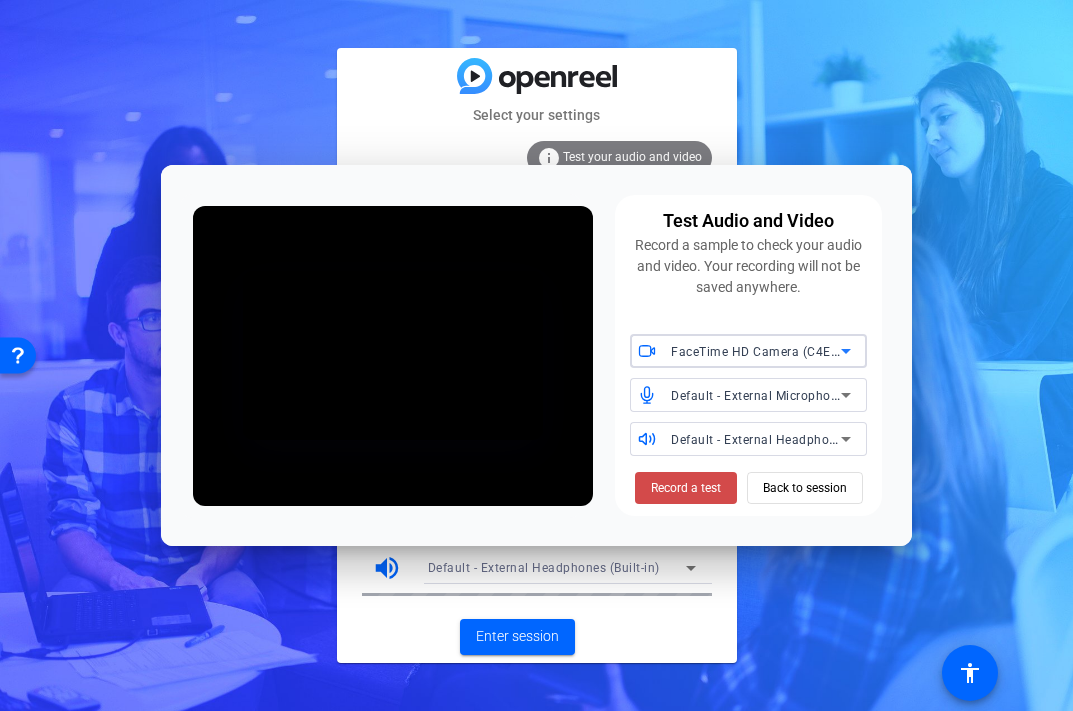 click on "Record a test" at bounding box center (686, 488) 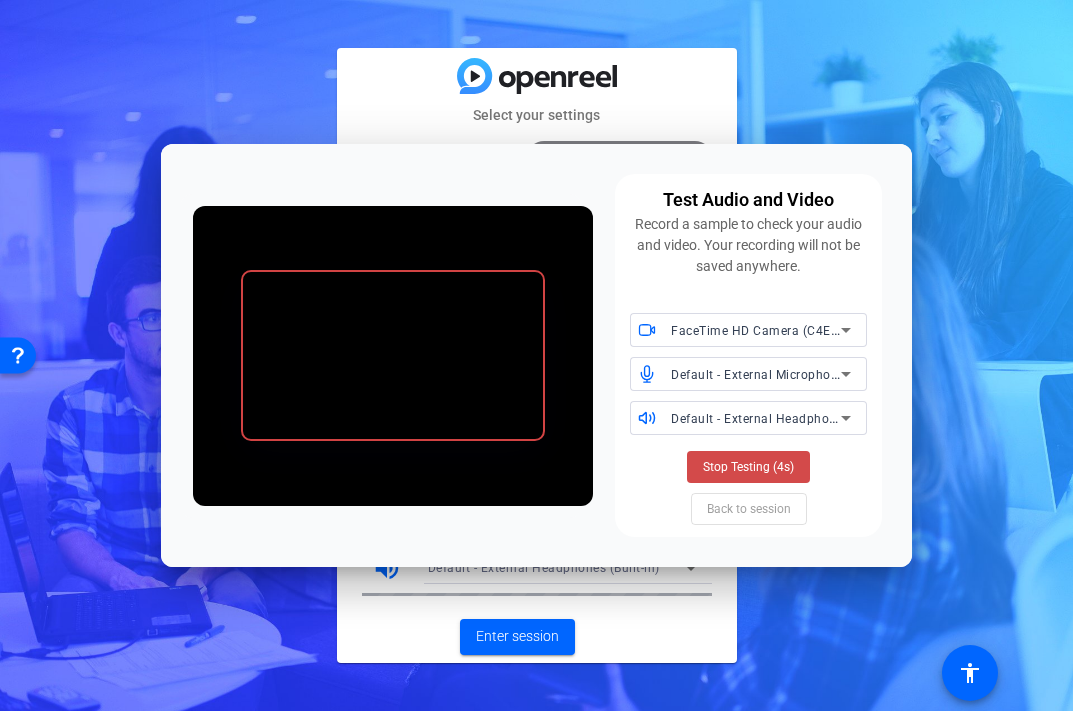 click on "Stop Testing (4s)" at bounding box center [748, 467] 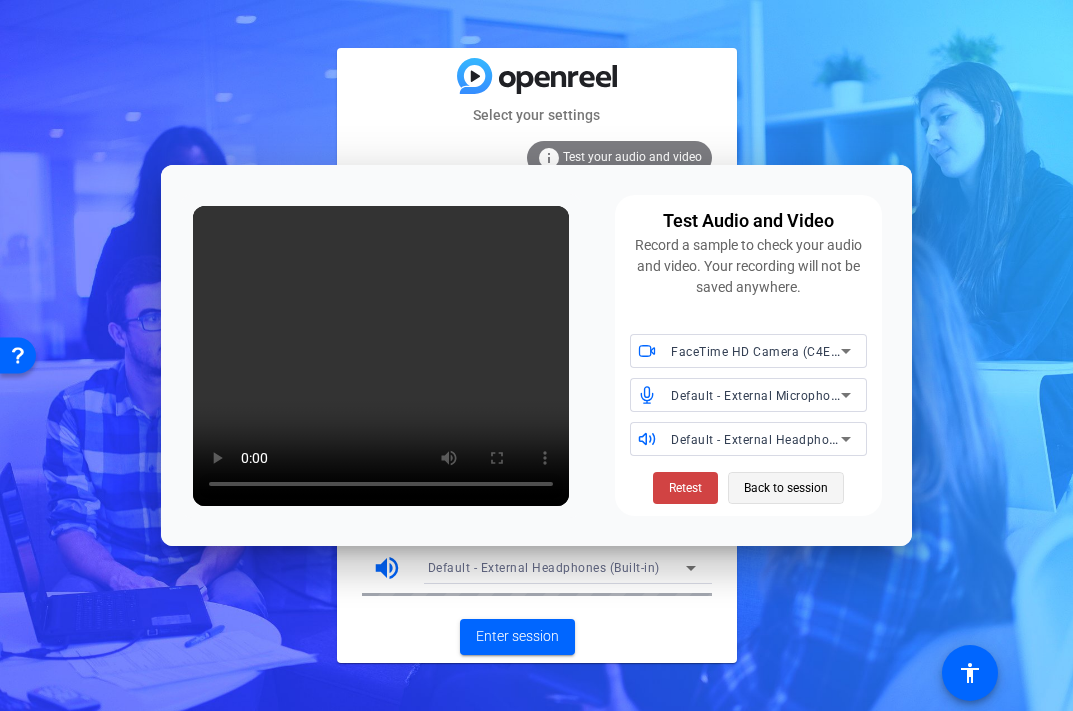 click on "Back to session" at bounding box center [786, 488] 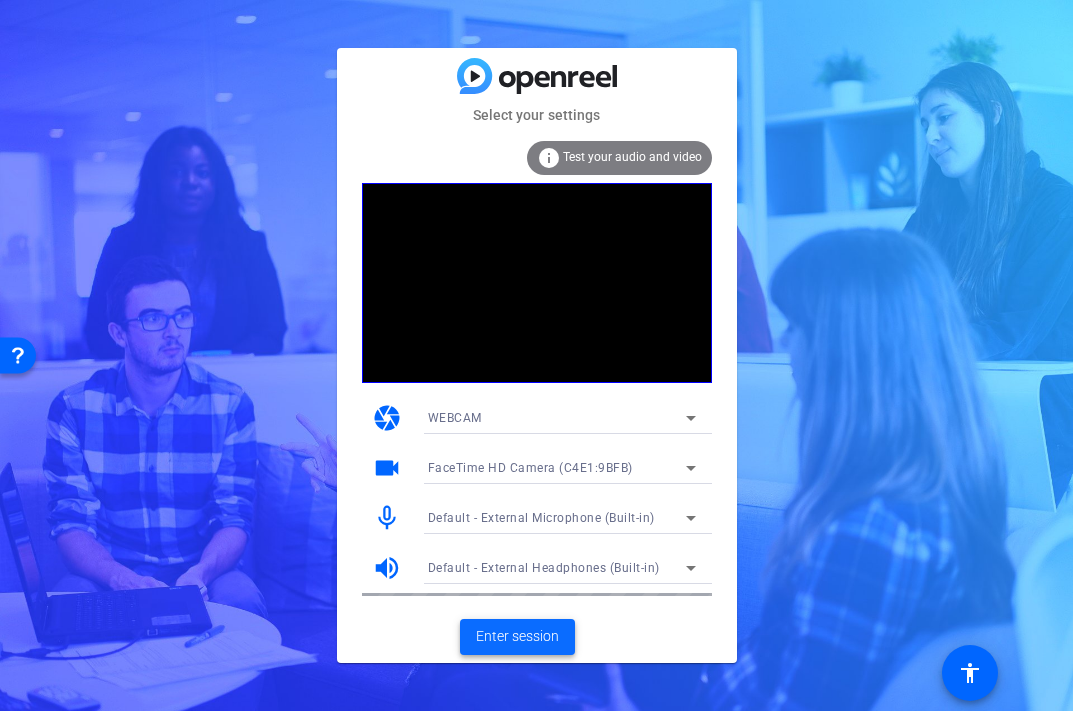 click on "Enter session" 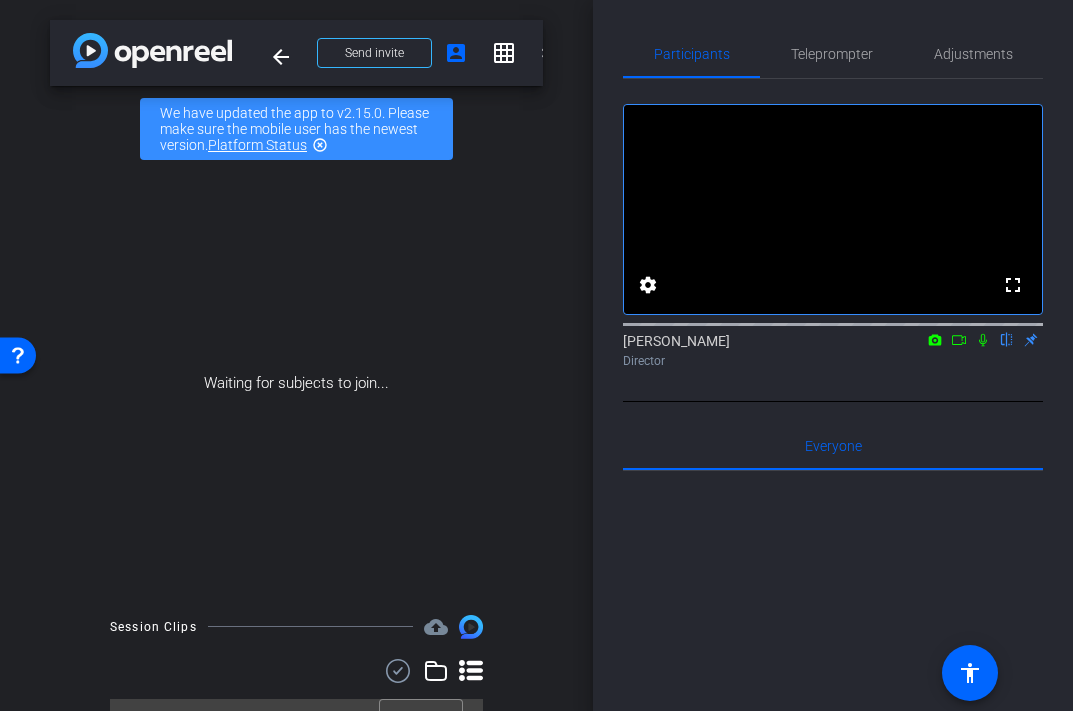 click on "highlight_off" at bounding box center (320, 145) 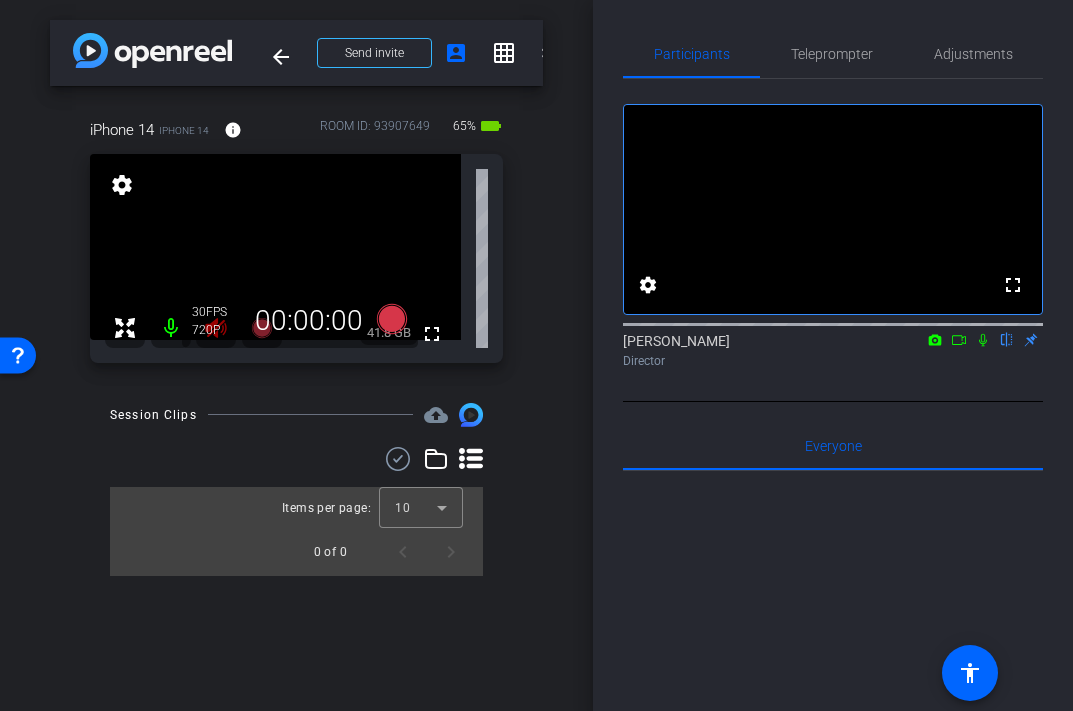 click 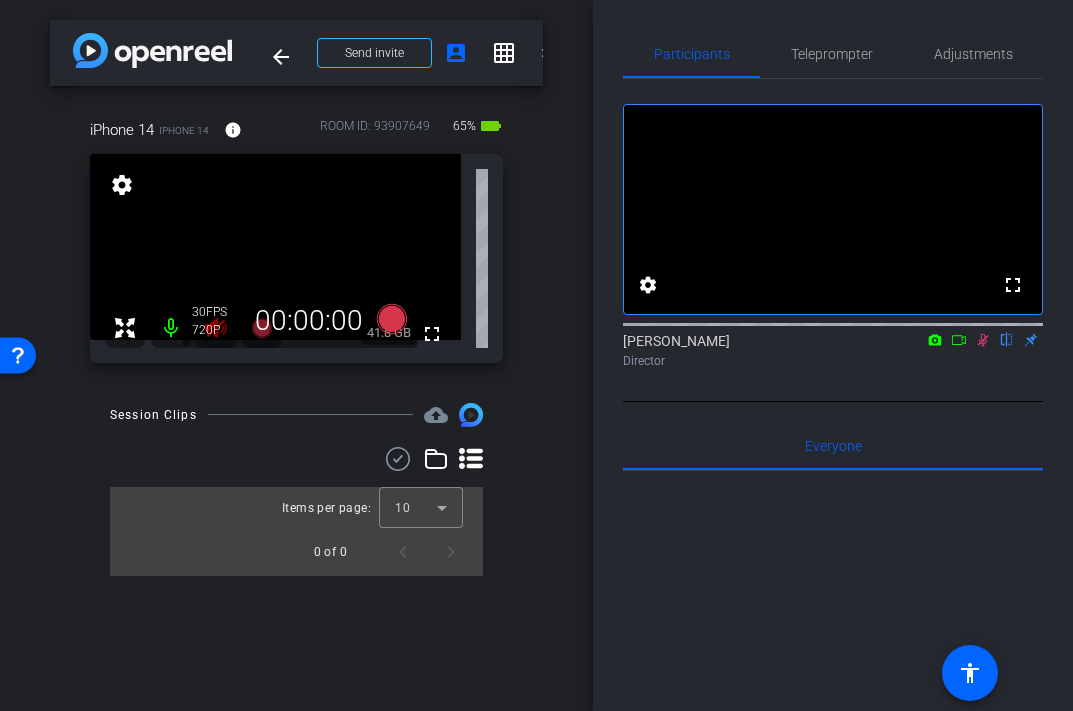 click 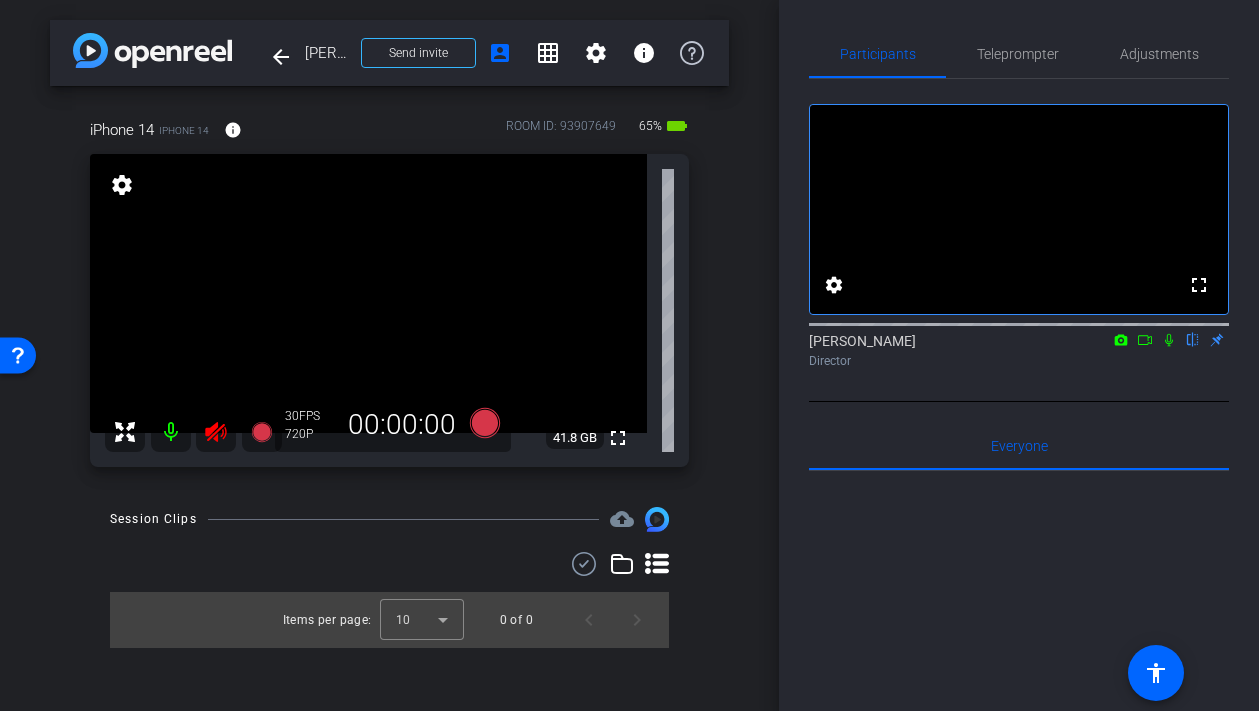 click 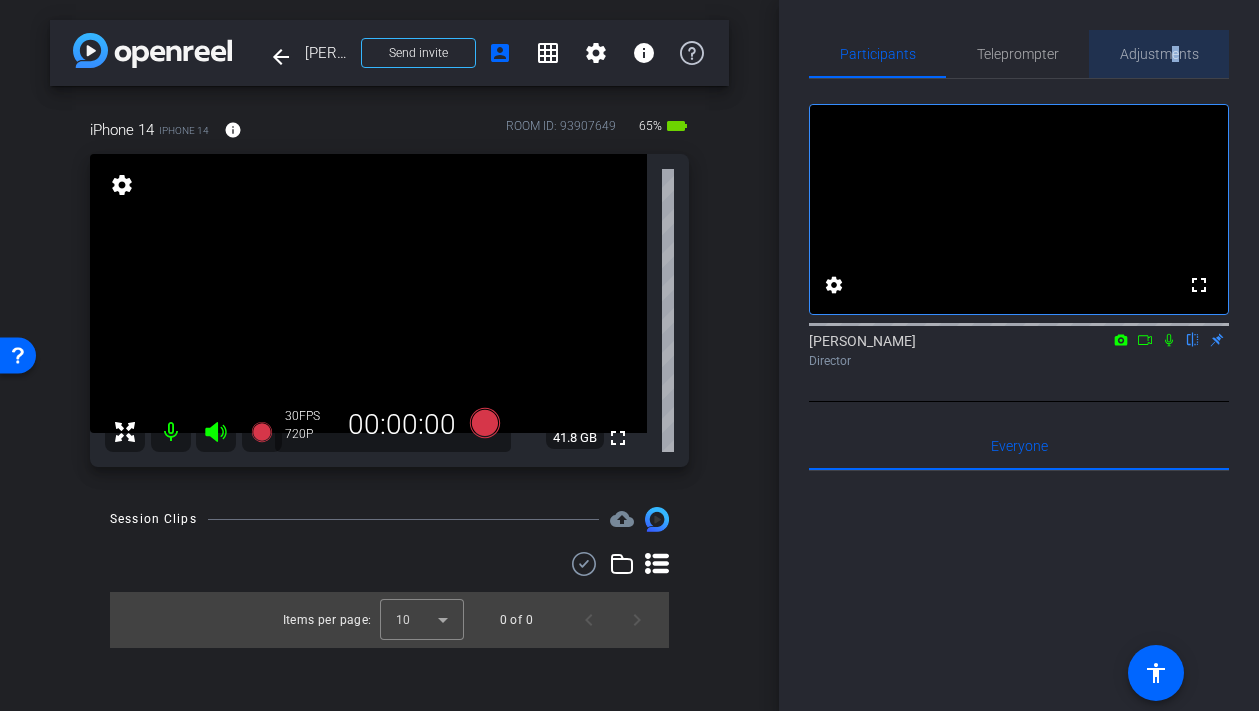 click on "Adjustments" at bounding box center [1159, 54] 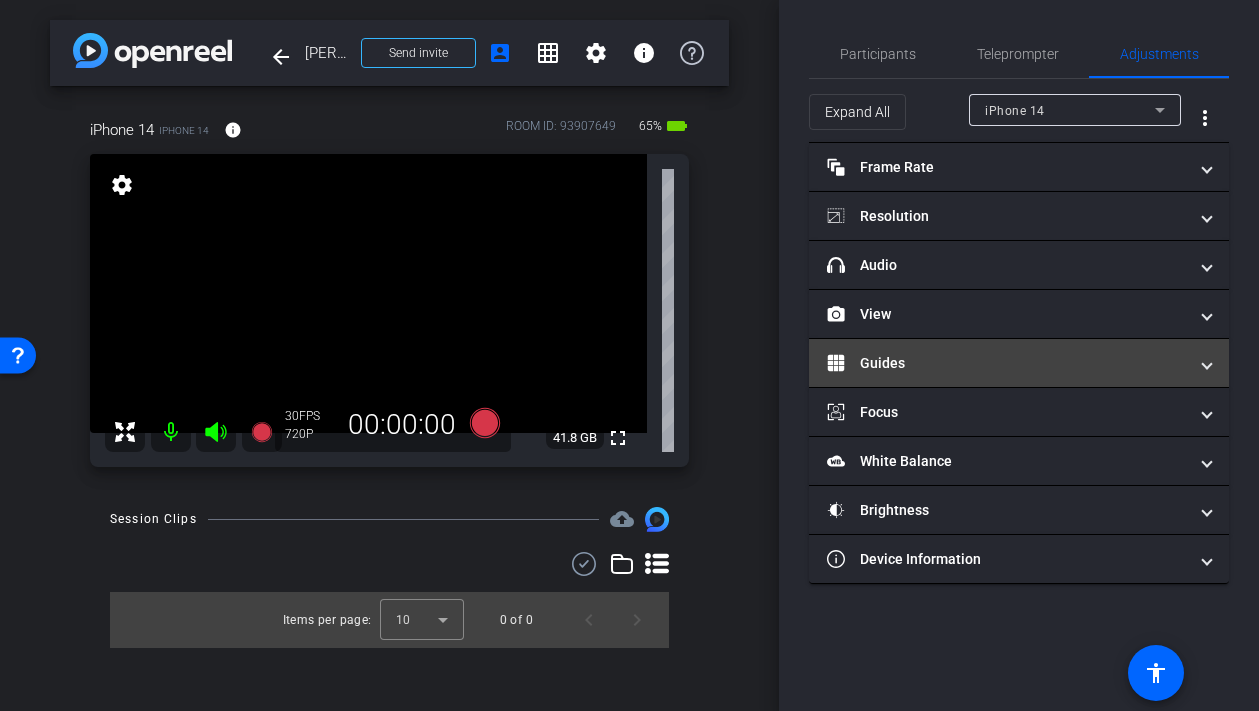 click on "Guides" at bounding box center [1019, 363] 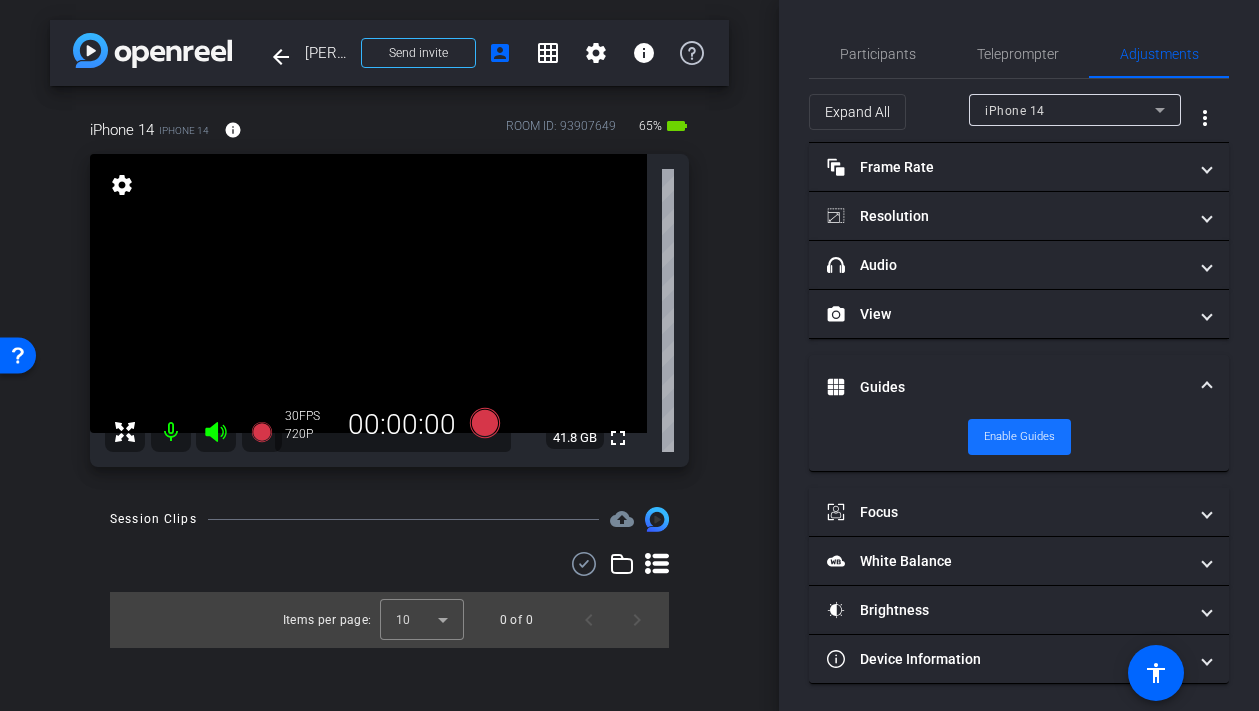click on "Enable Guides" at bounding box center [1019, 437] 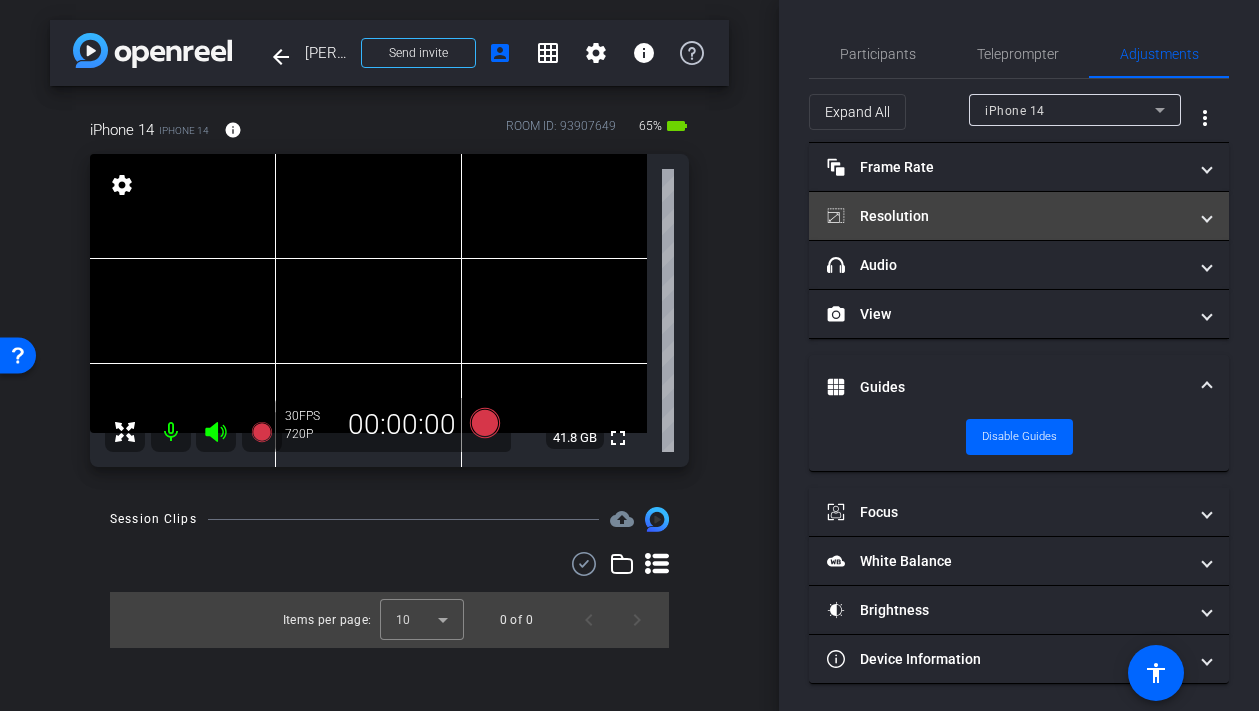 click on "Resolution" at bounding box center [1007, 216] 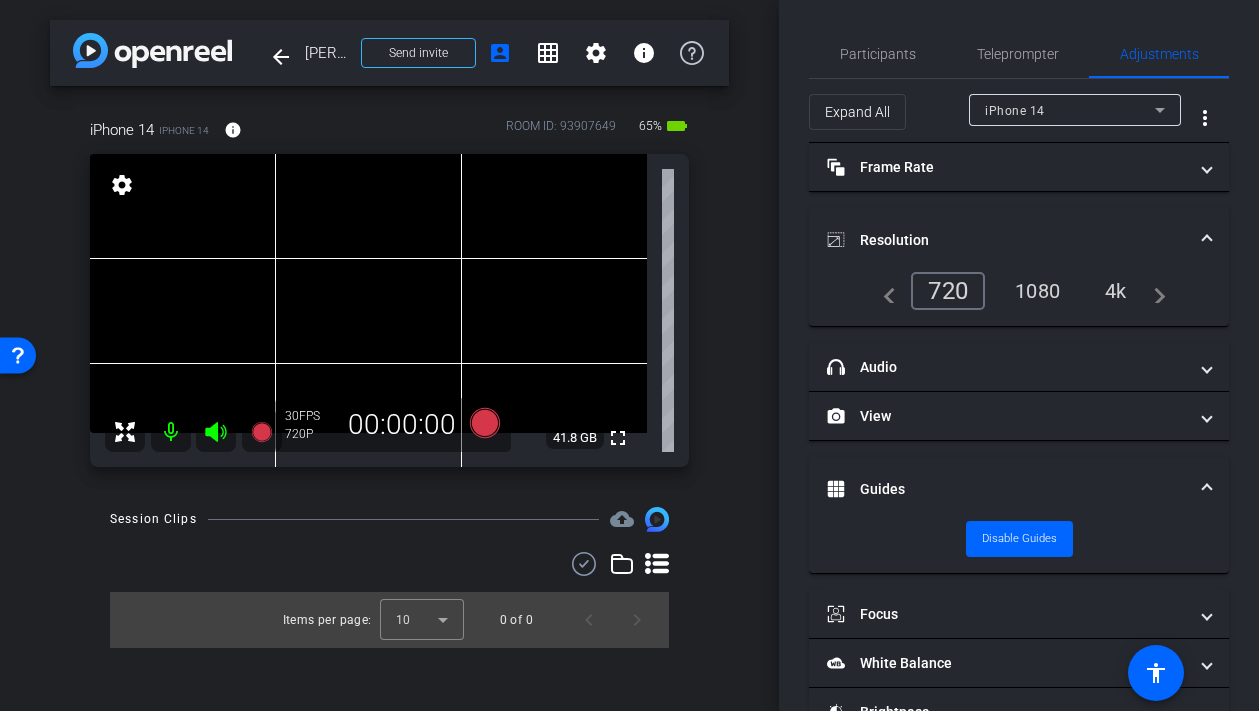 click on "1080" at bounding box center [1037, 291] 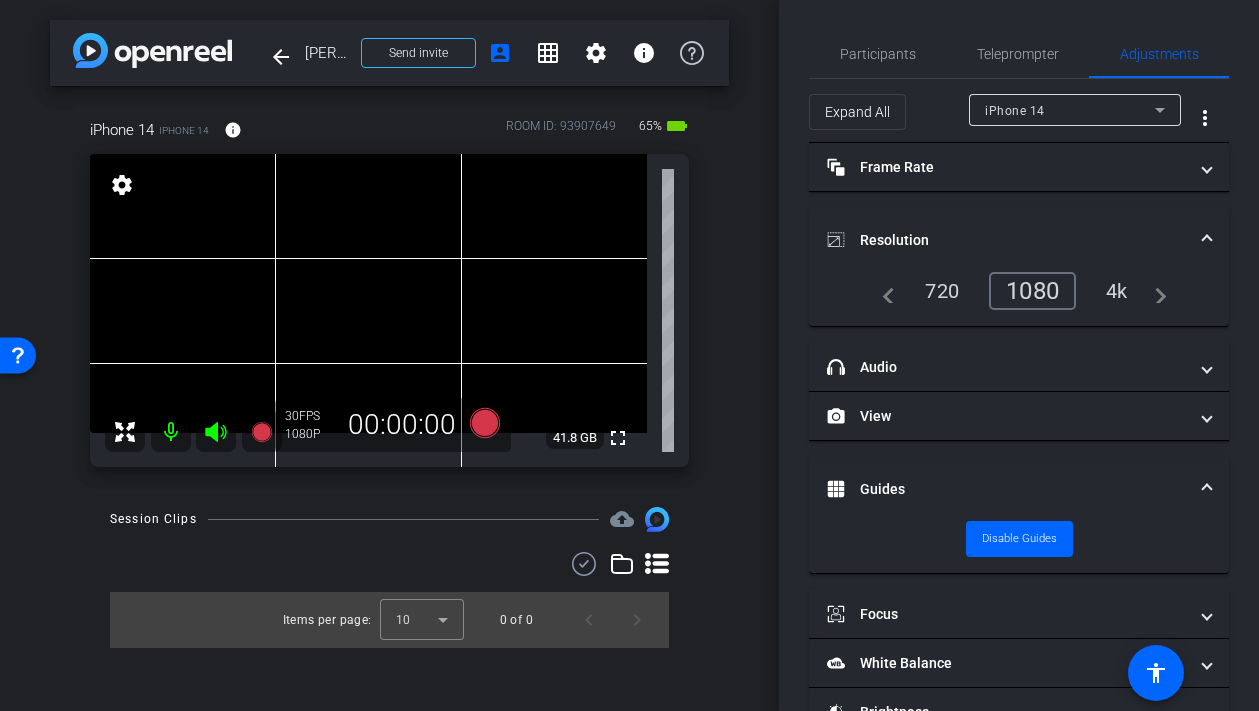 click on "Resolution" at bounding box center (1007, 240) 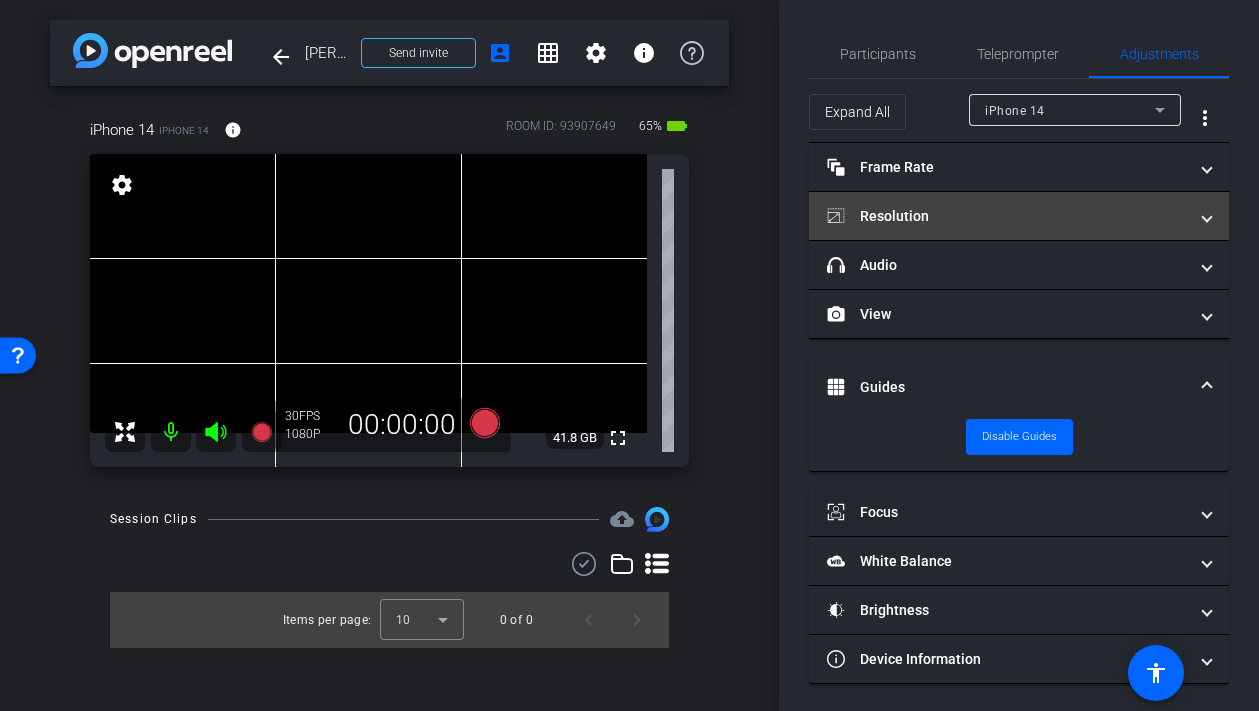 click on "Resolution" at bounding box center [1007, 216] 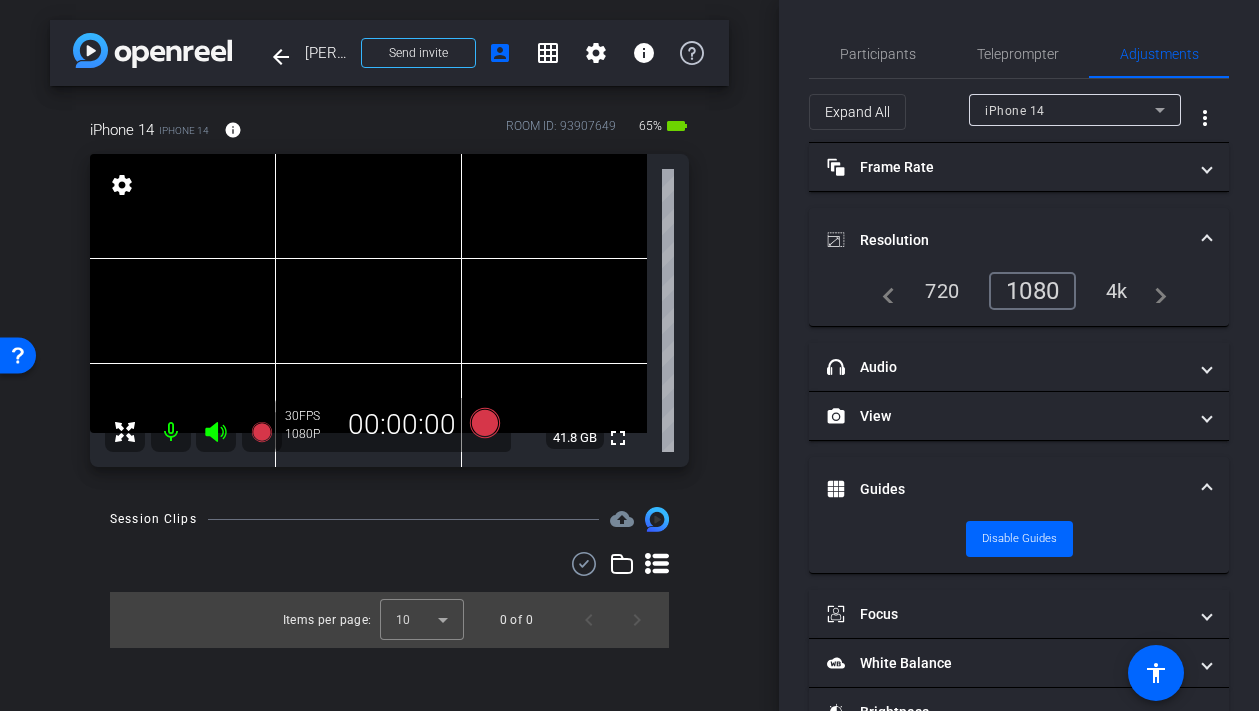 click on "Resolution" at bounding box center [1019, 240] 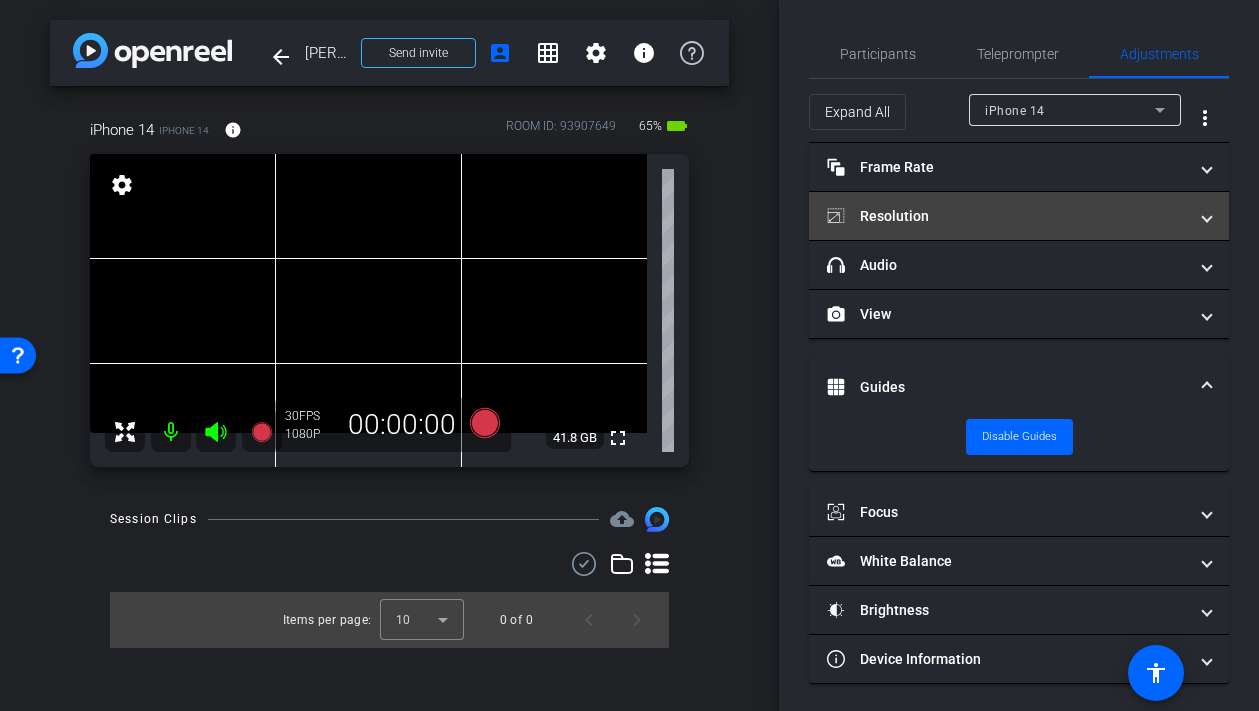 click on "Resolution" at bounding box center (1007, 216) 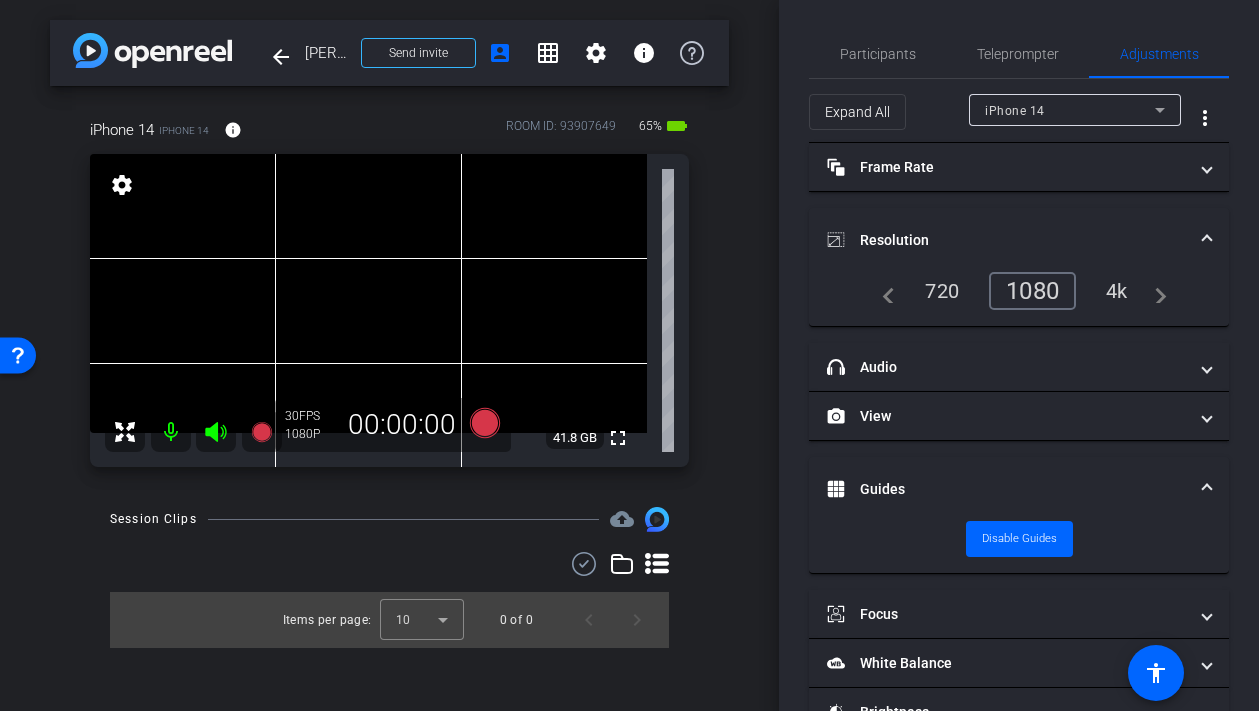 click on "Resolution" at bounding box center (1019, 240) 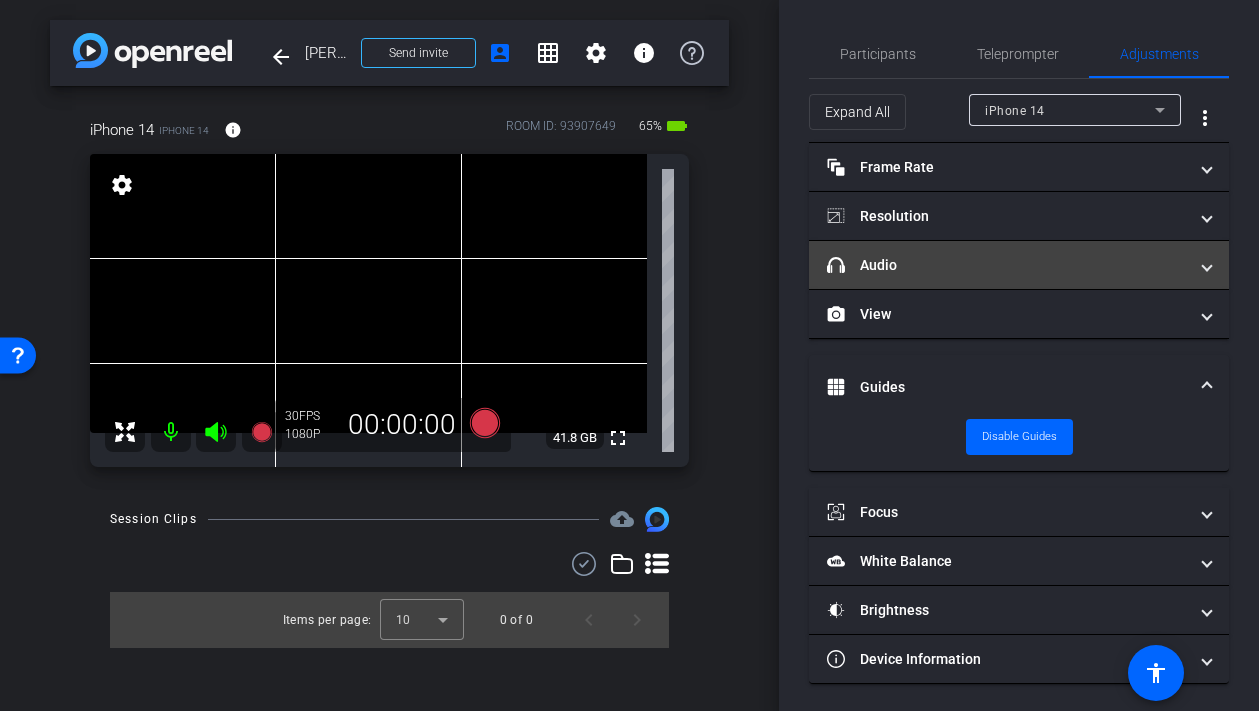 click on "headphone icon
Audio" at bounding box center [1007, 265] 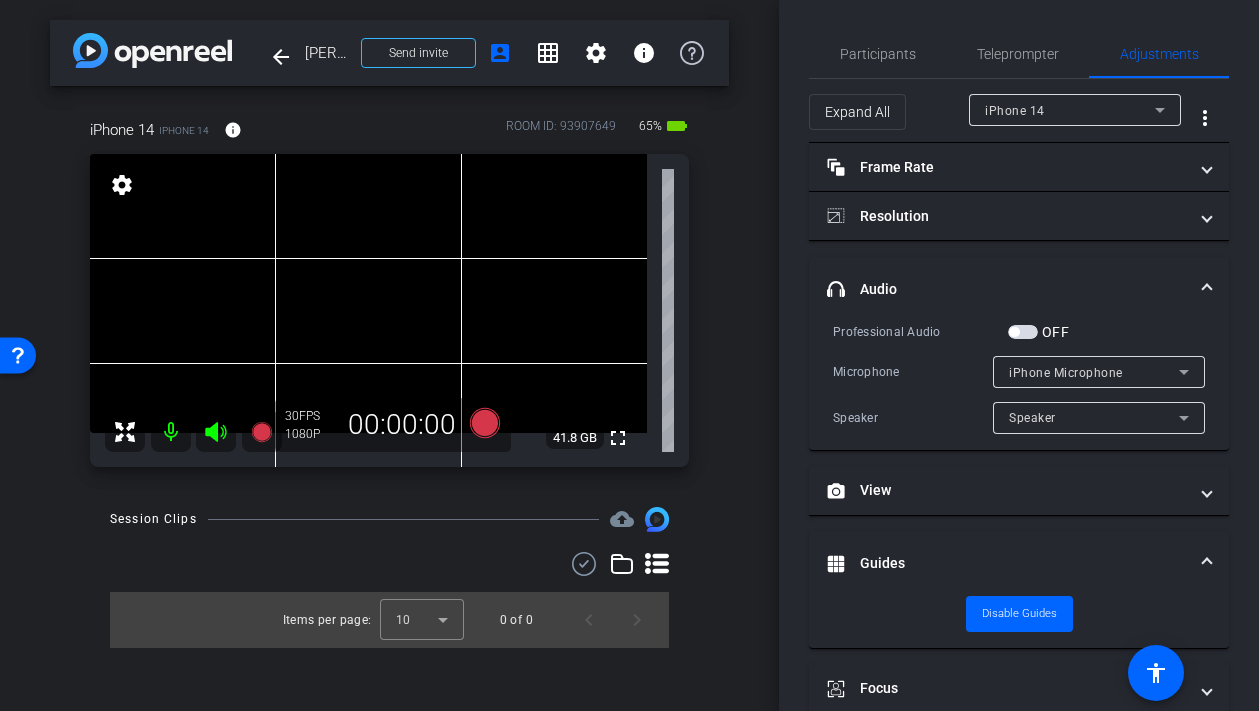 click on "headphone icon
Audio" at bounding box center [1019, 289] 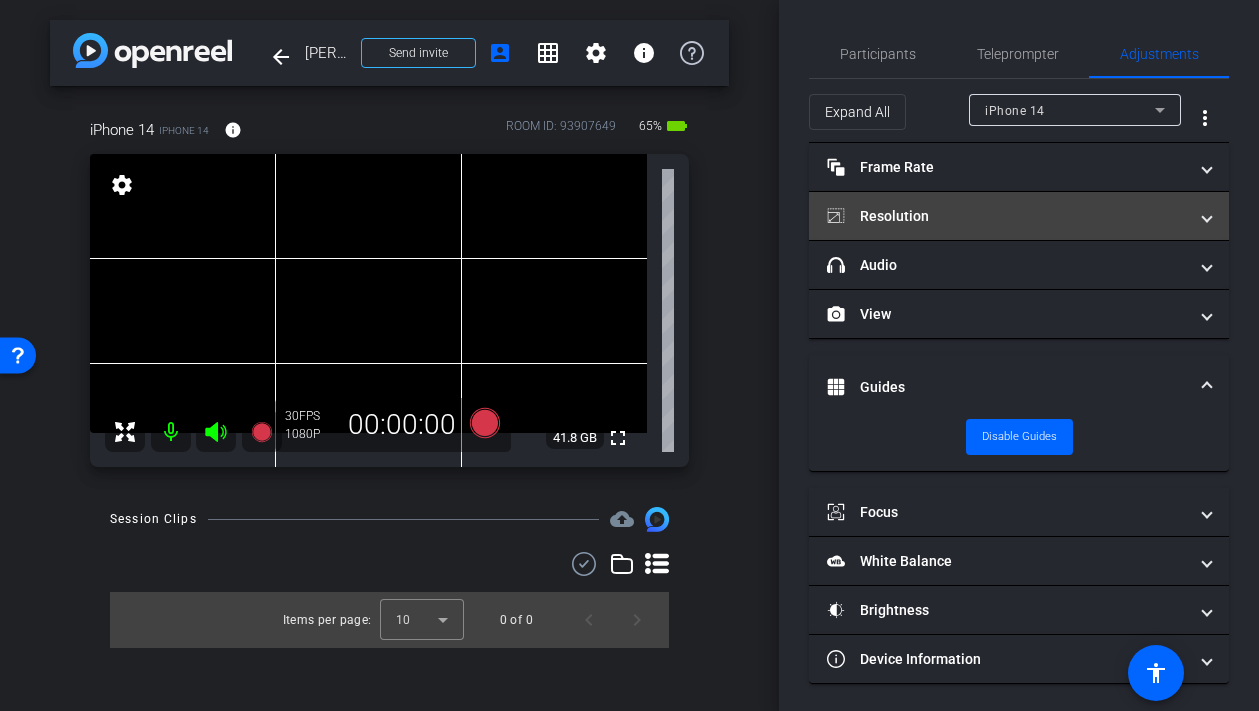 click on "Resolution" at bounding box center [1019, 216] 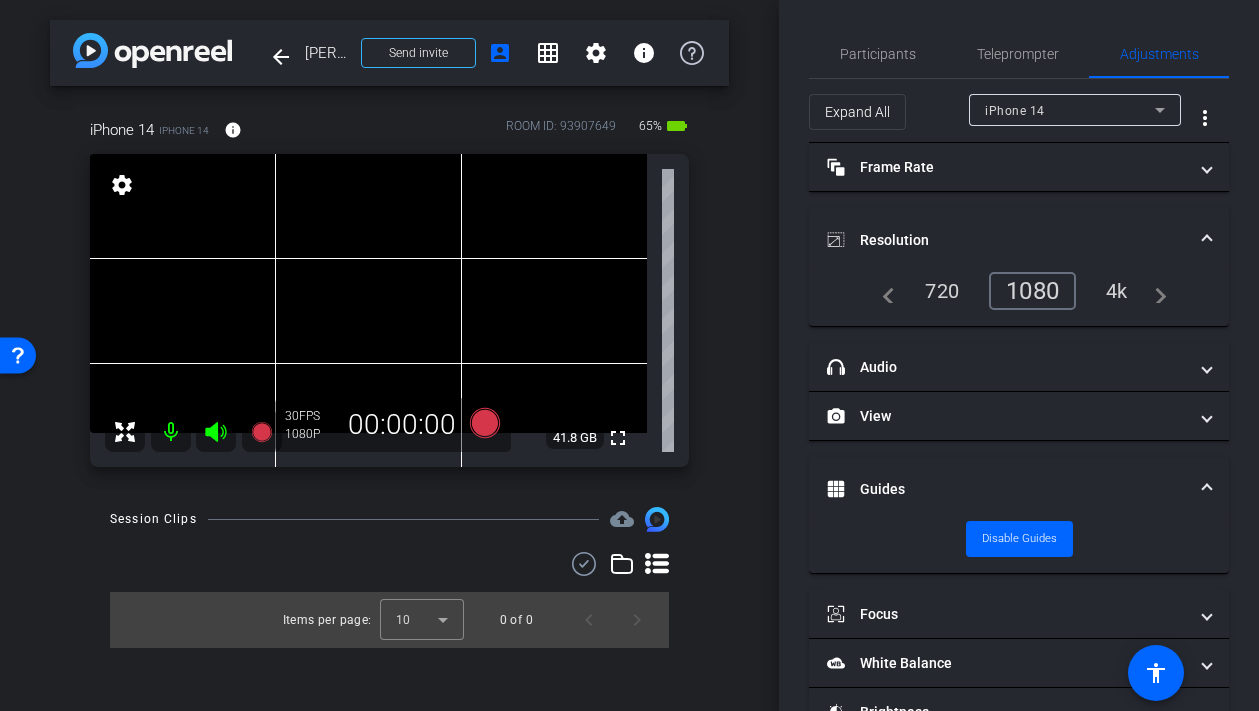 click on "Resolution" at bounding box center (1007, 240) 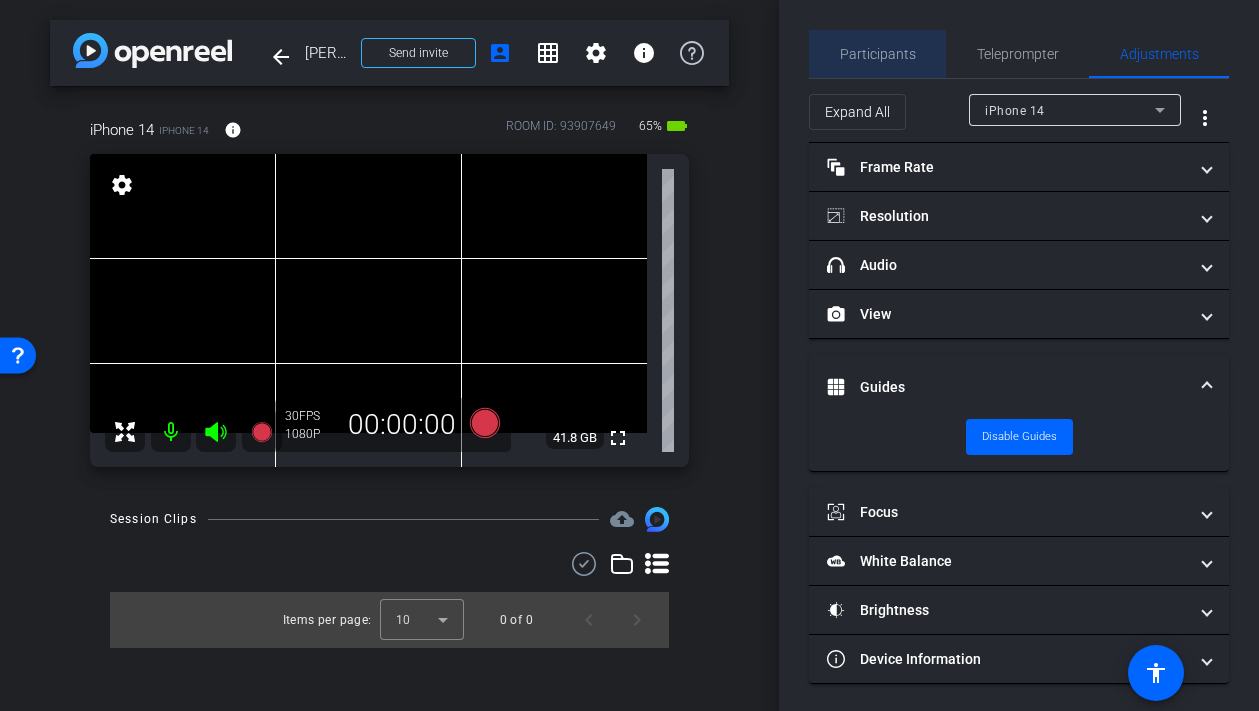 click on "Participants" at bounding box center [878, 54] 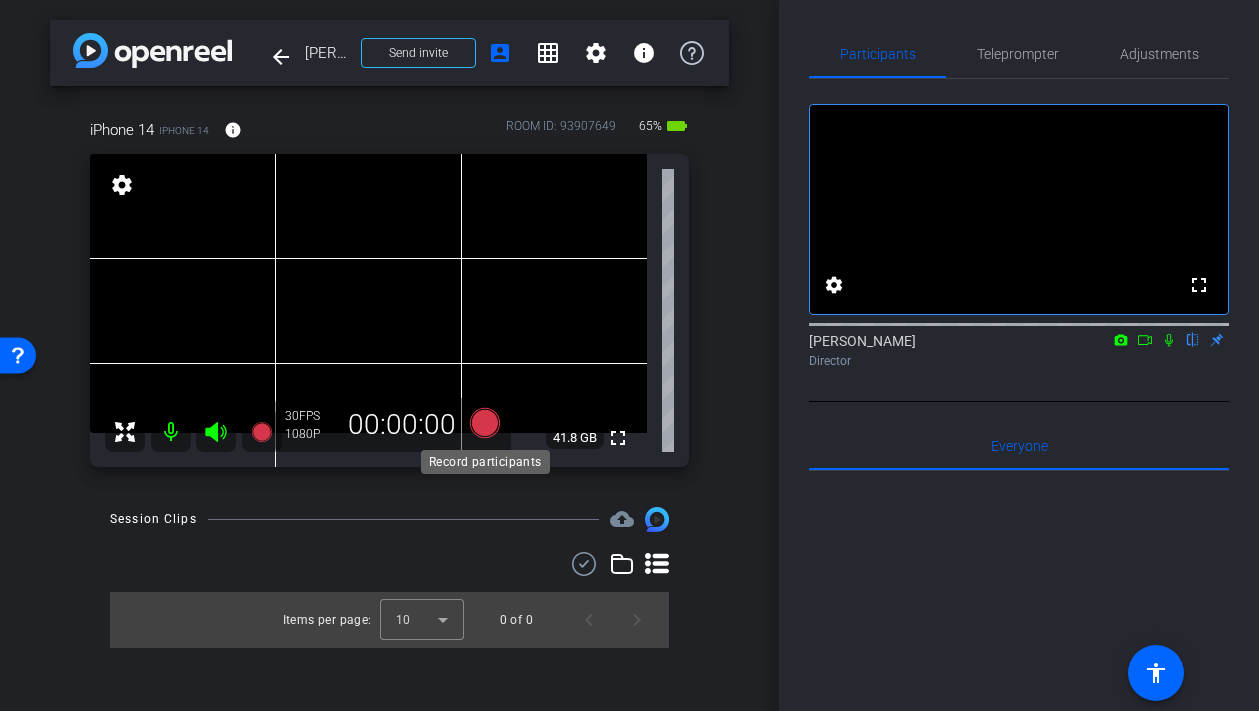 click 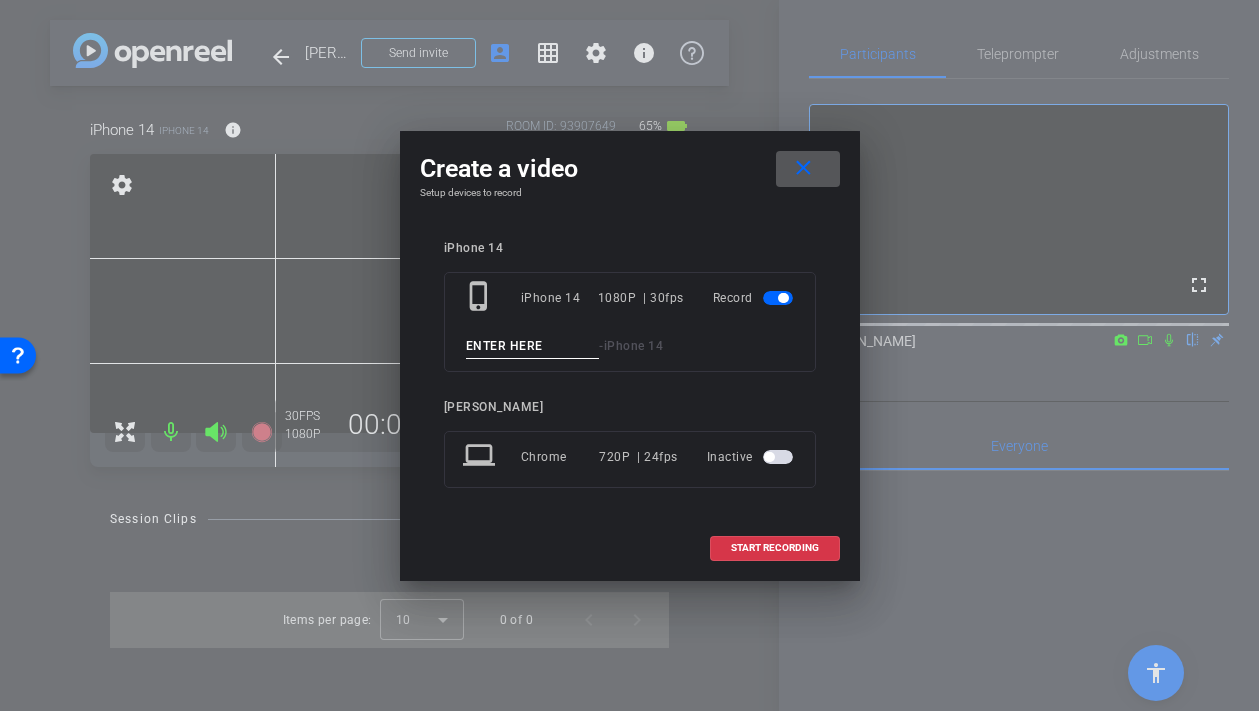 click at bounding box center [533, 346] 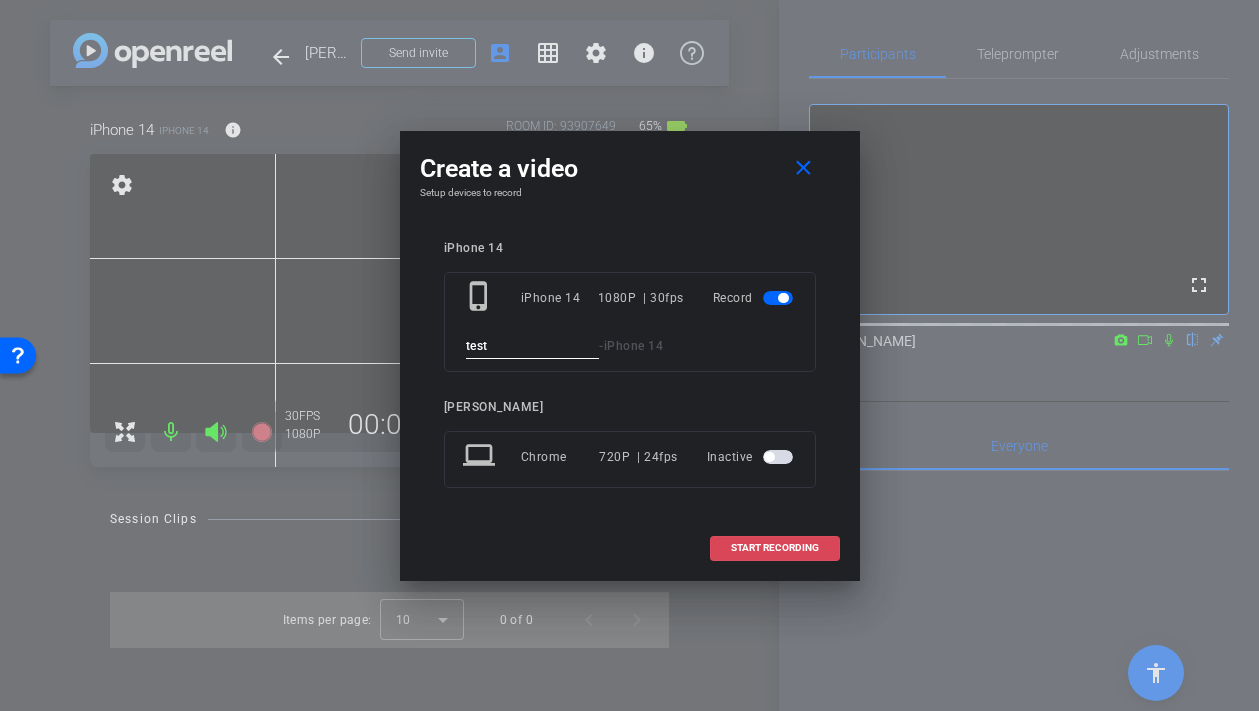 type on "test" 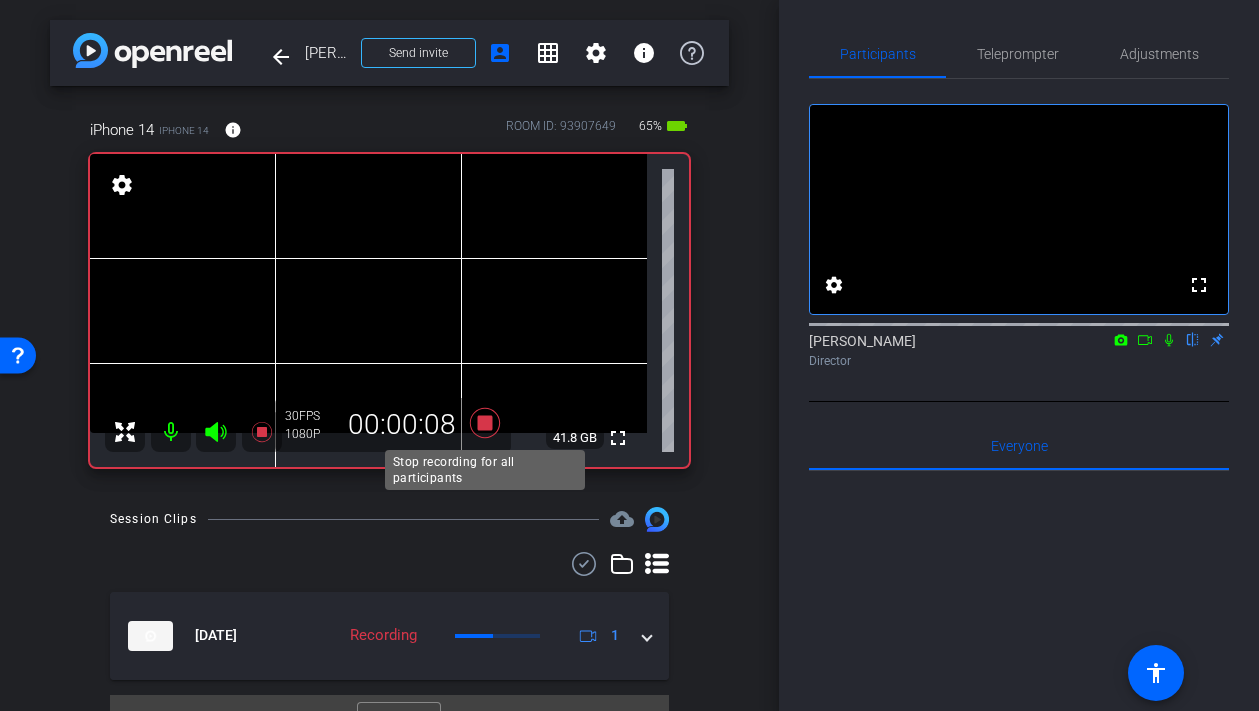 click 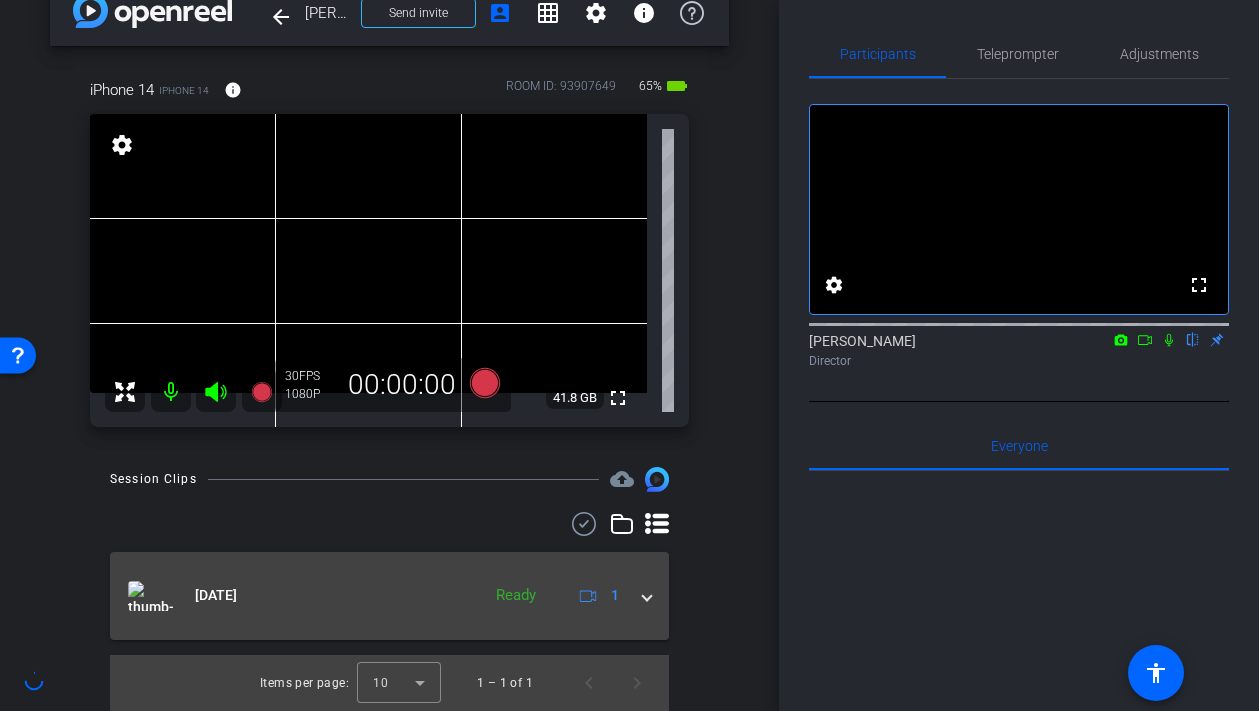 scroll, scrollTop: 0, scrollLeft: 0, axis: both 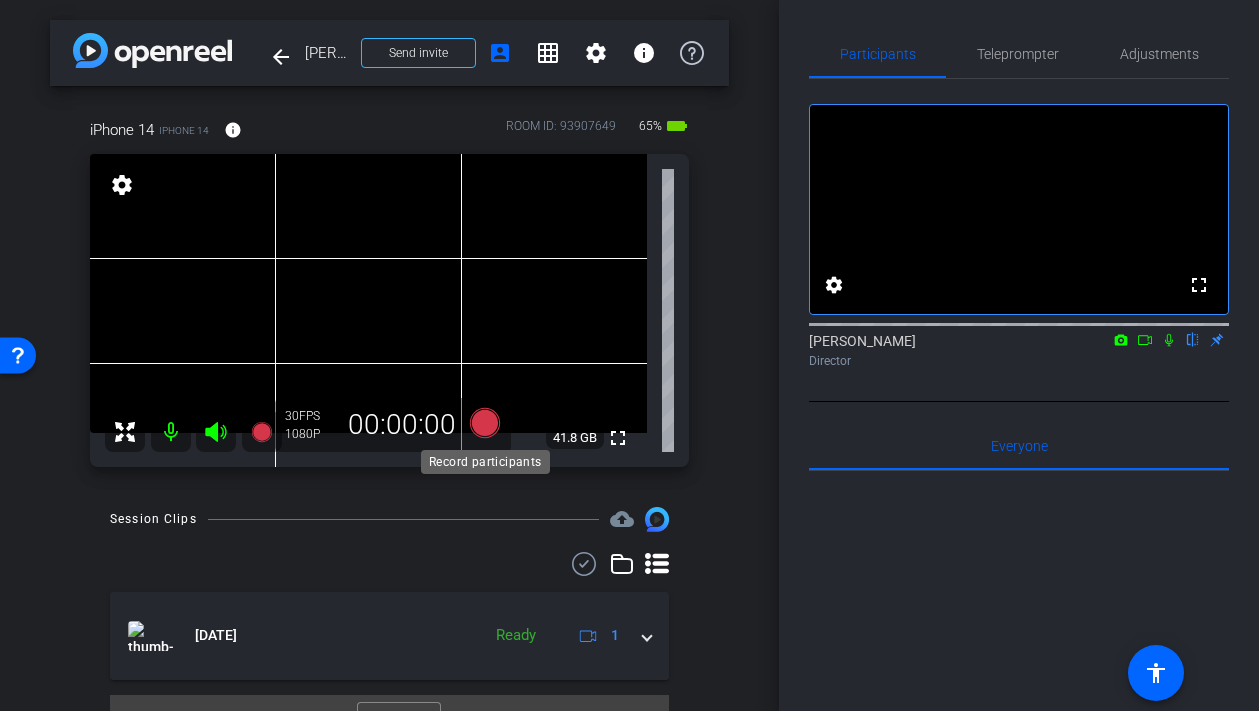 click 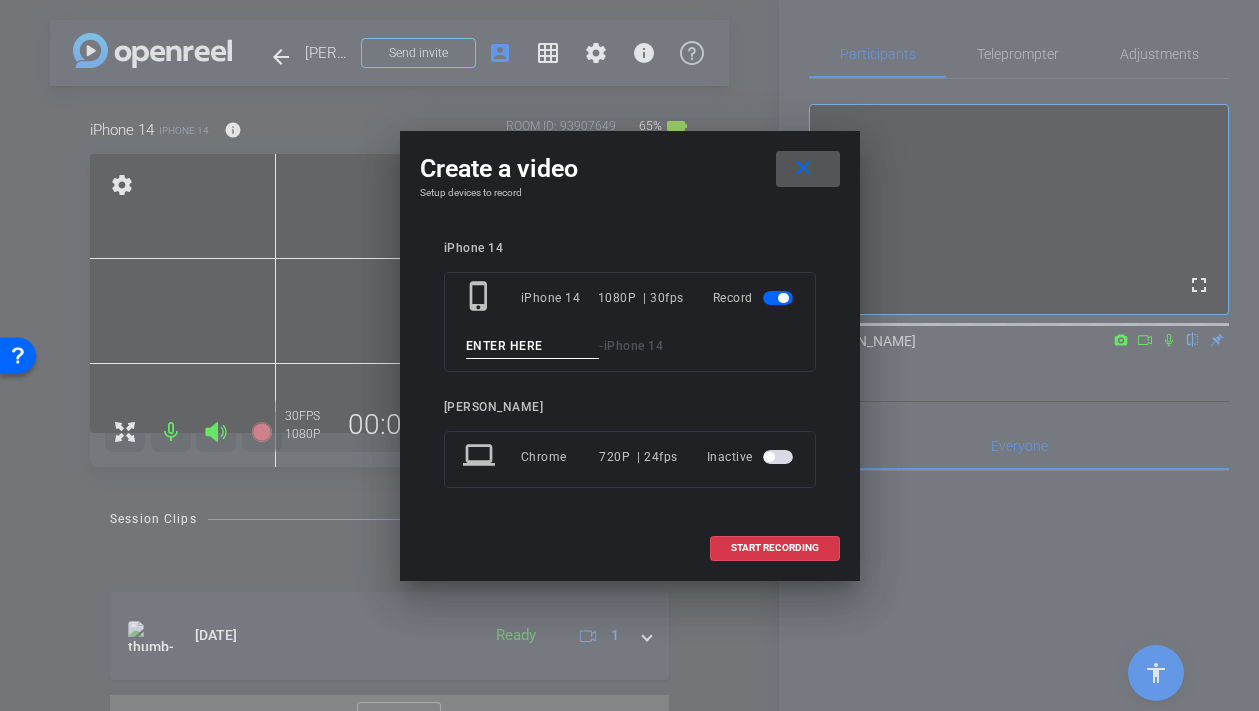 click at bounding box center [533, 346] 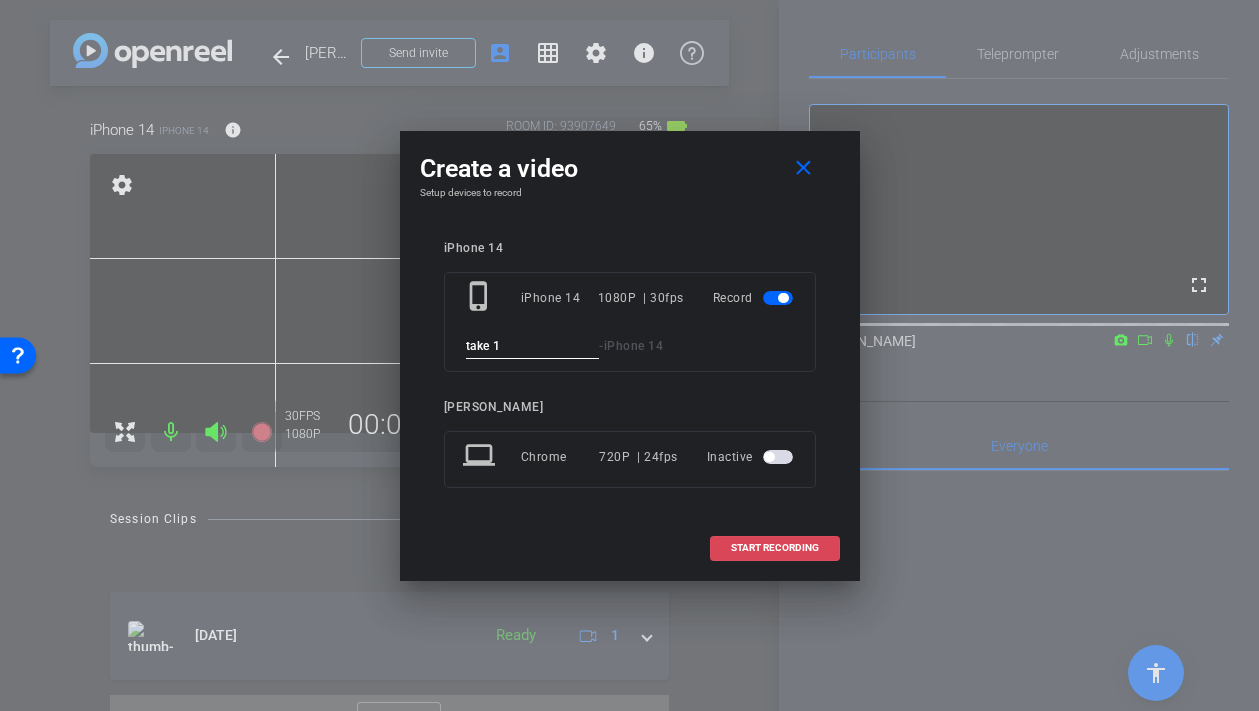 type on "take 1" 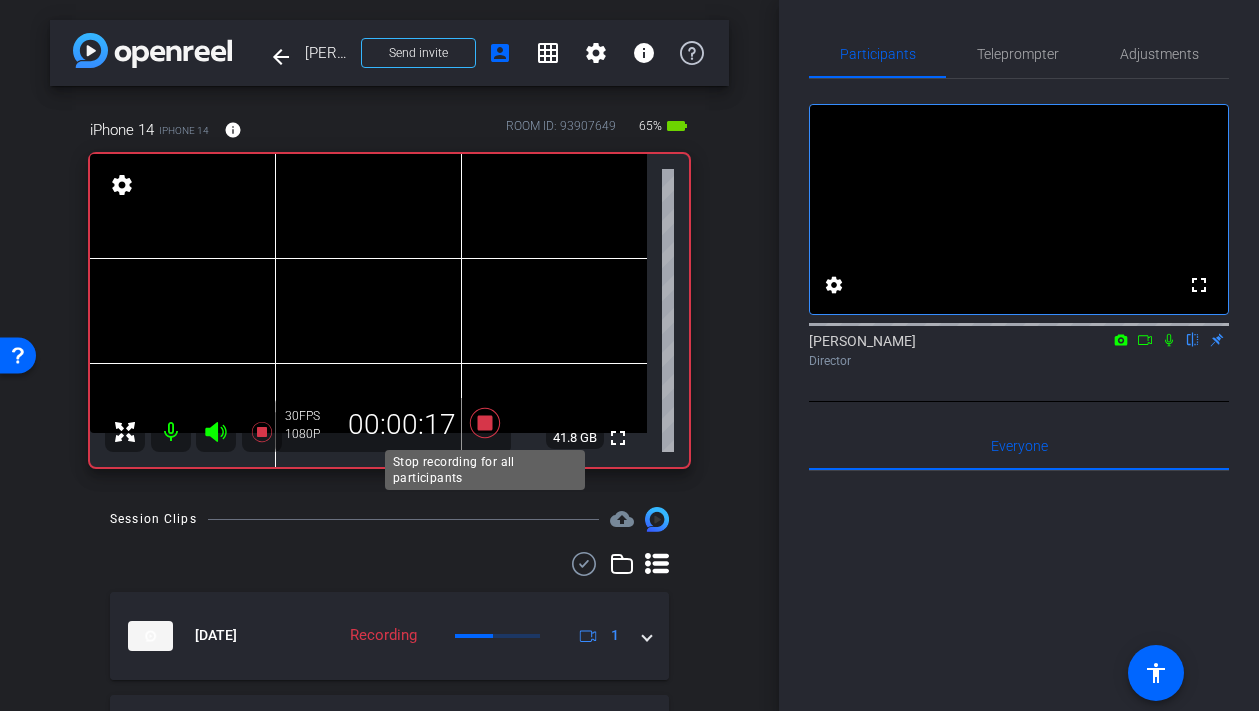 click 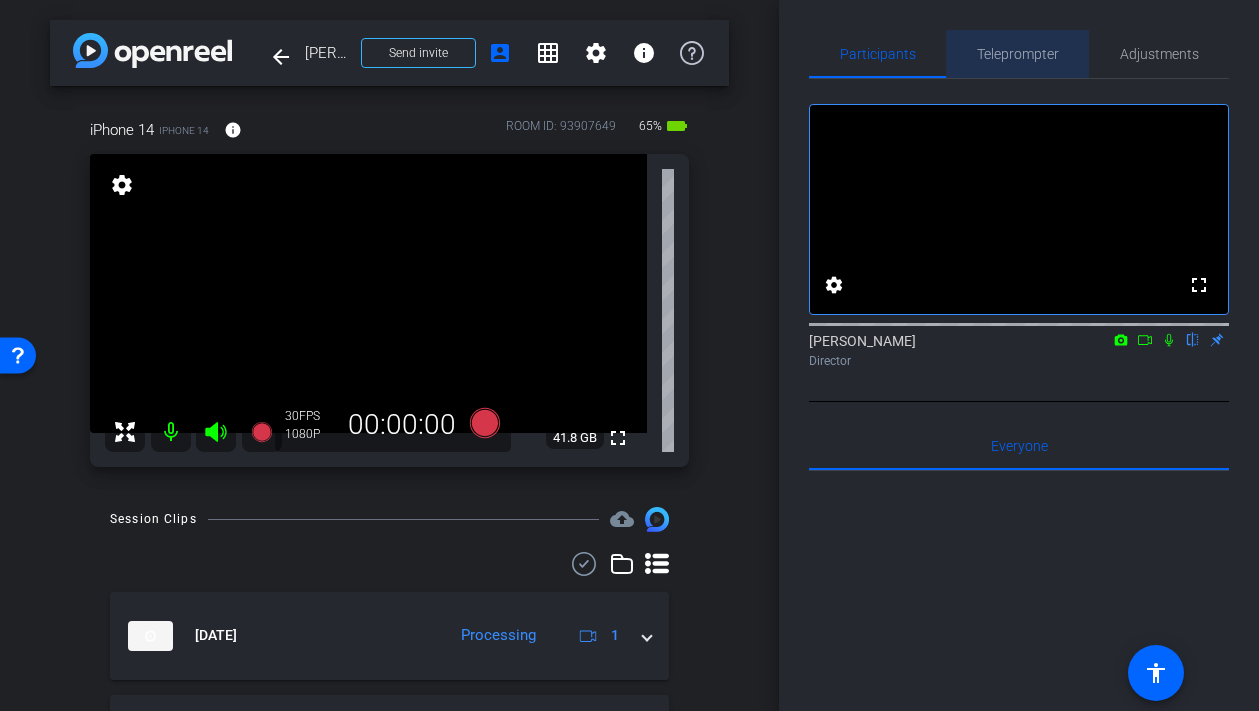 click on "Teleprompter" at bounding box center [1018, 54] 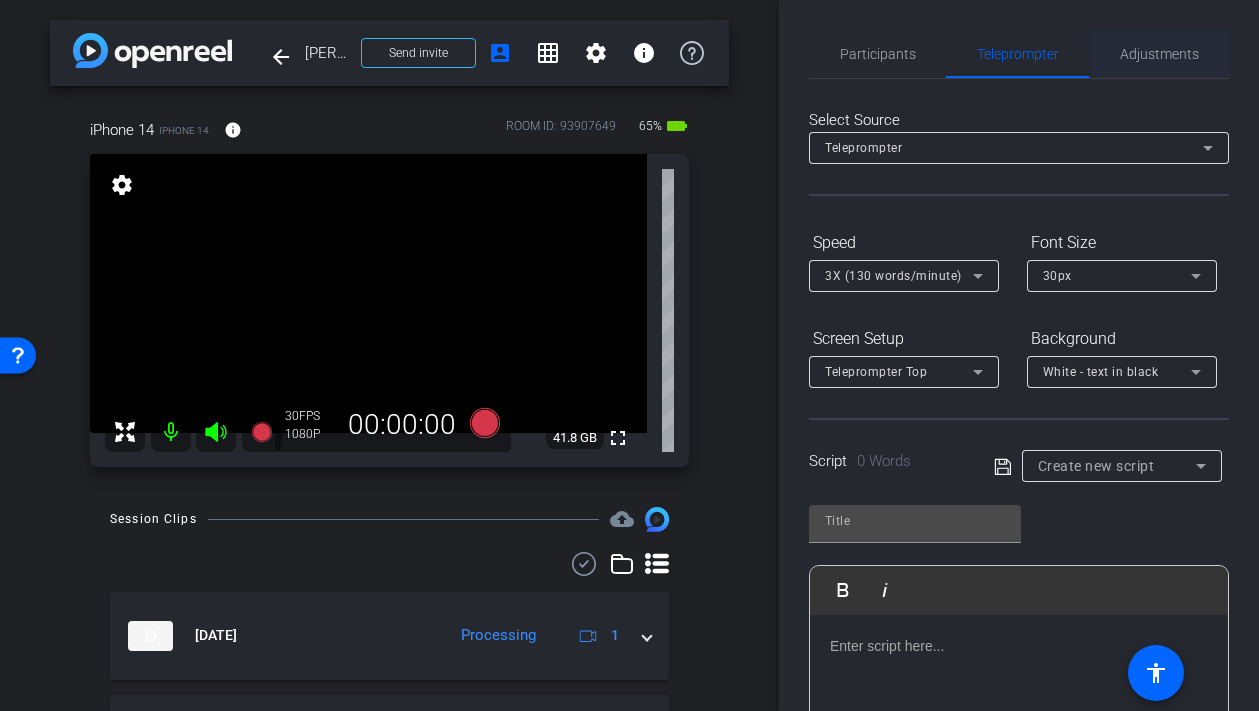 click on "Adjustments" at bounding box center [1159, 54] 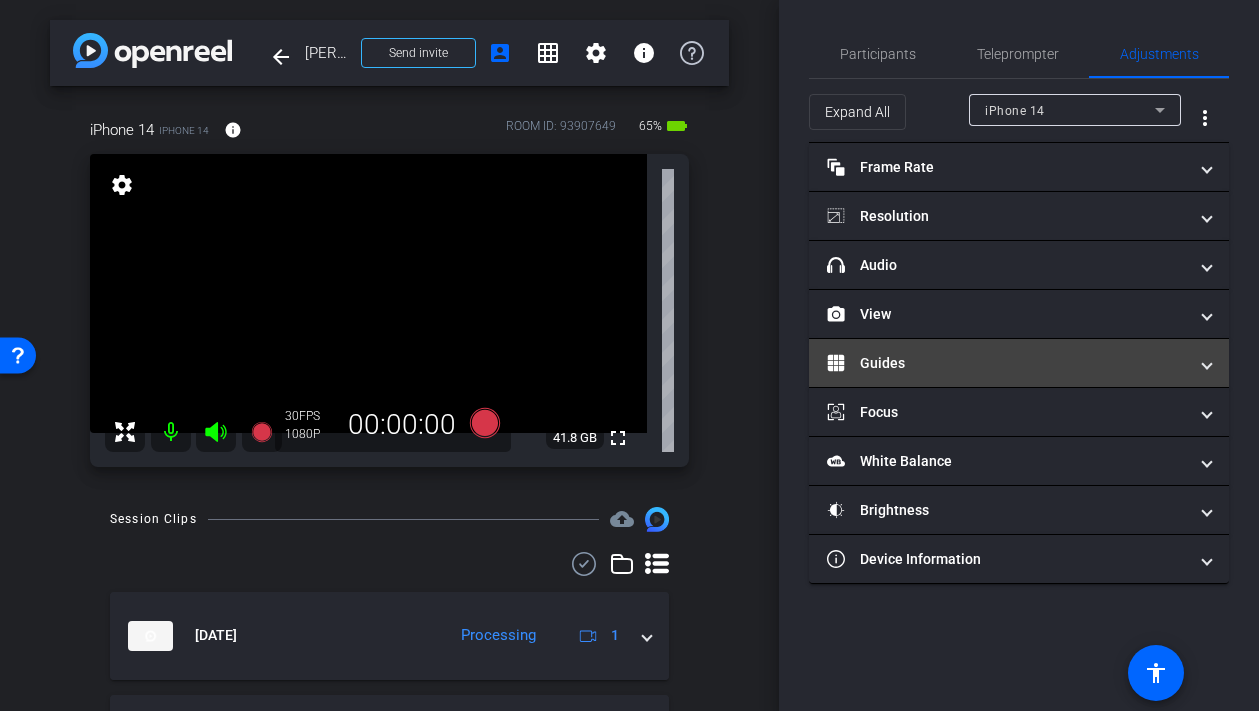 click on "Guides" at bounding box center [1019, 363] 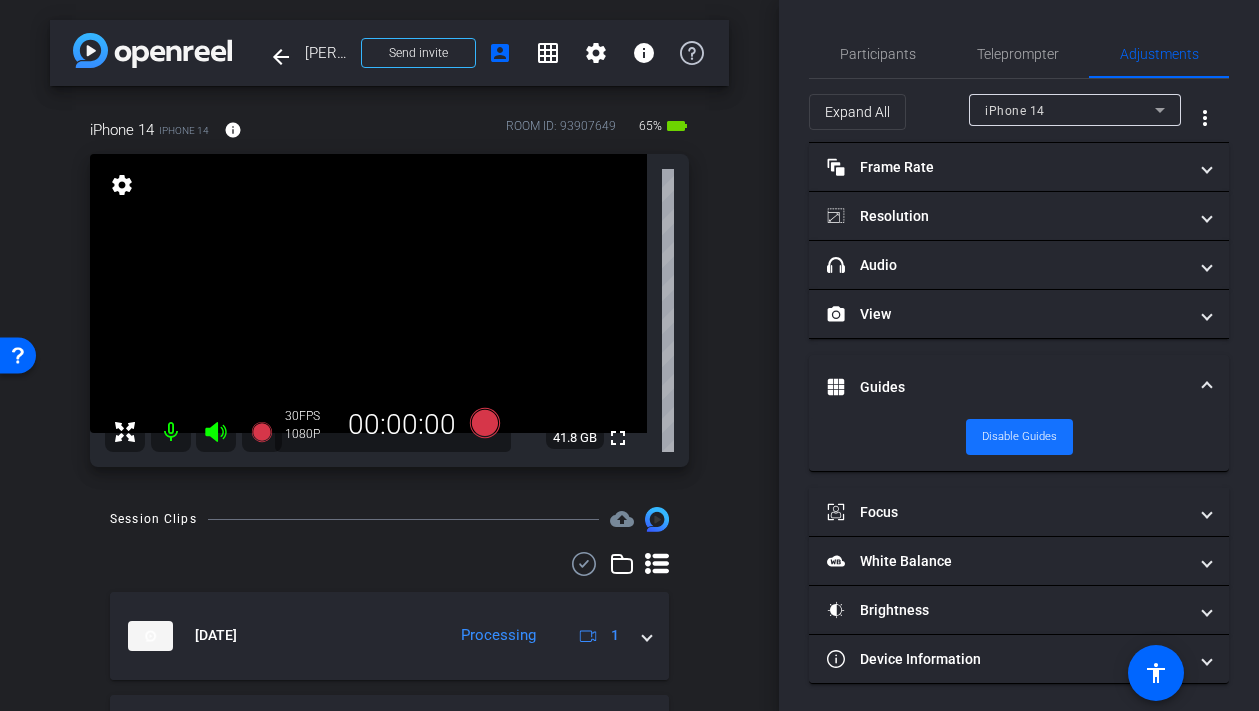 click on "Disable Guides" at bounding box center [1019, 437] 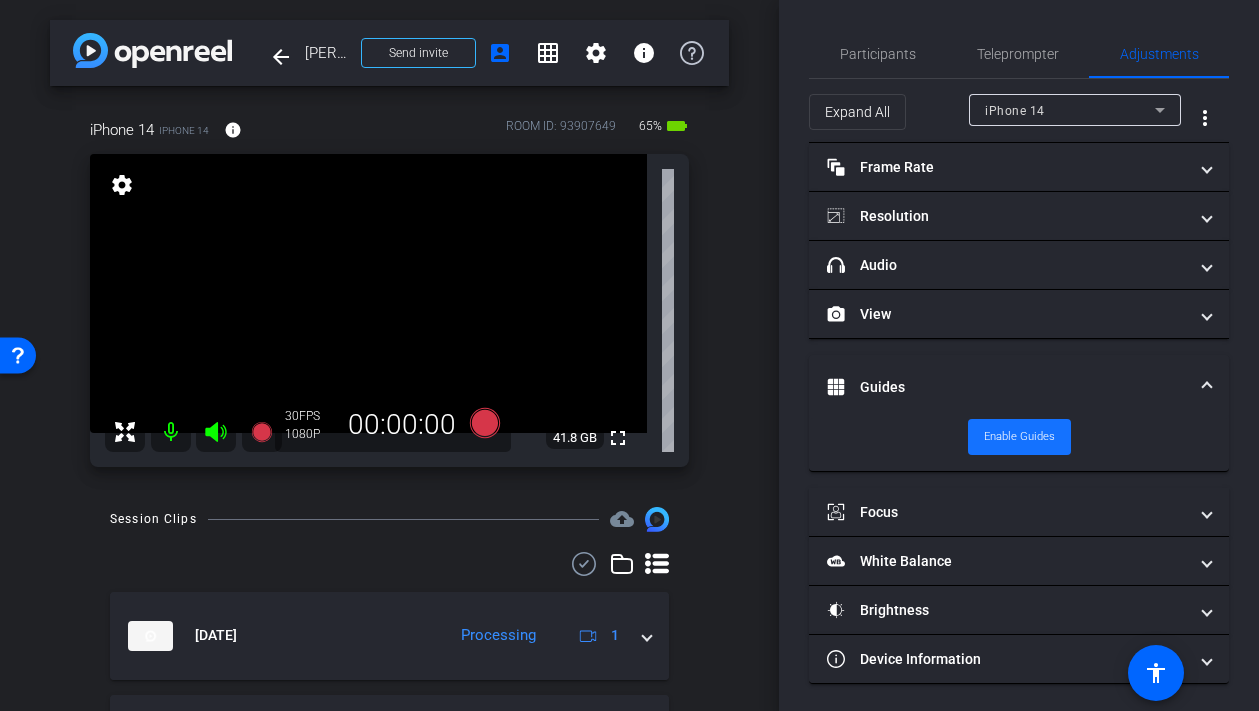 click on "Enable Guides" at bounding box center (1019, 437) 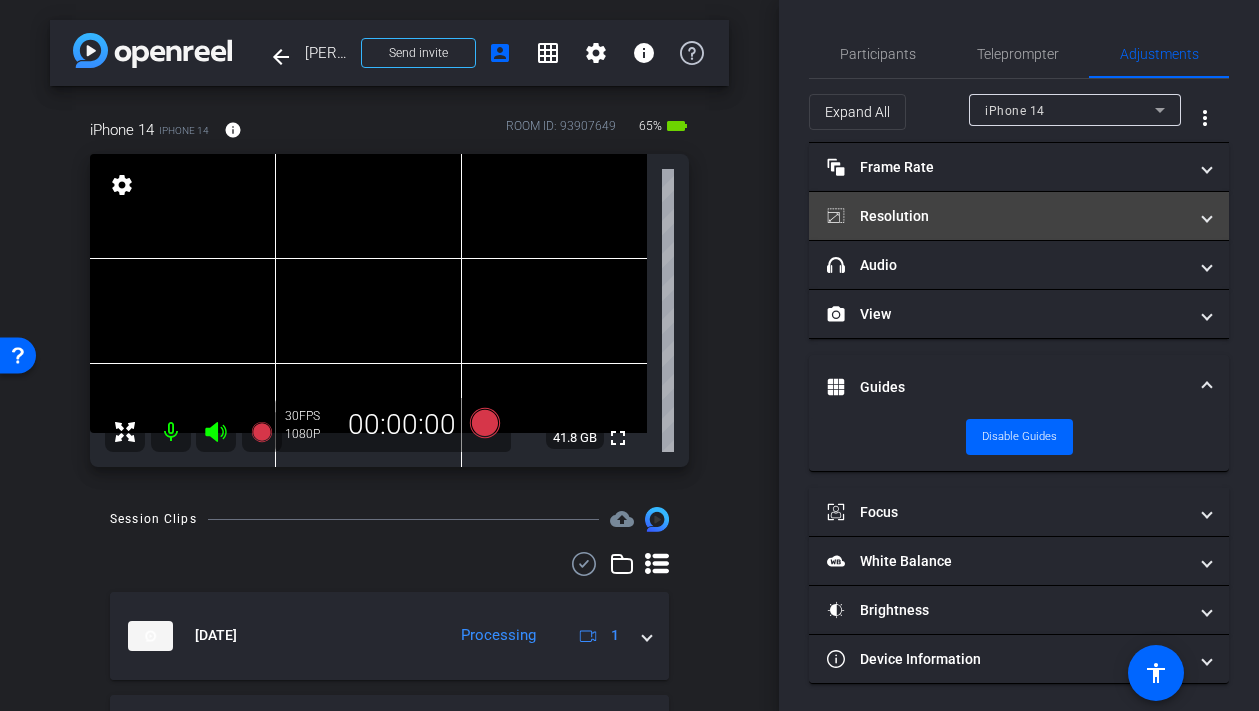 click on "Resolution" at bounding box center (1007, 216) 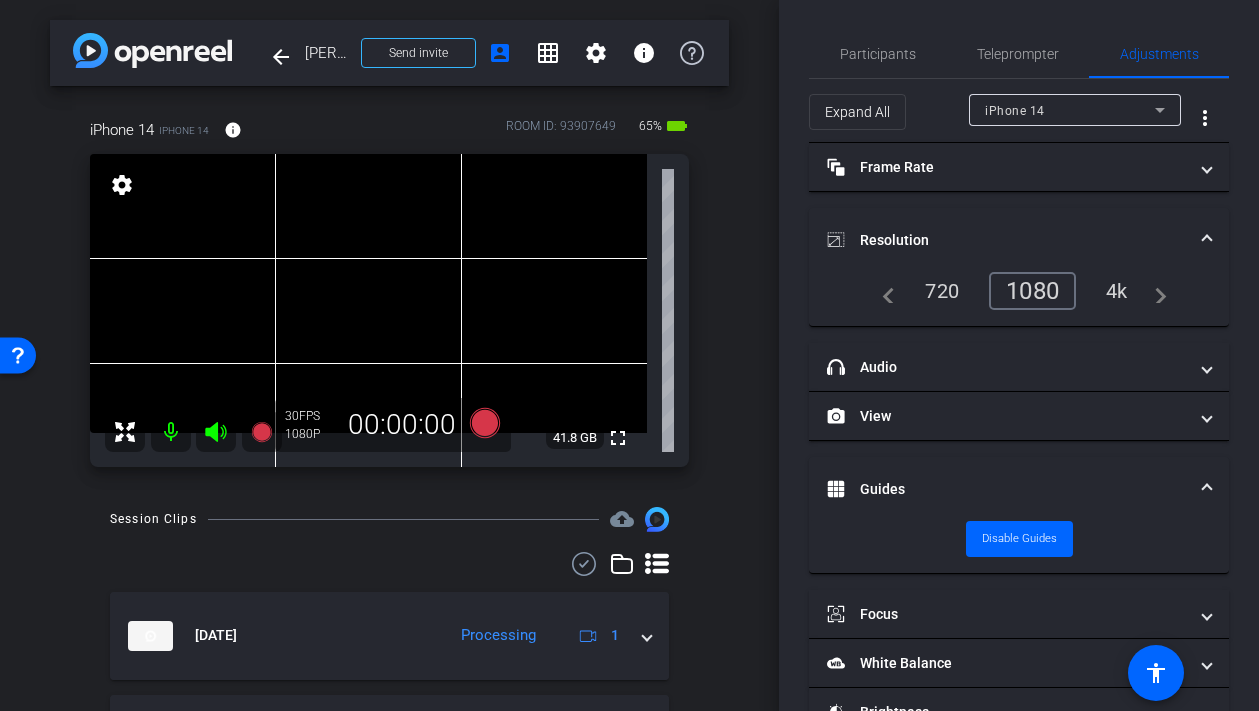 click on "Resolution" at bounding box center [1019, 240] 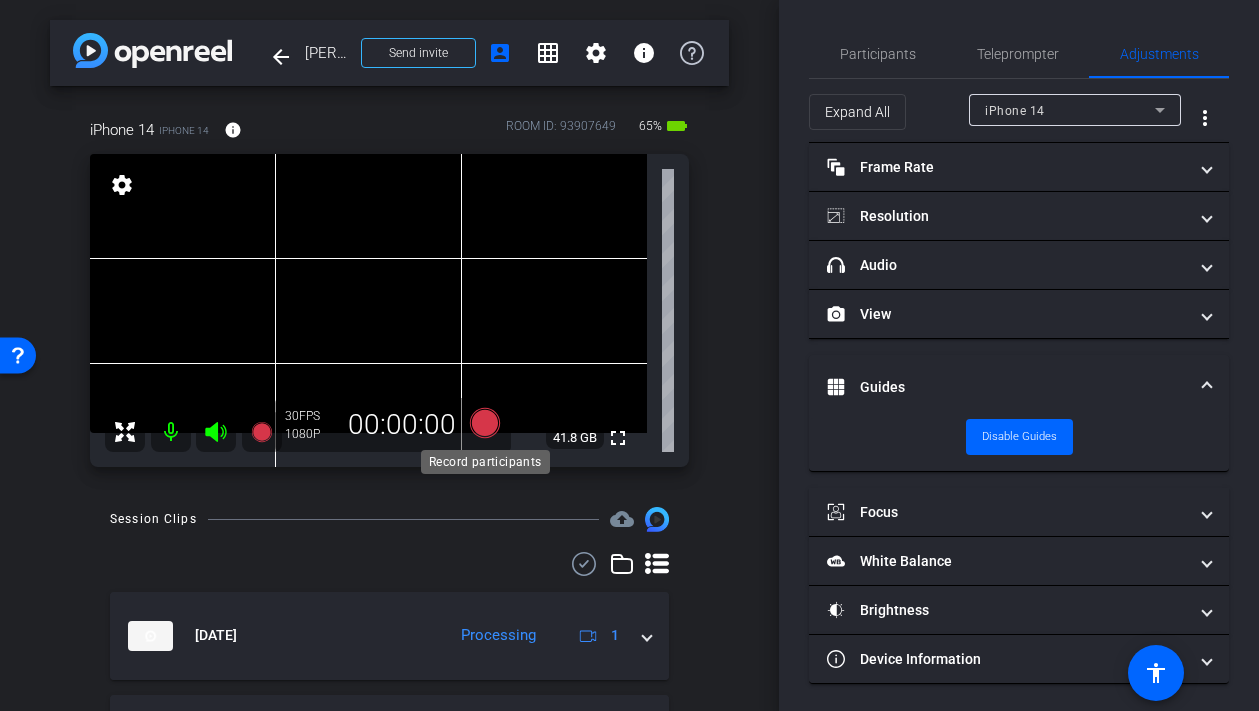 click 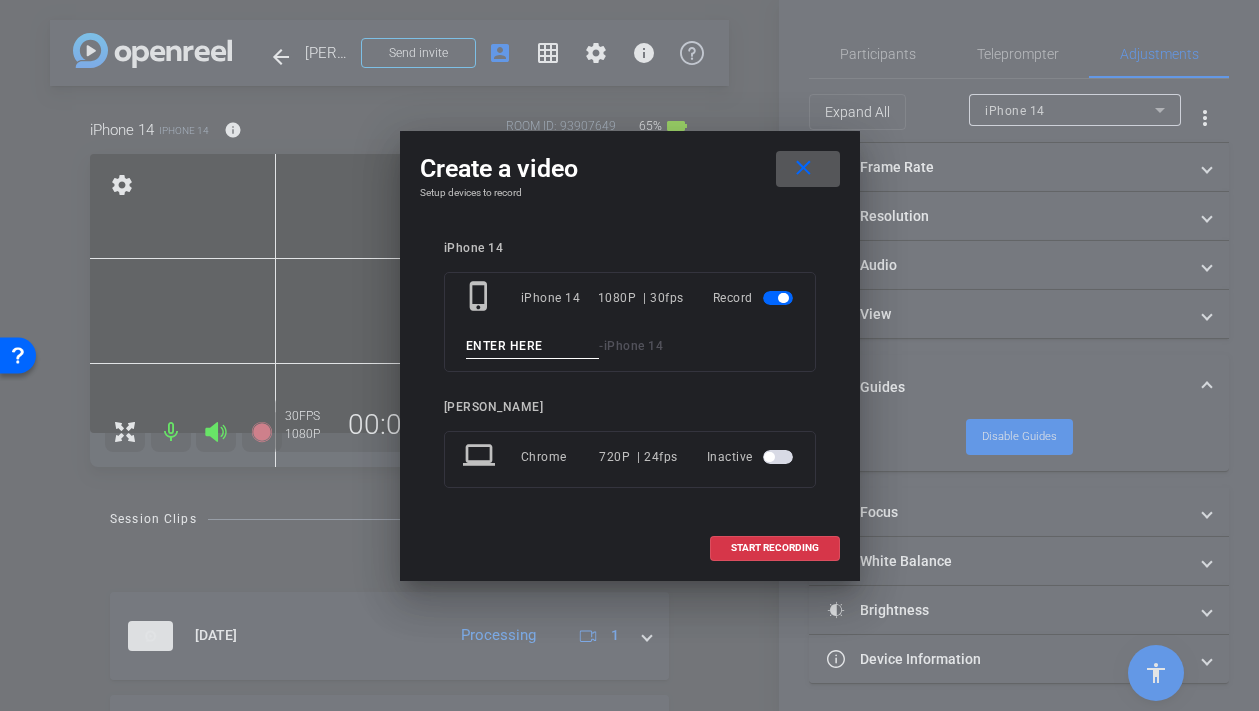 click at bounding box center (533, 346) 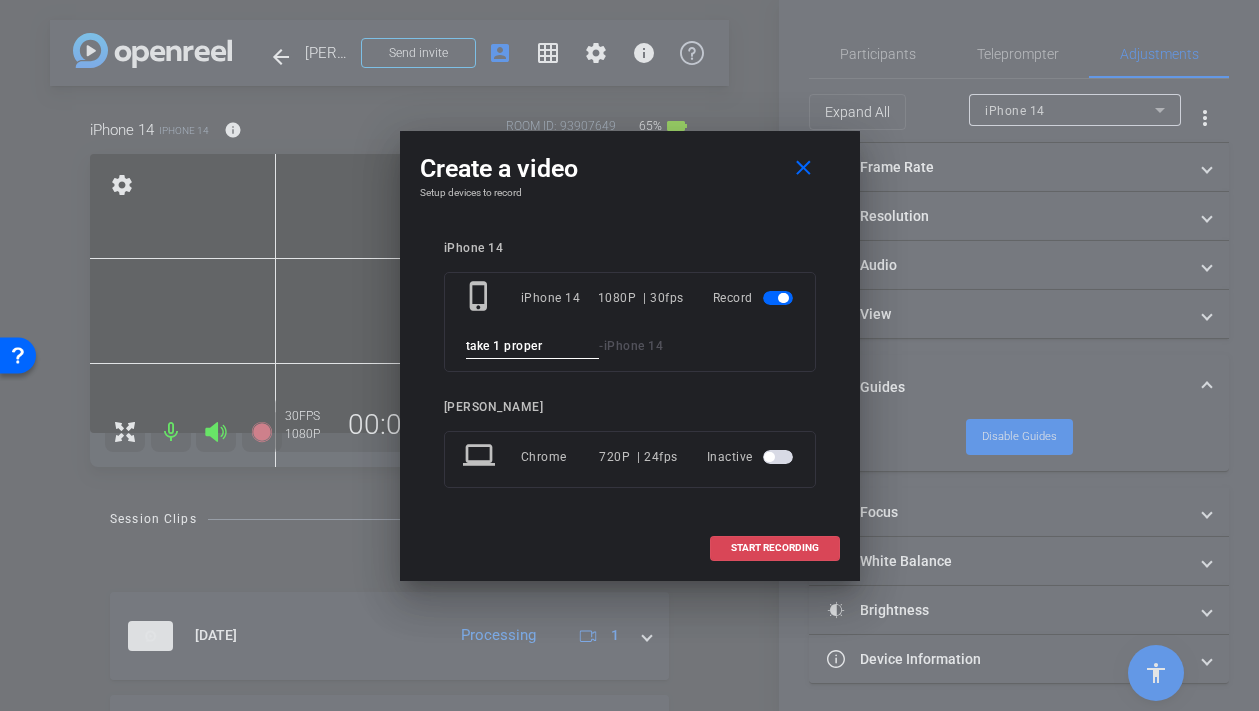 type on "take 1 proper" 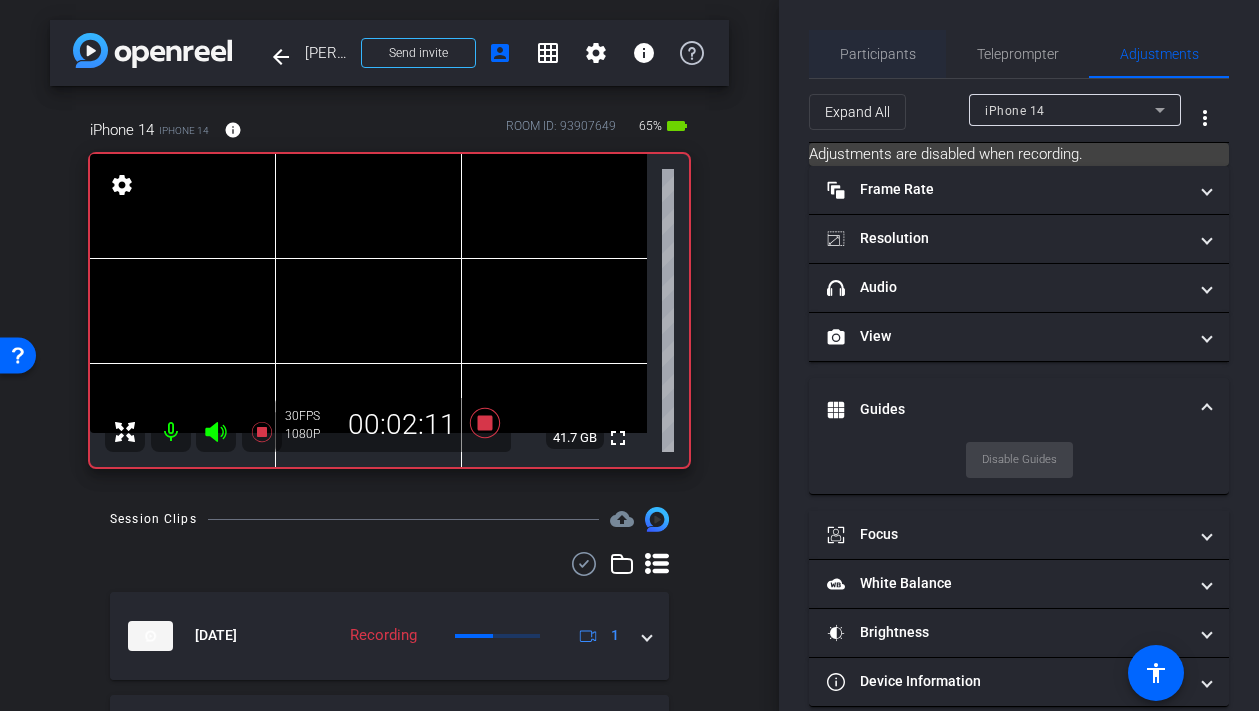 click on "Participants" at bounding box center [878, 54] 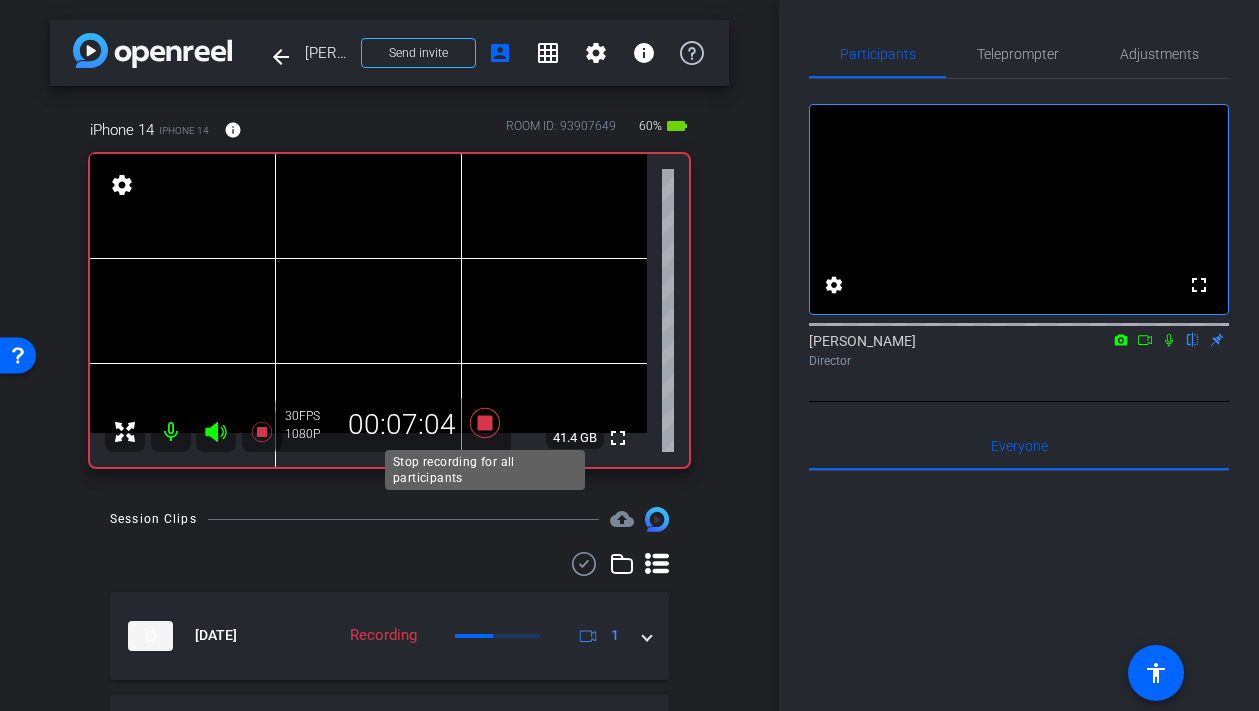 click 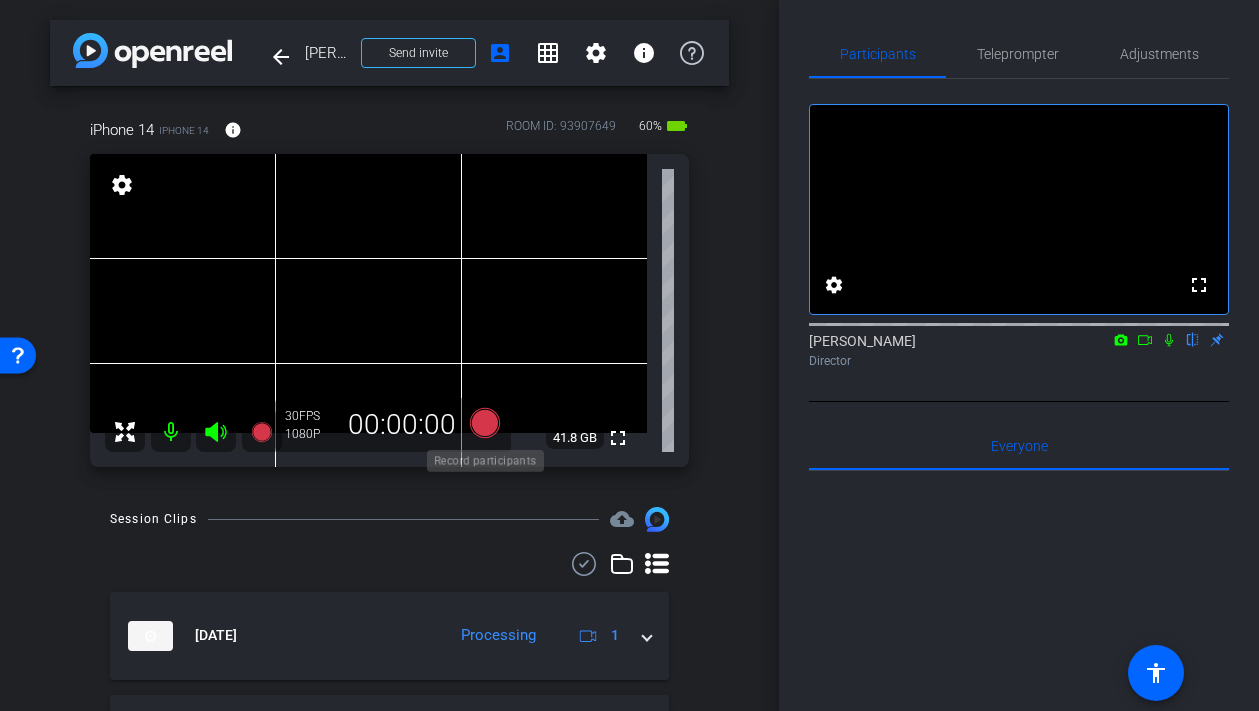 click 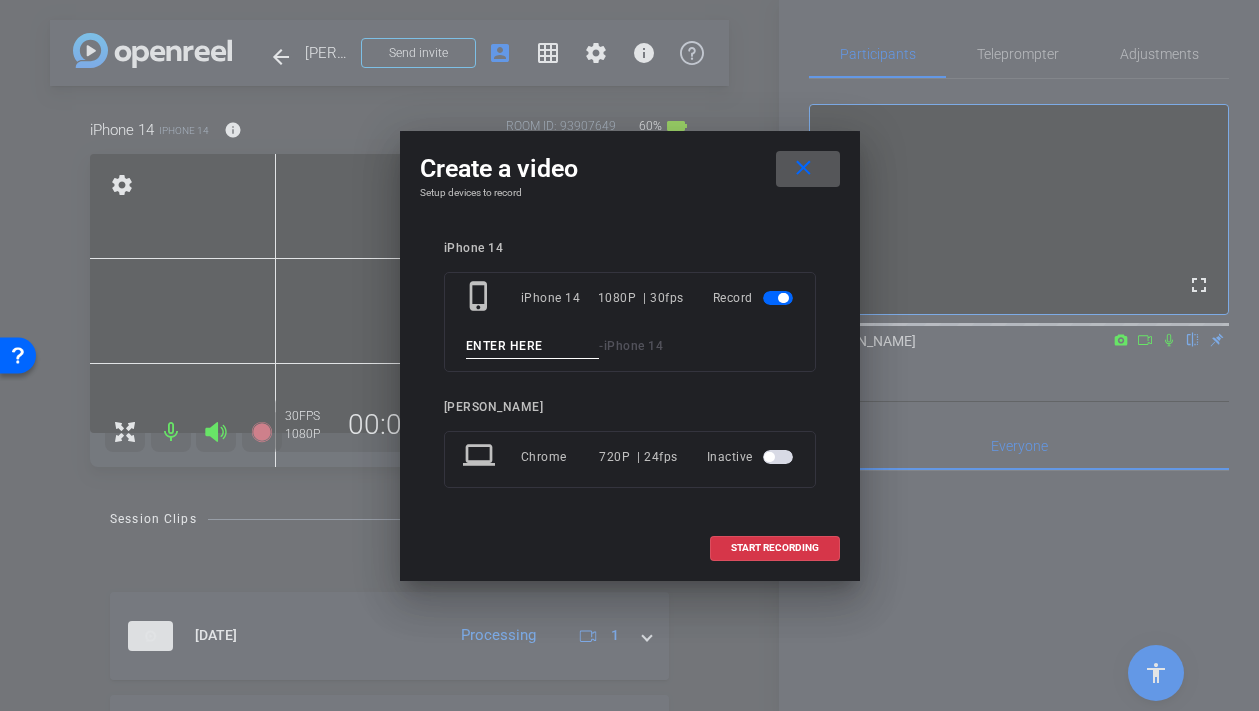 click at bounding box center (533, 346) 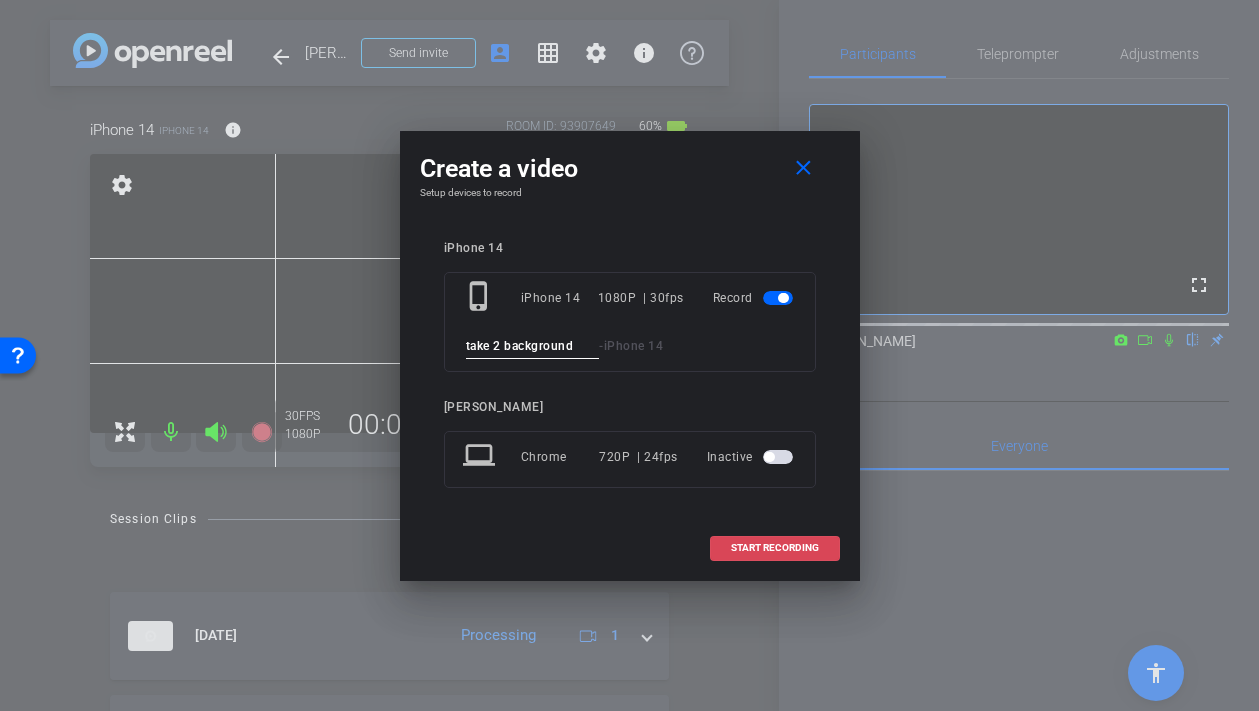 type on "take 2 background" 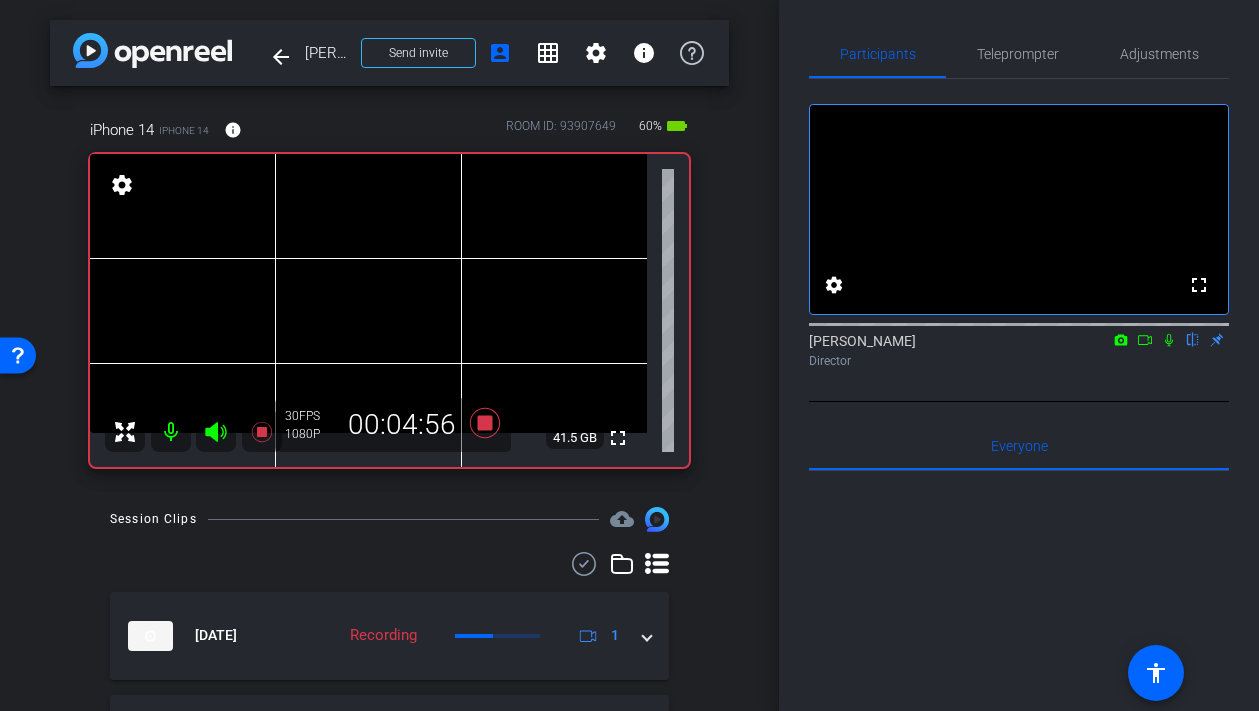 click 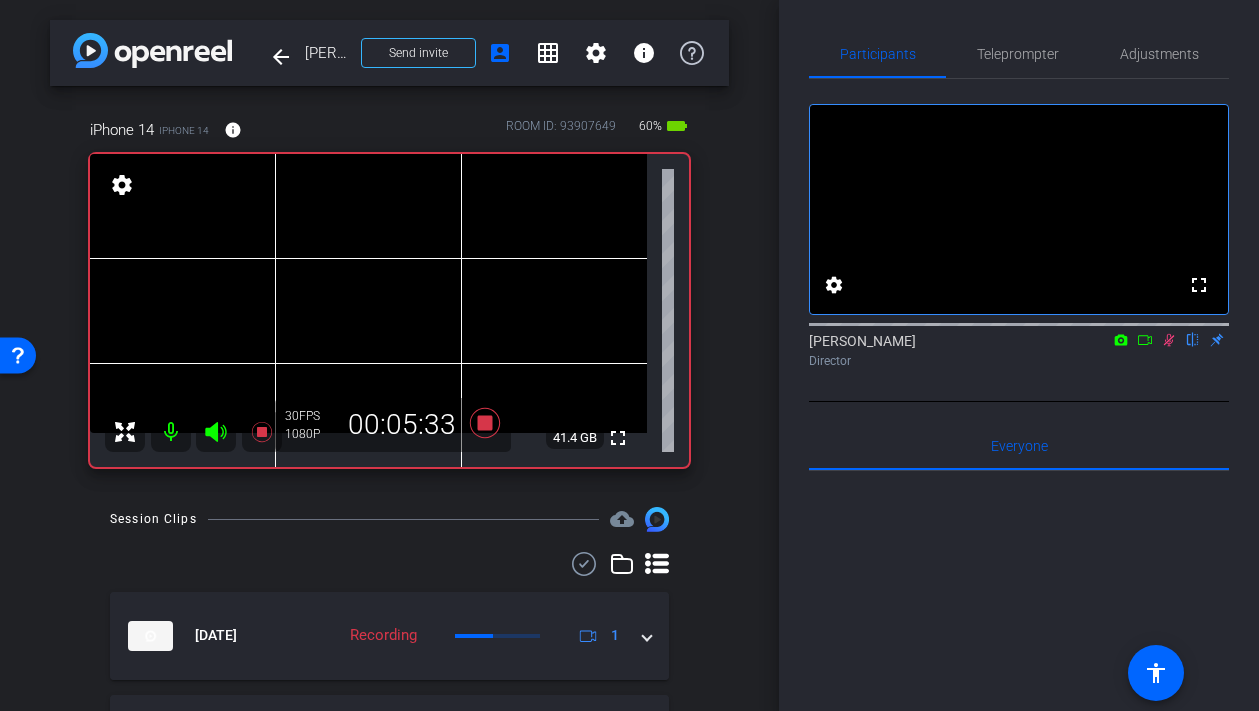 click 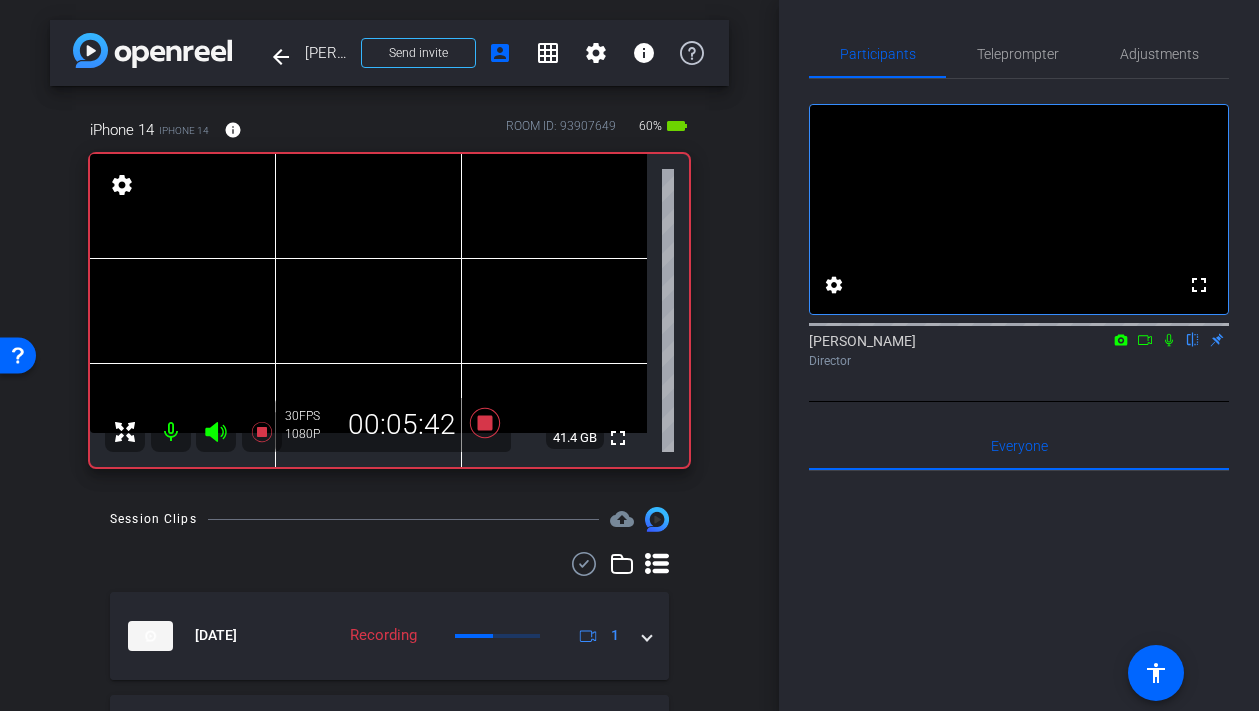 click 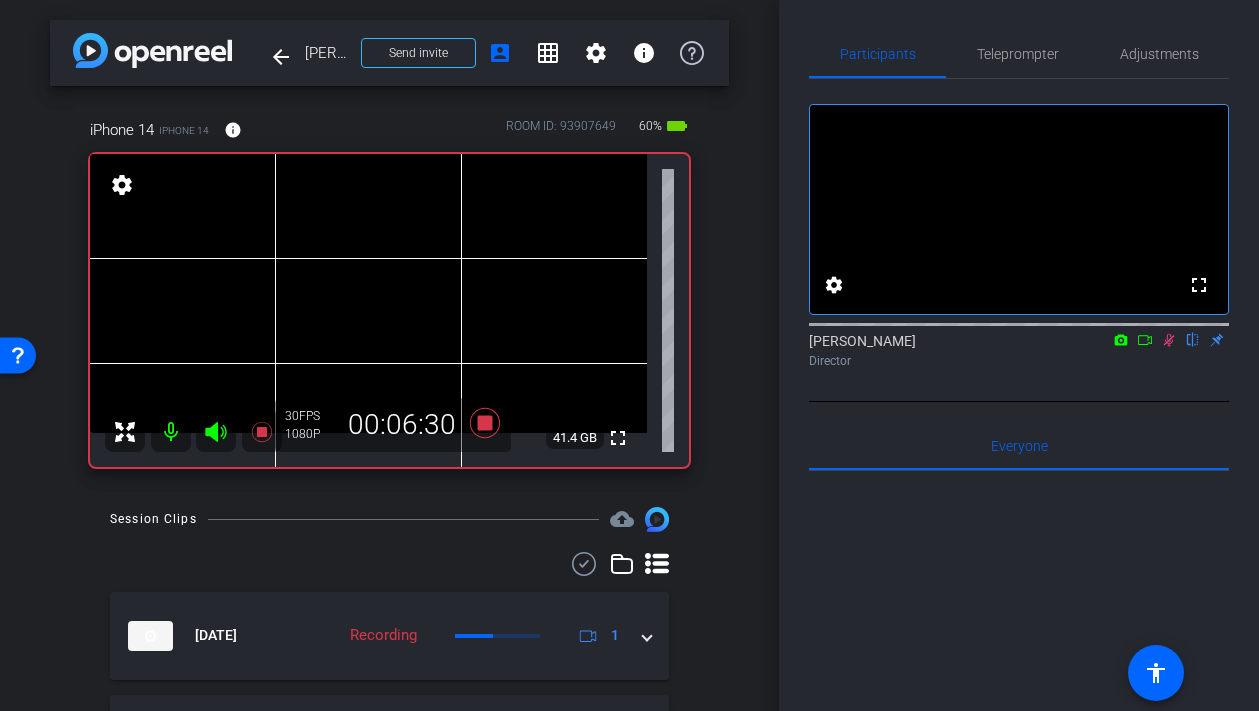 click 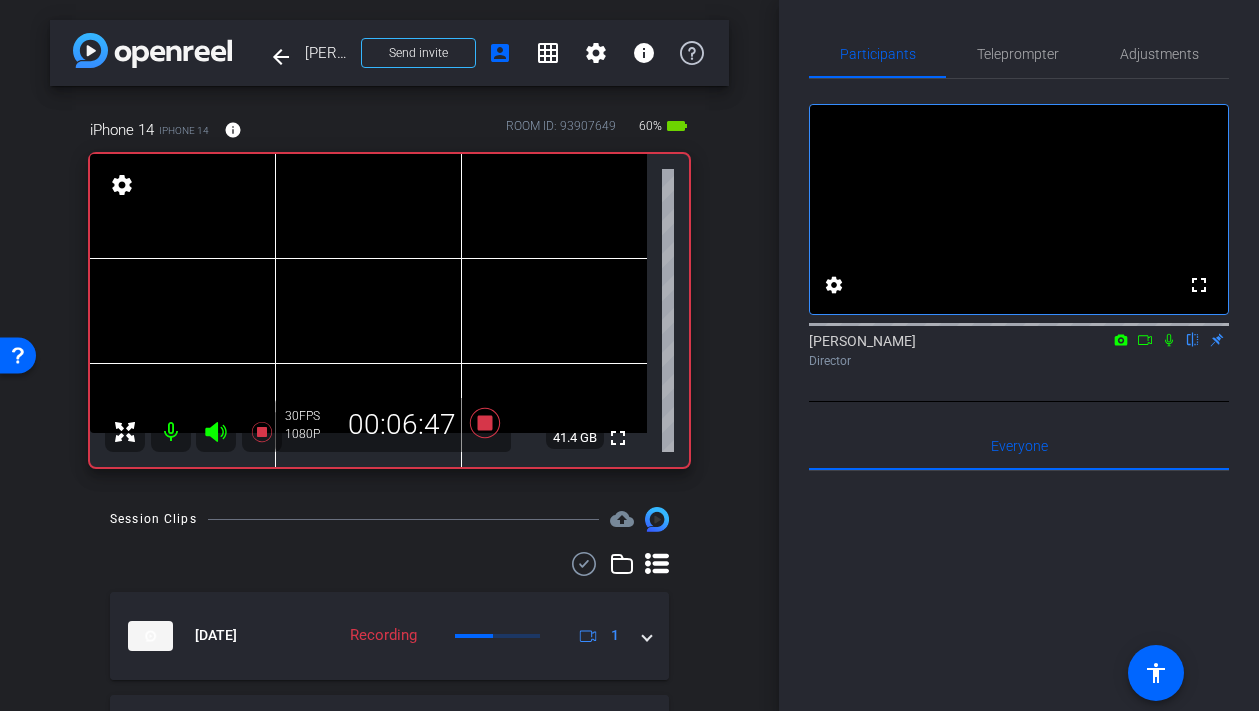 click 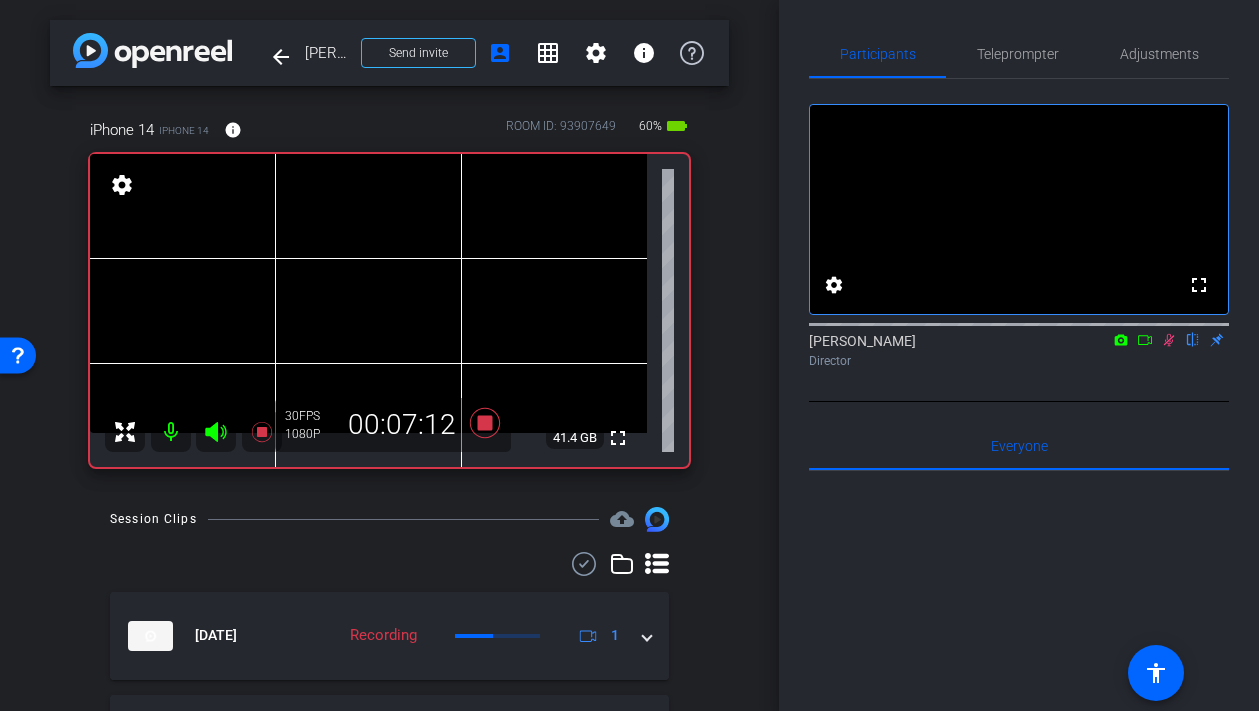 click 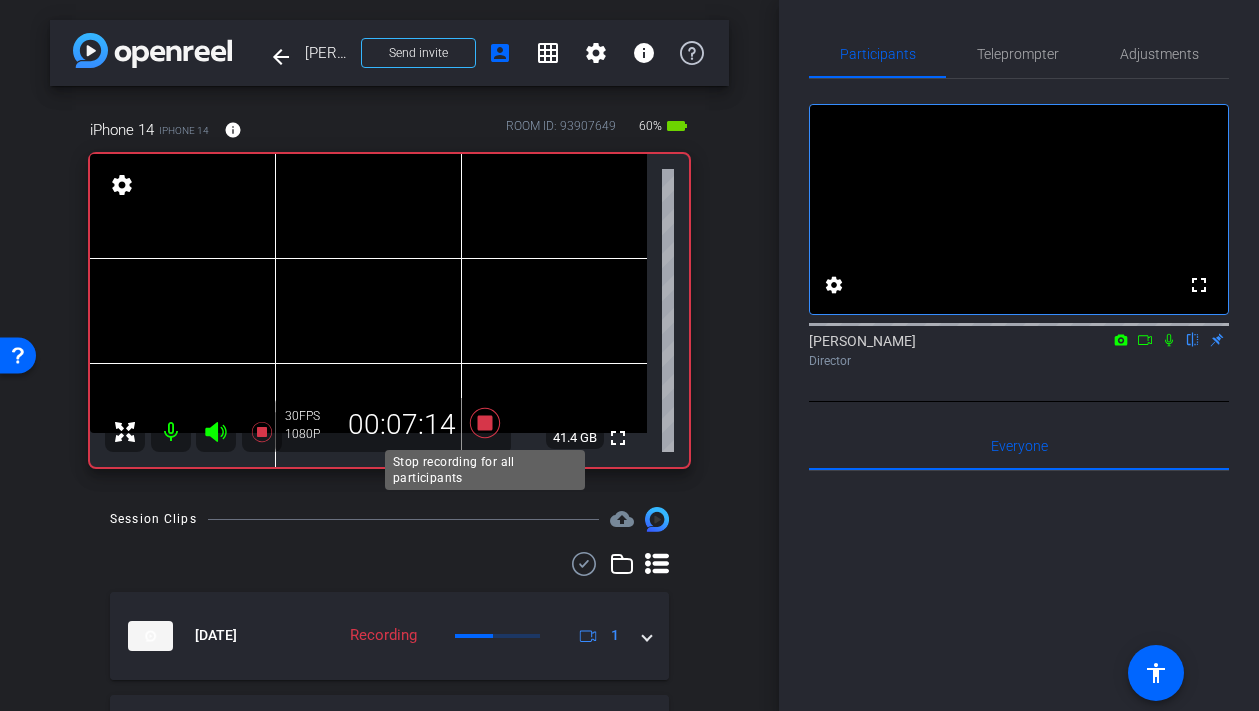 click 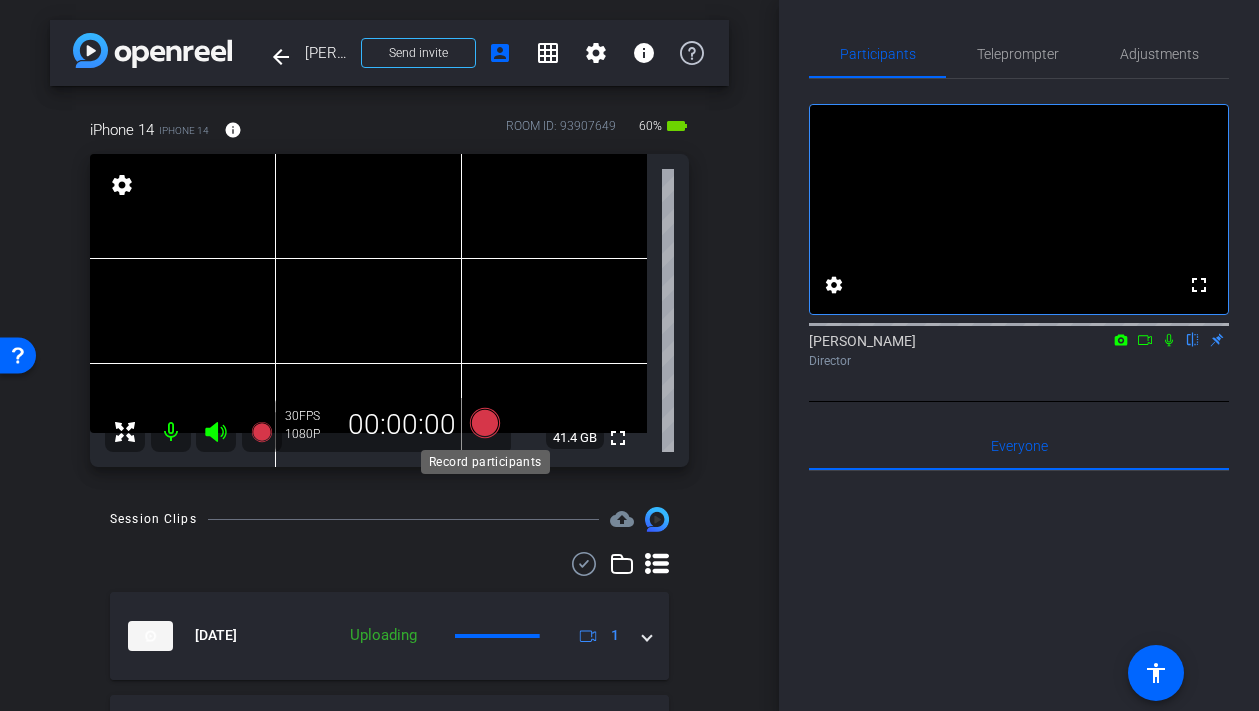 click 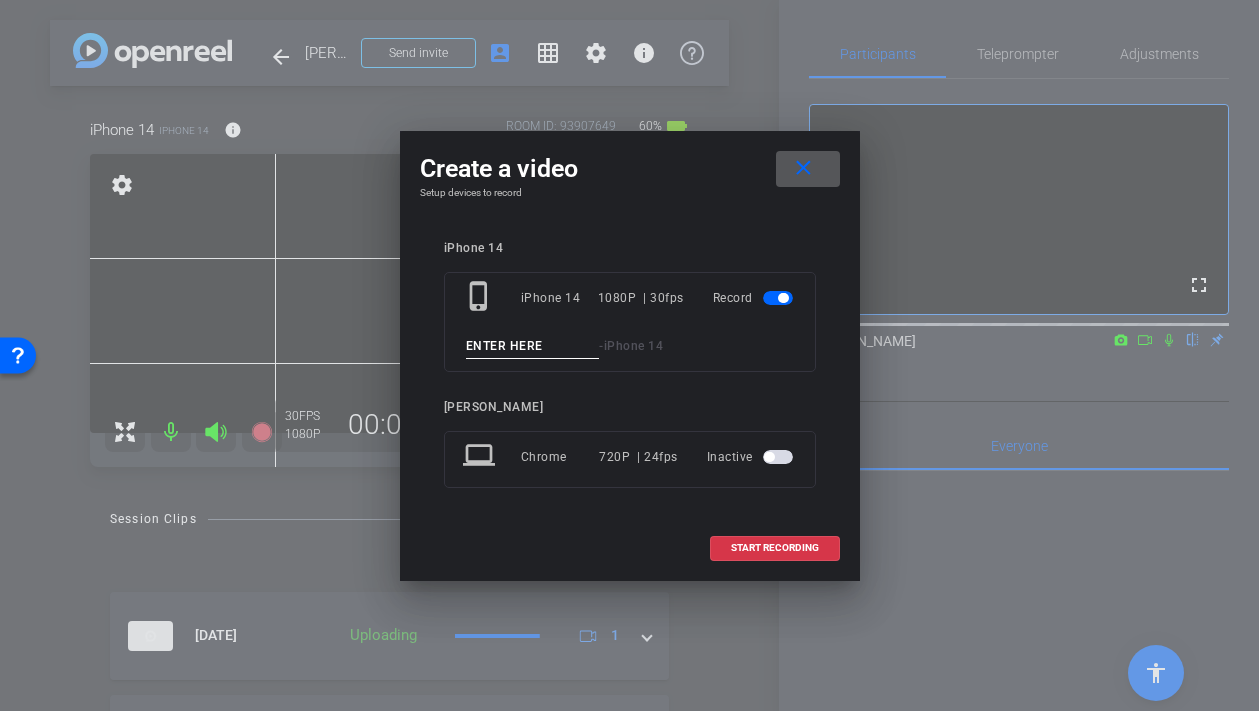 click at bounding box center (533, 346) 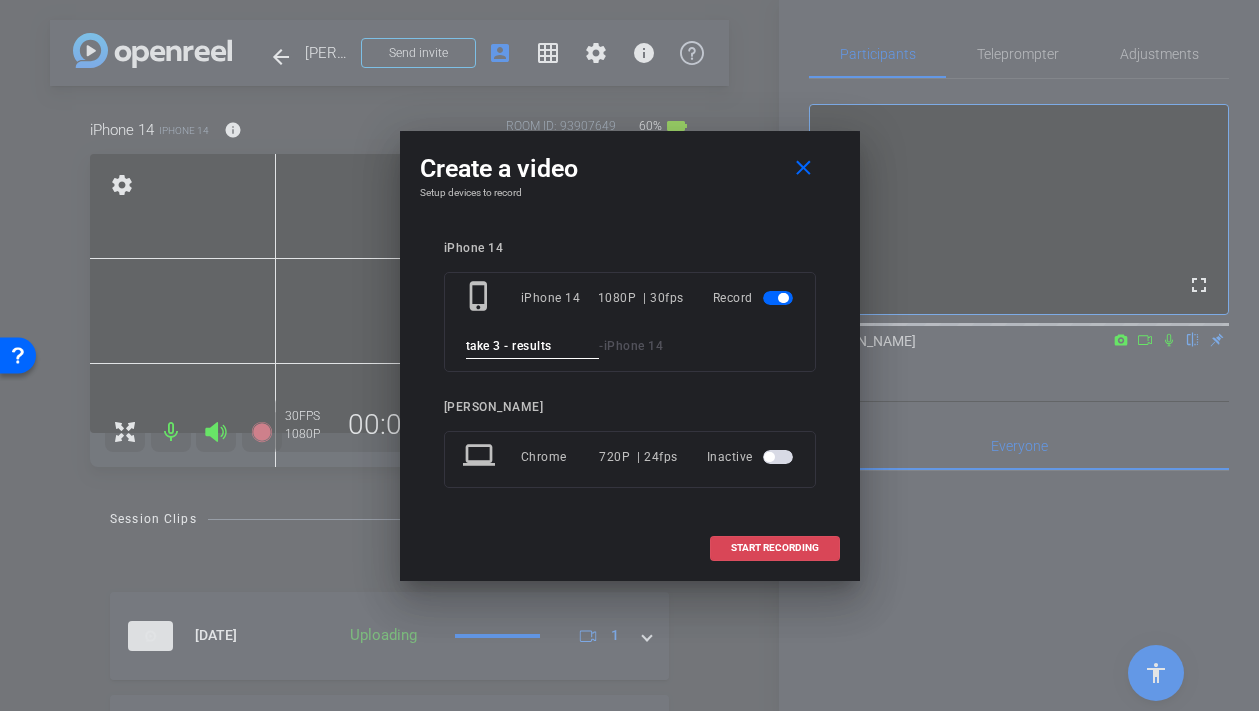 type on "take 3 - results" 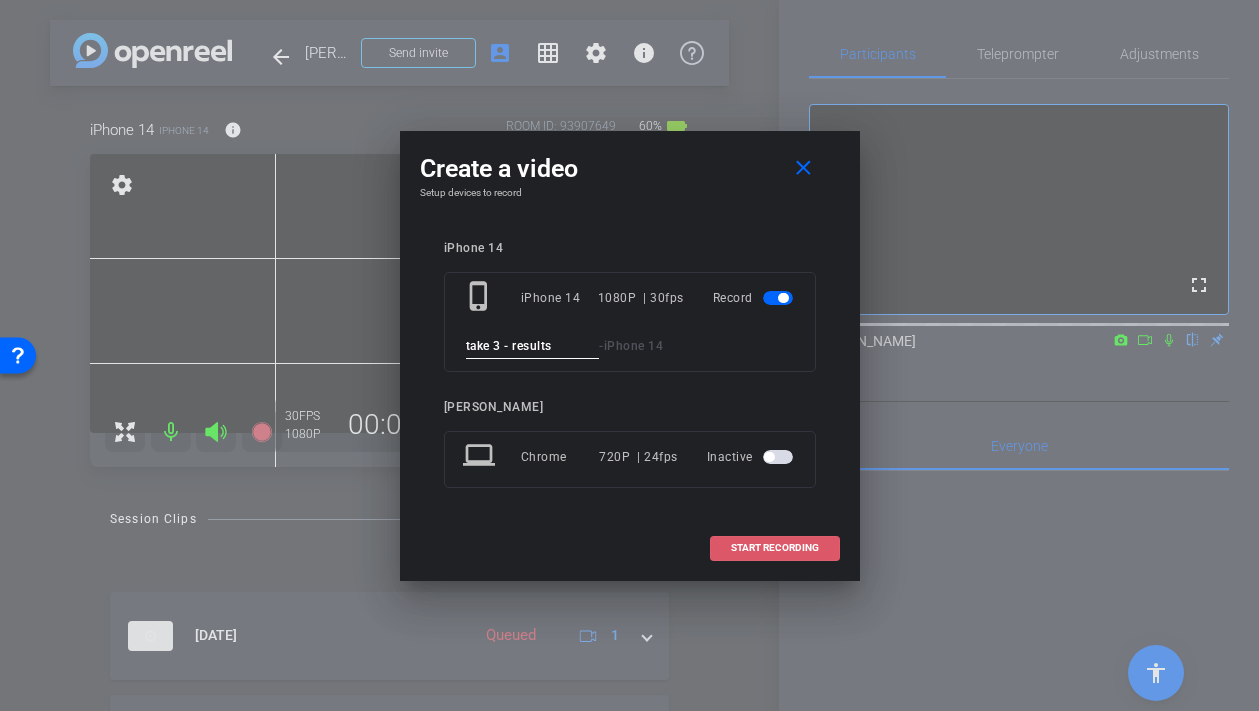 click at bounding box center (775, 548) 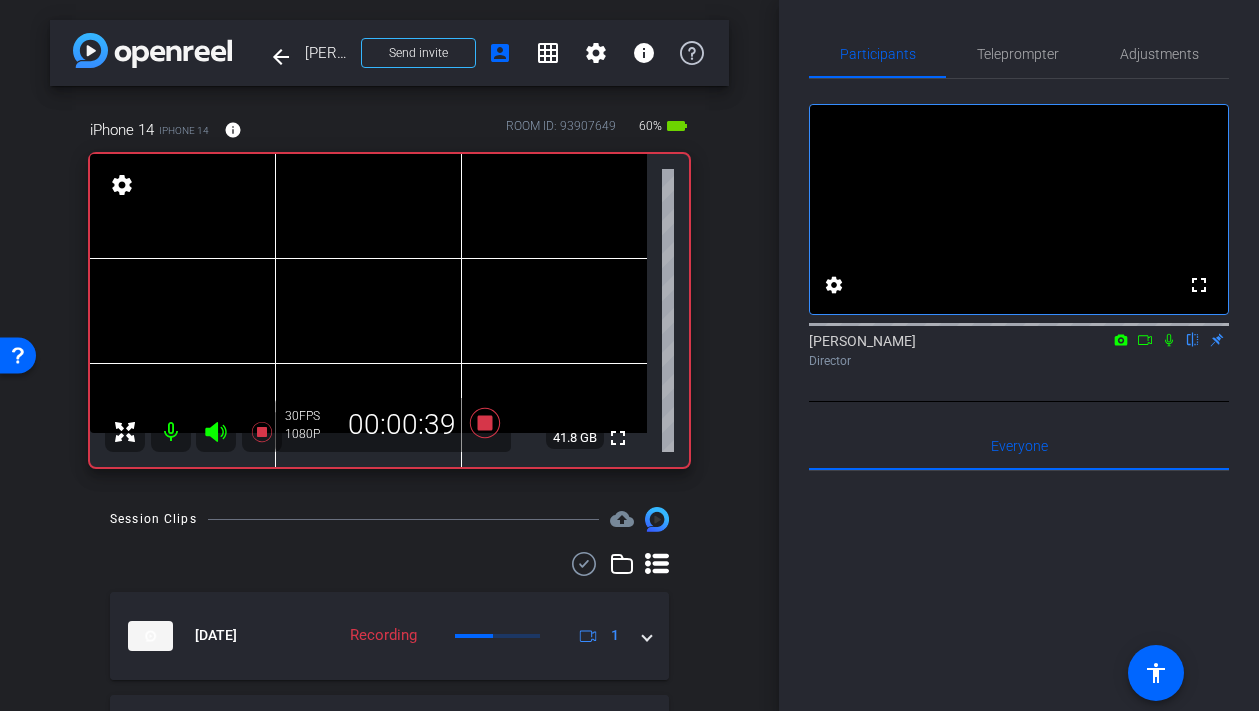 click 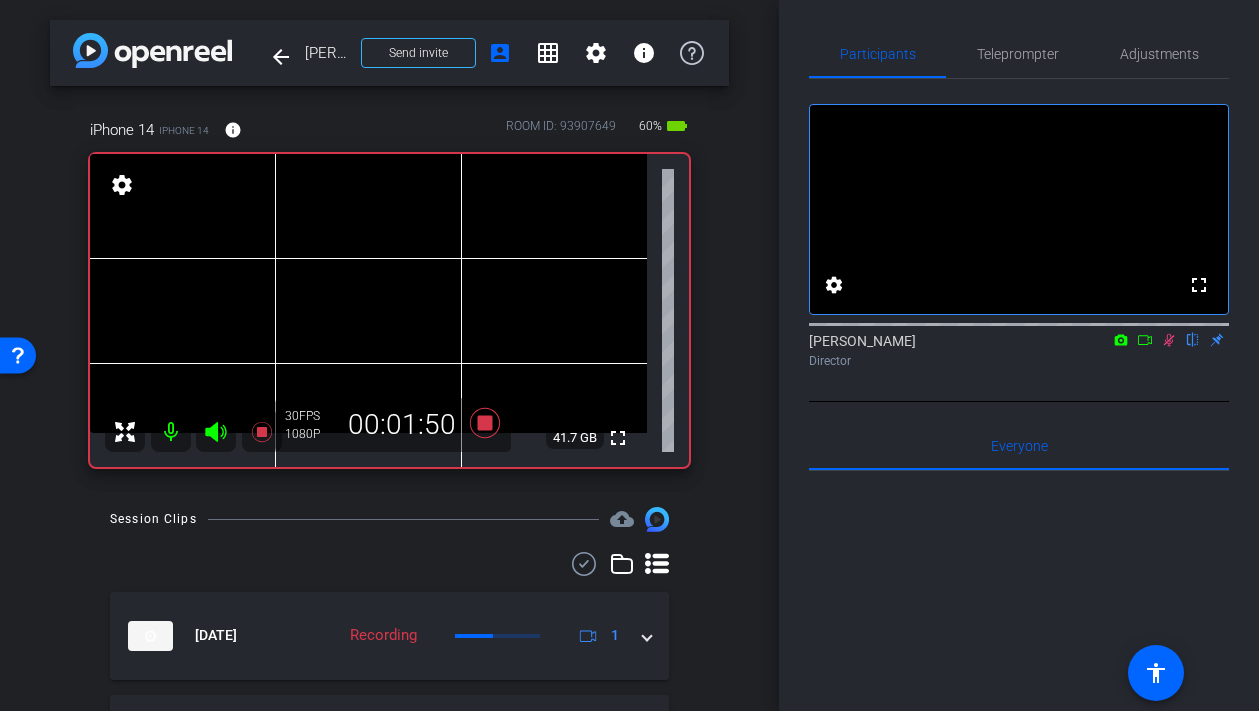 click 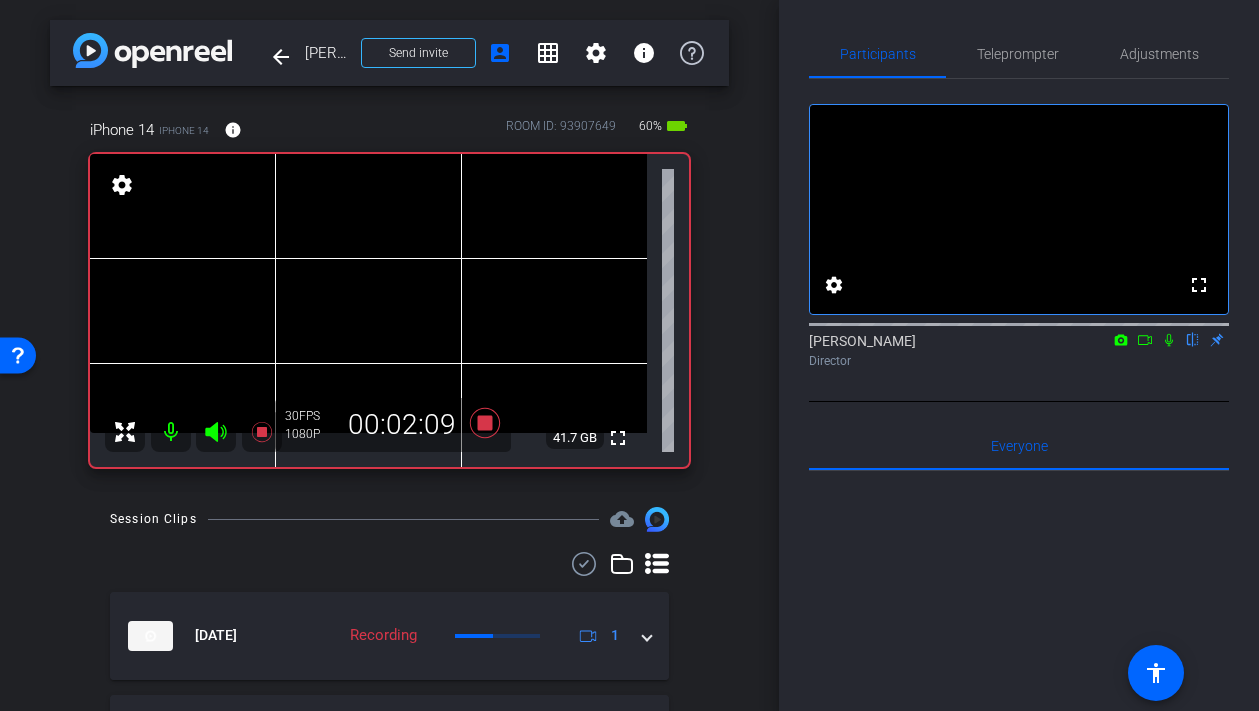 click 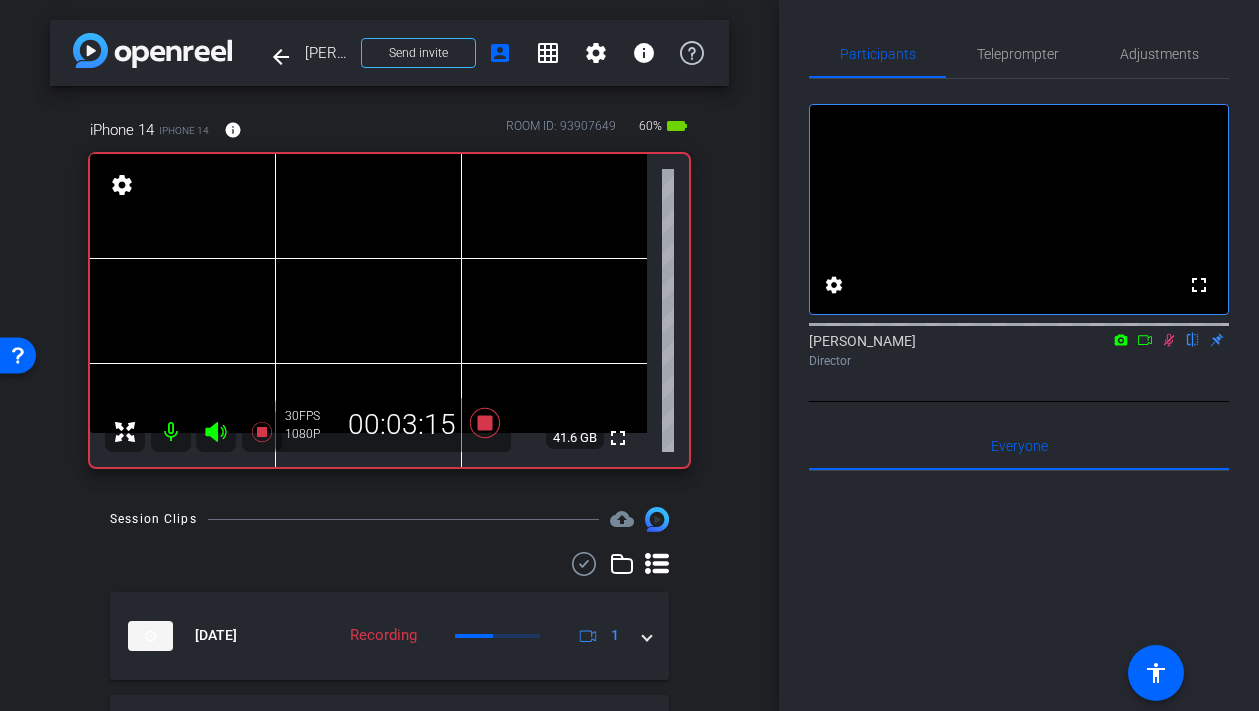 click 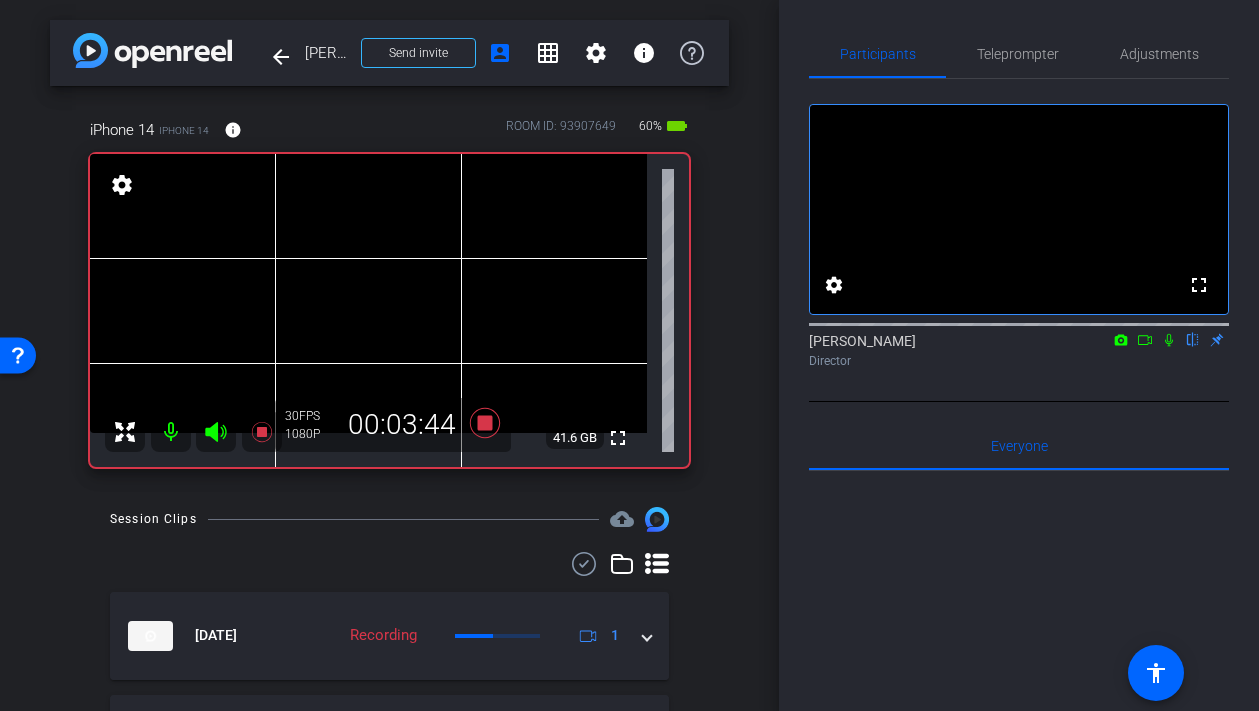 click 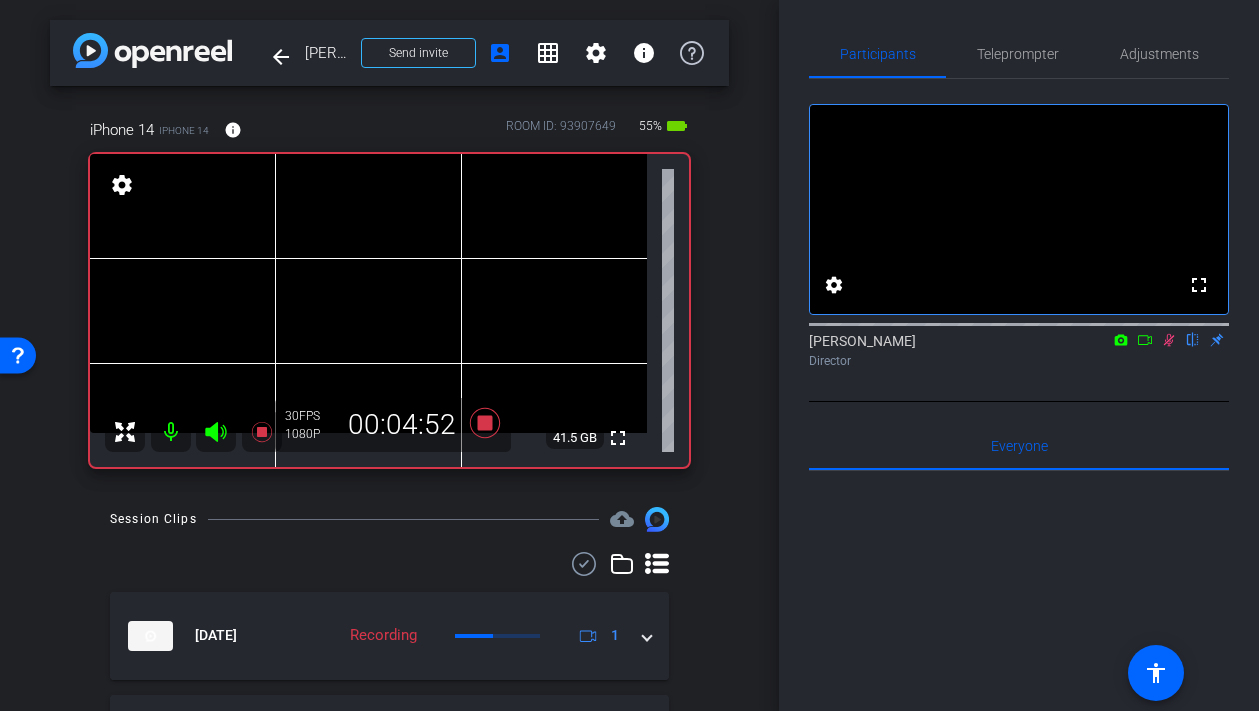 click 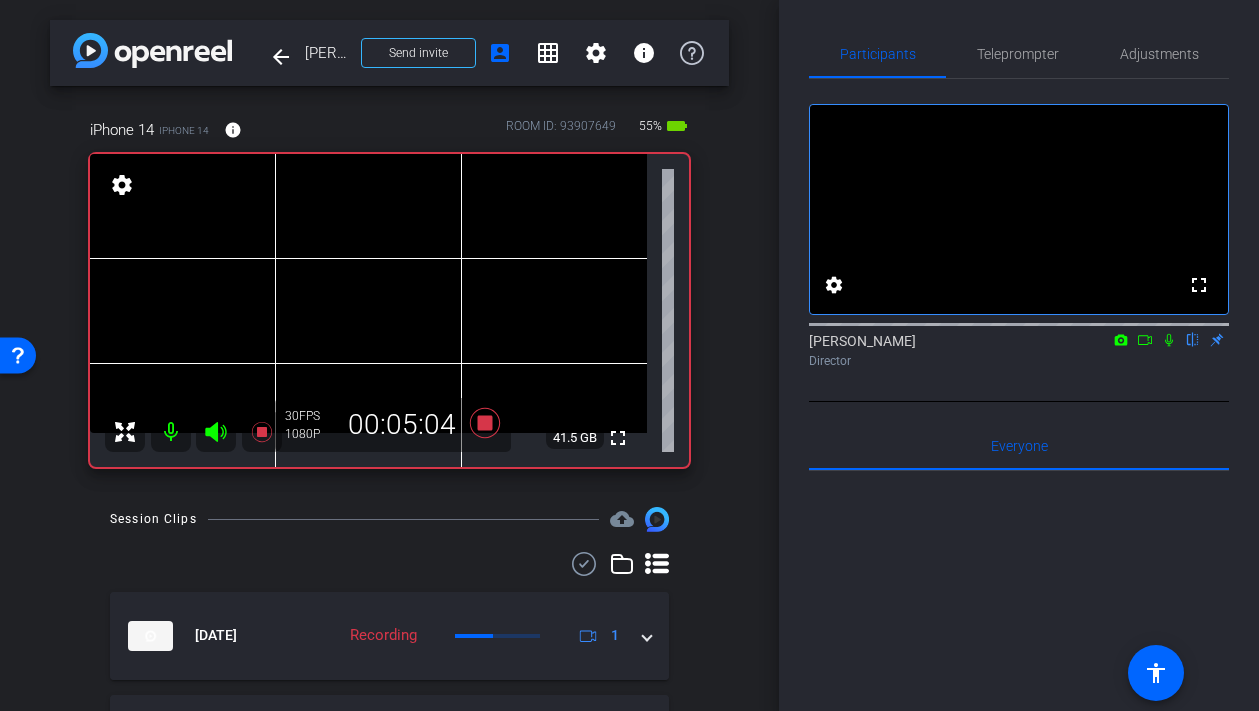click 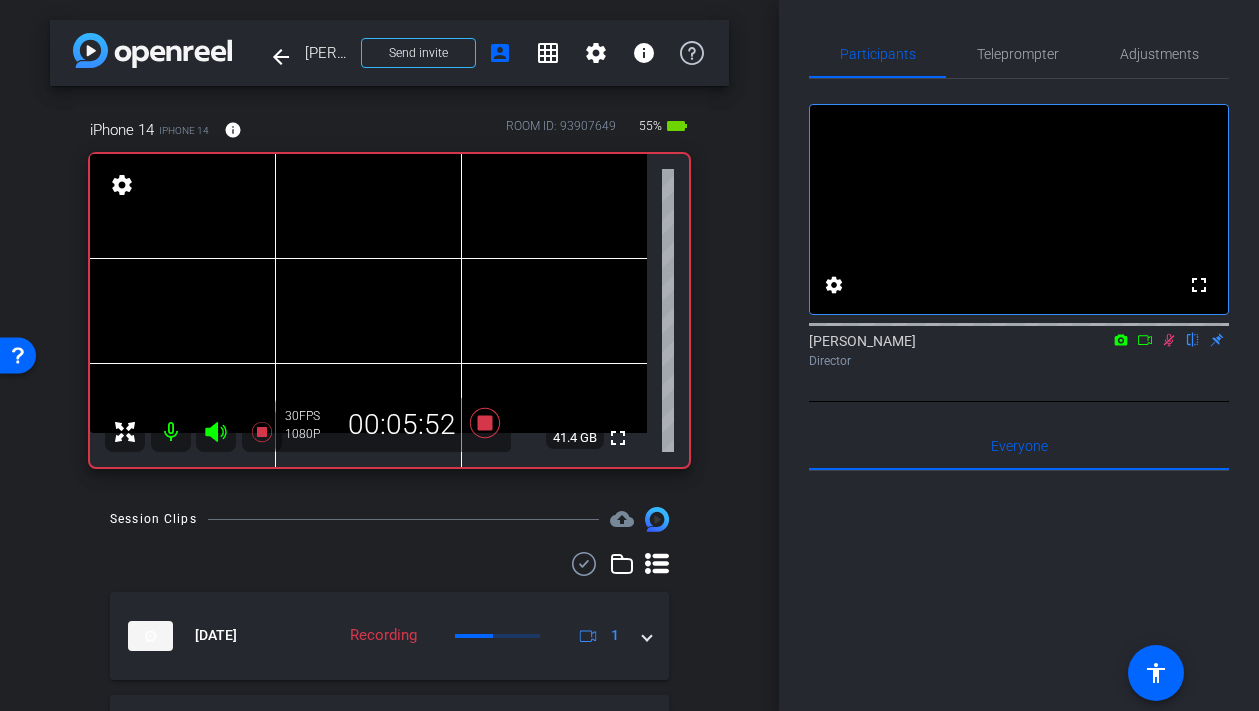 click 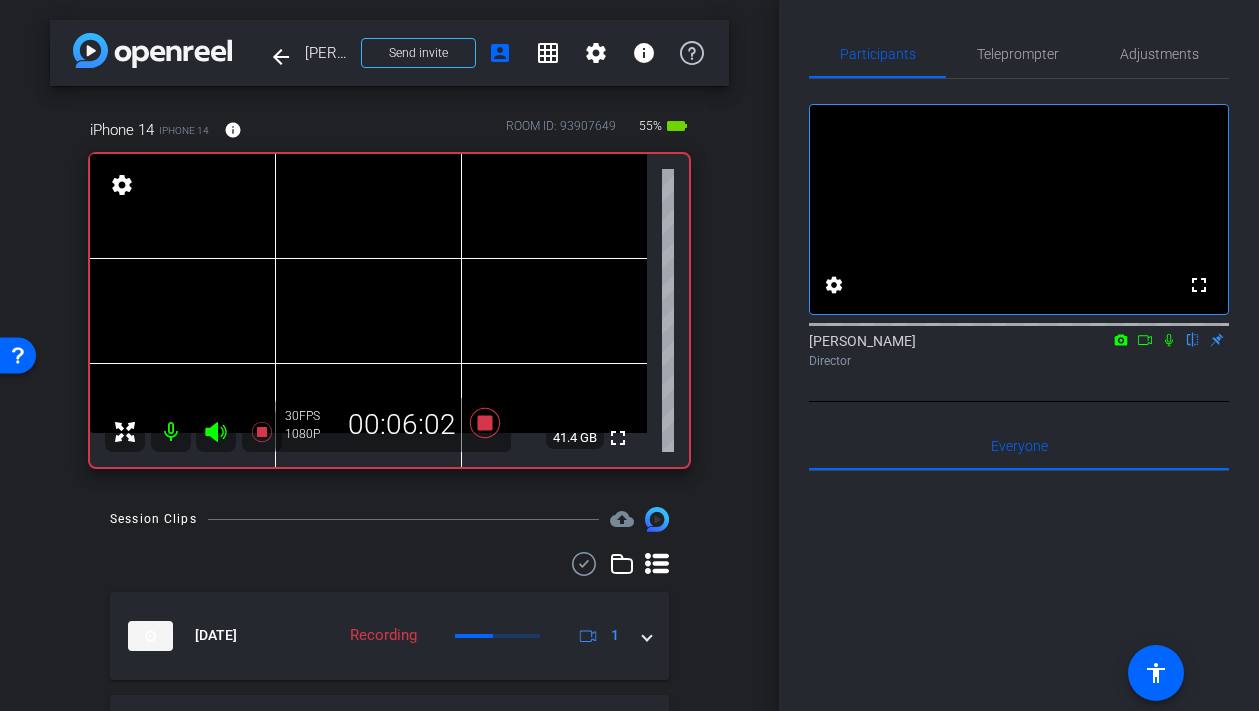 click 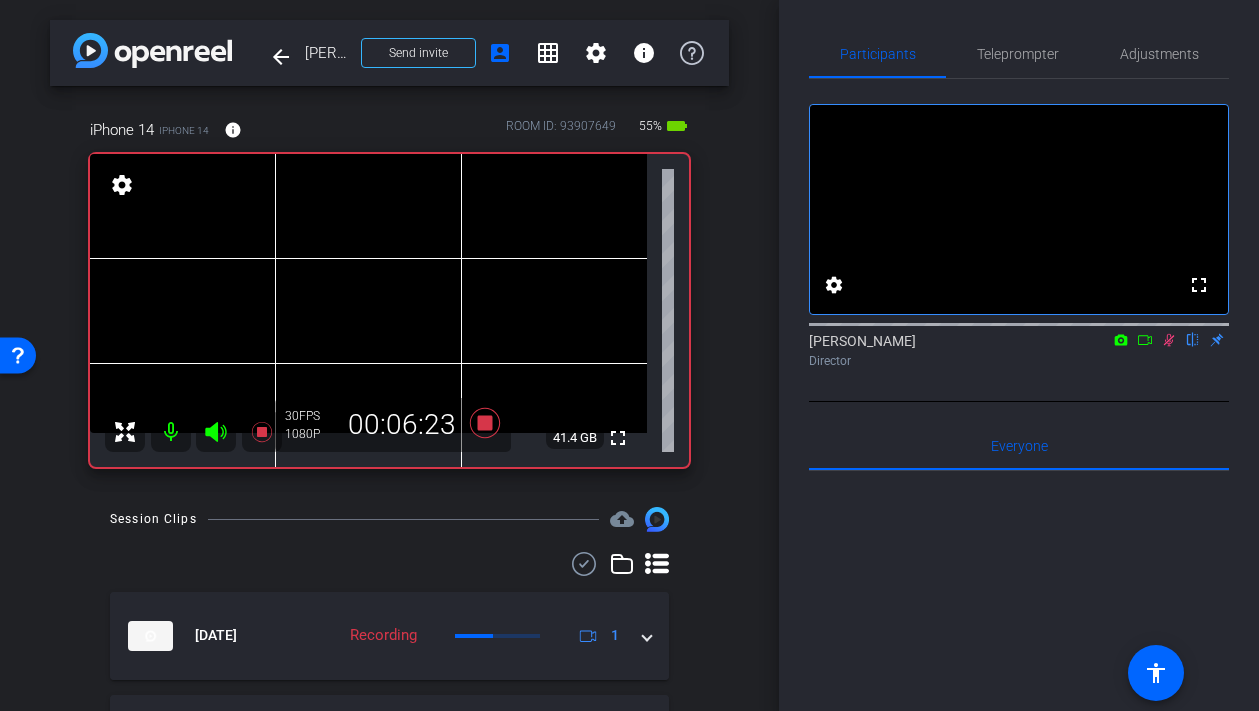 click 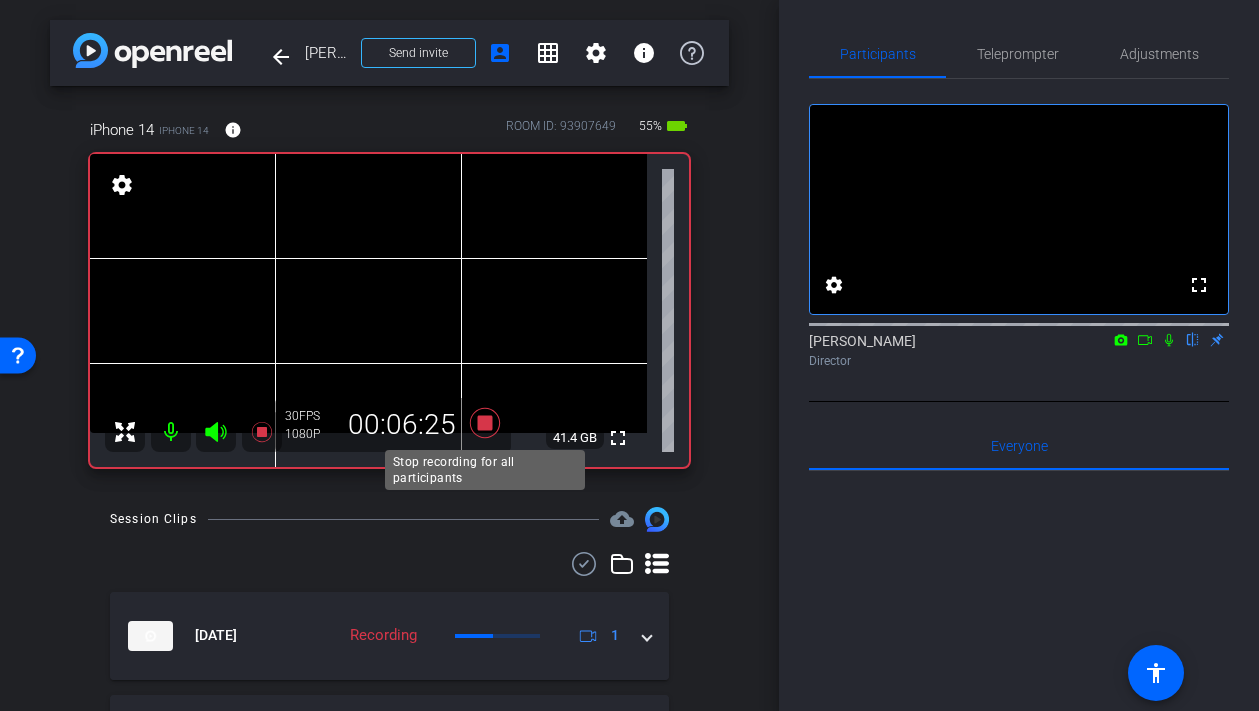click 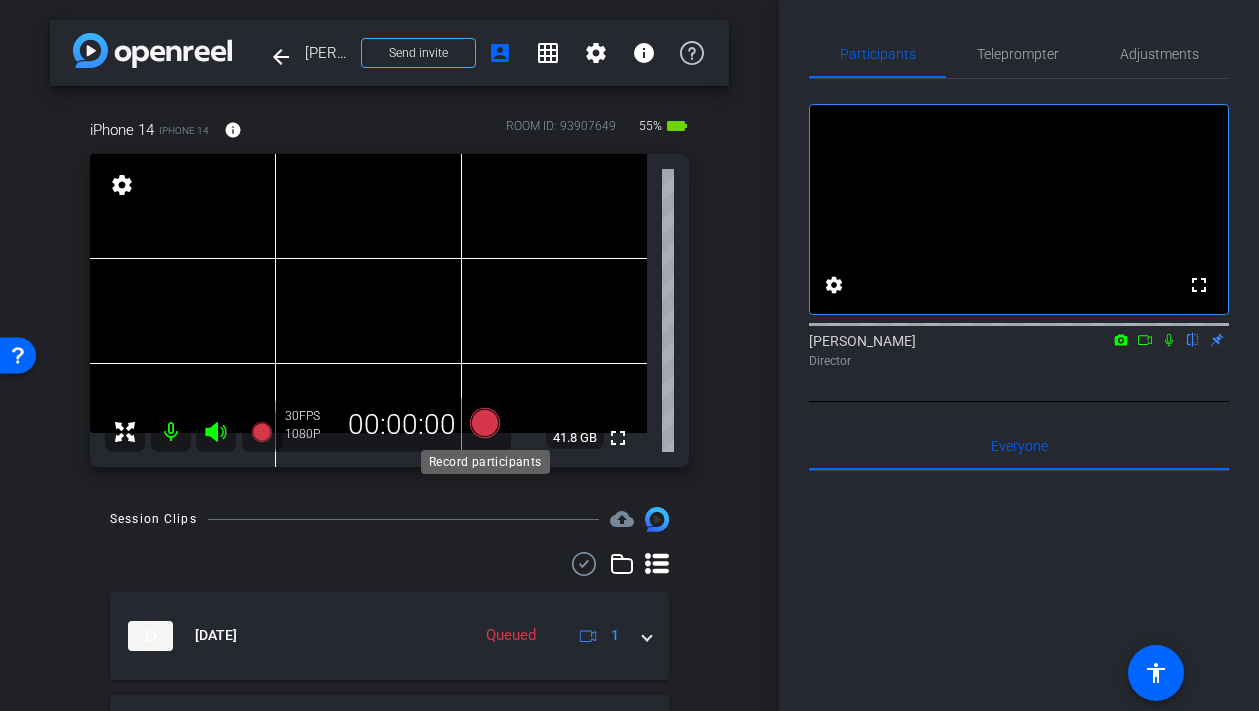 click 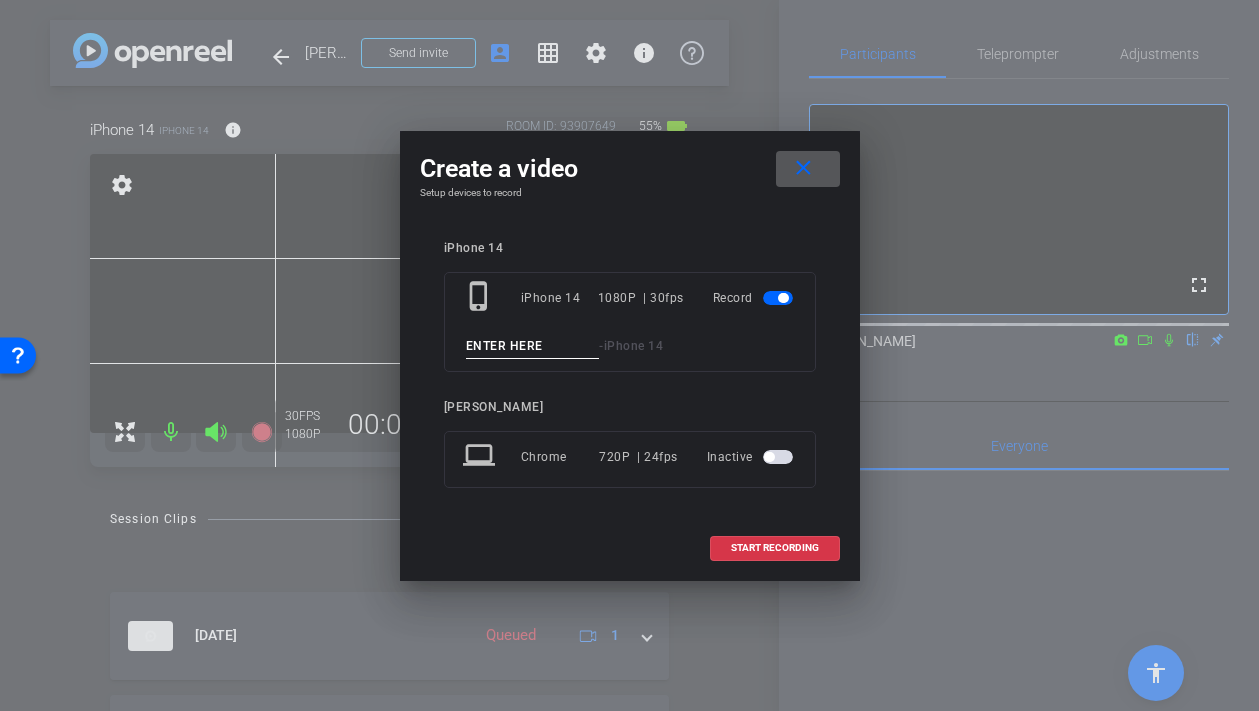 click at bounding box center (533, 346) 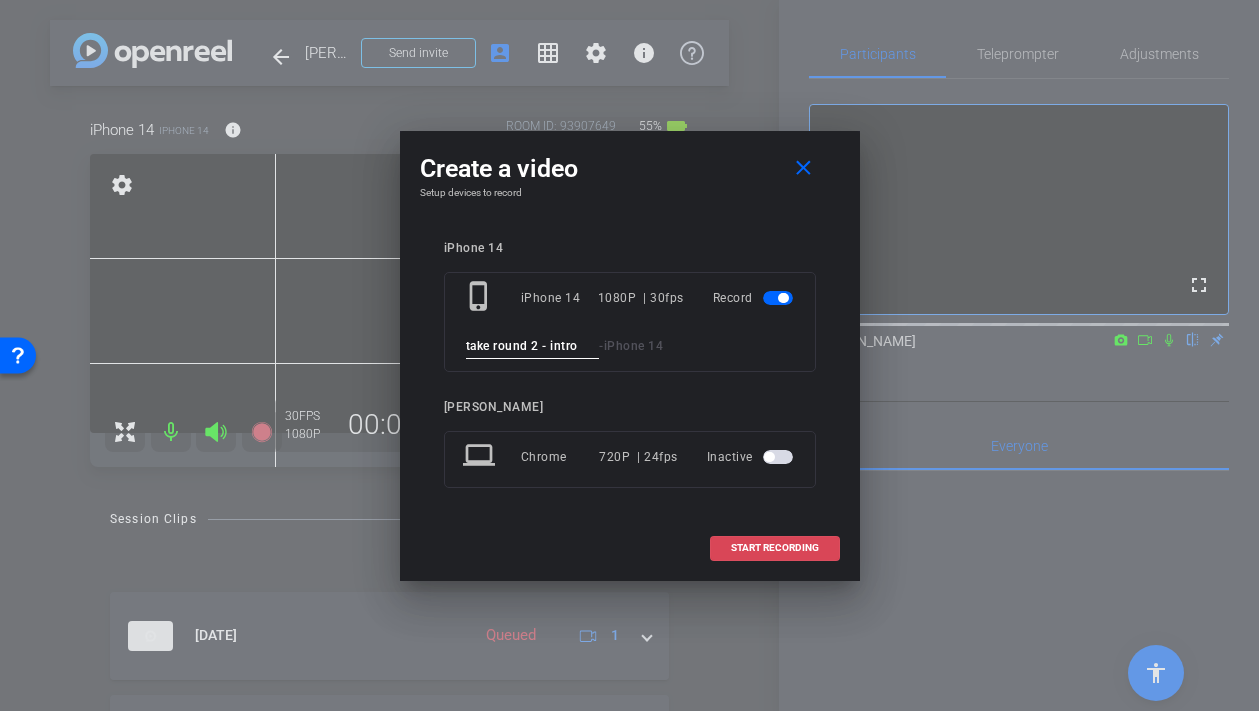 type on "take round 2 - intro" 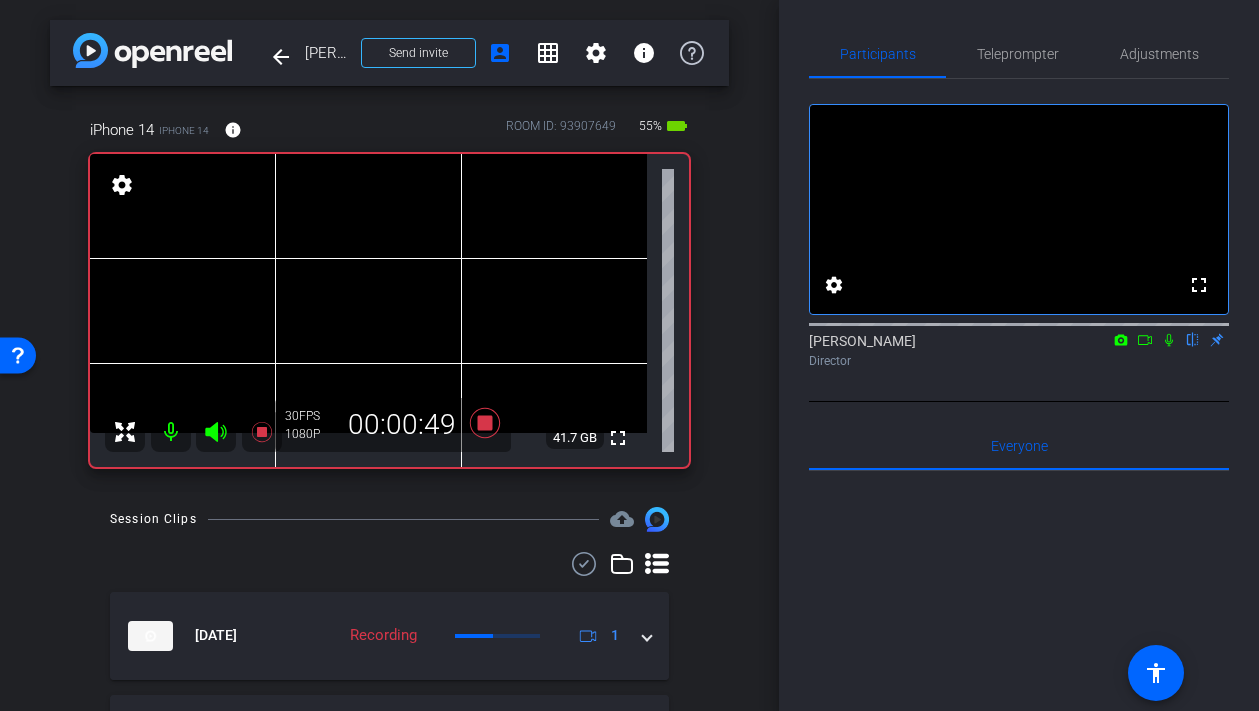 click 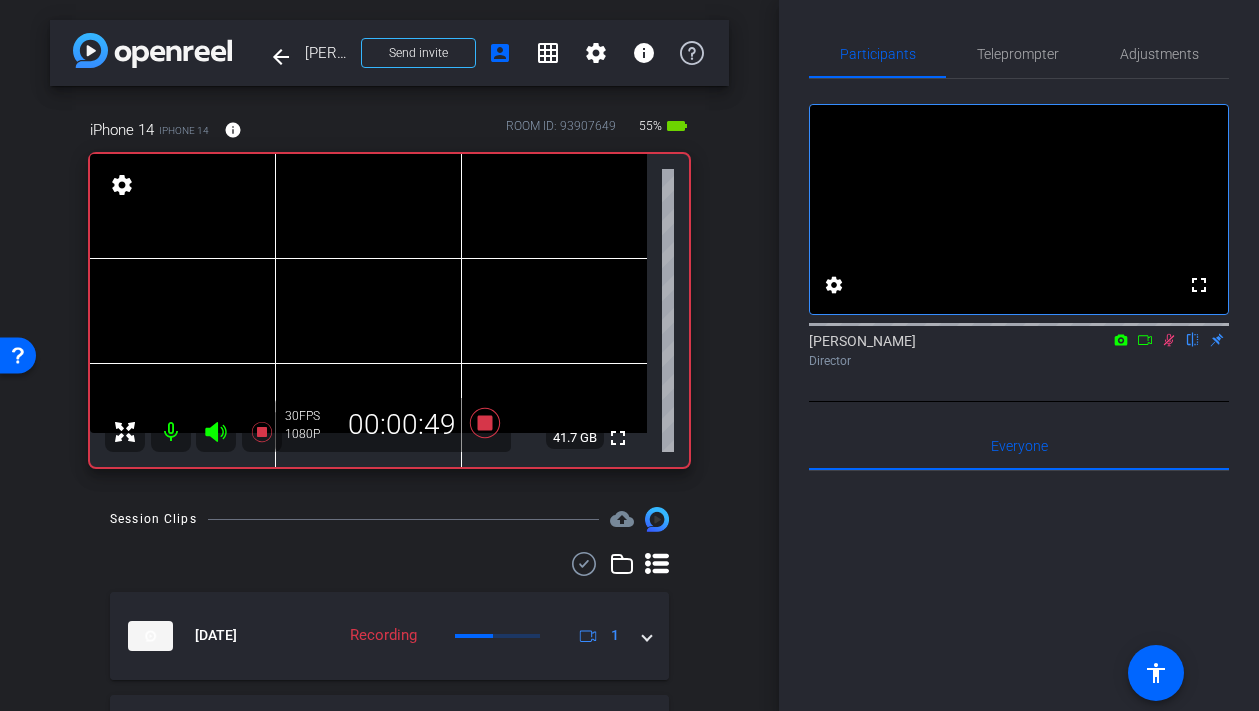 click 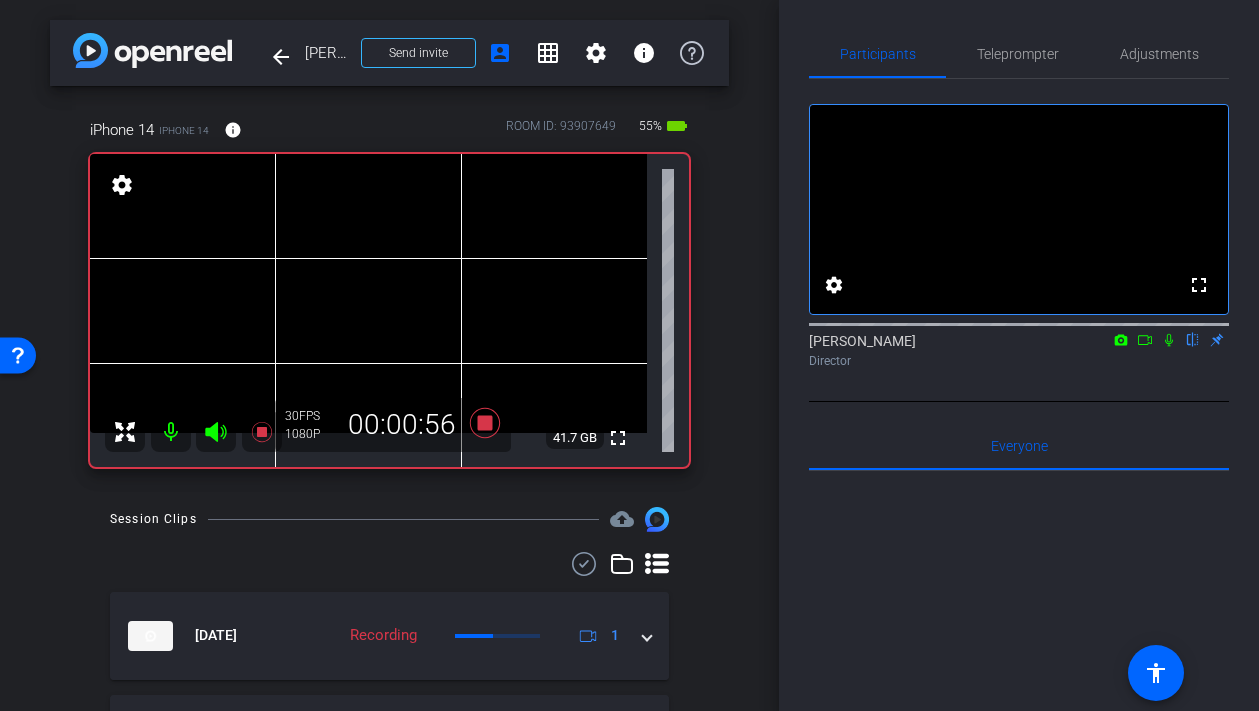 click 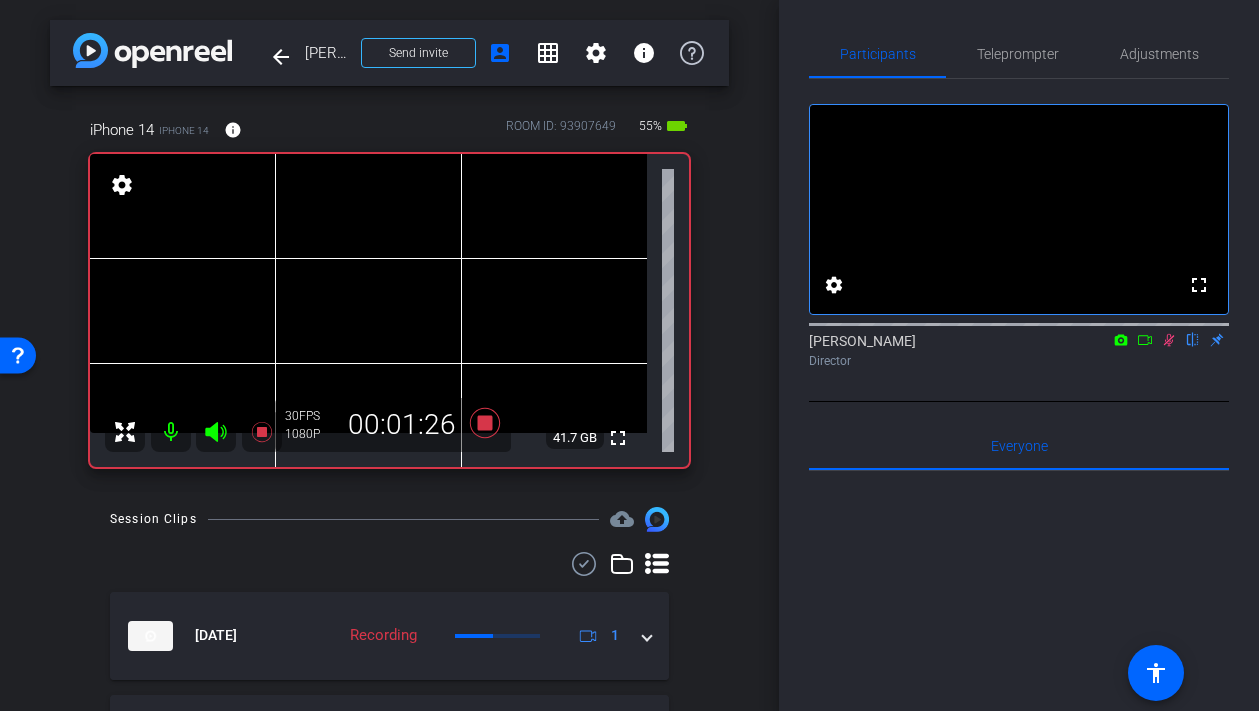 click 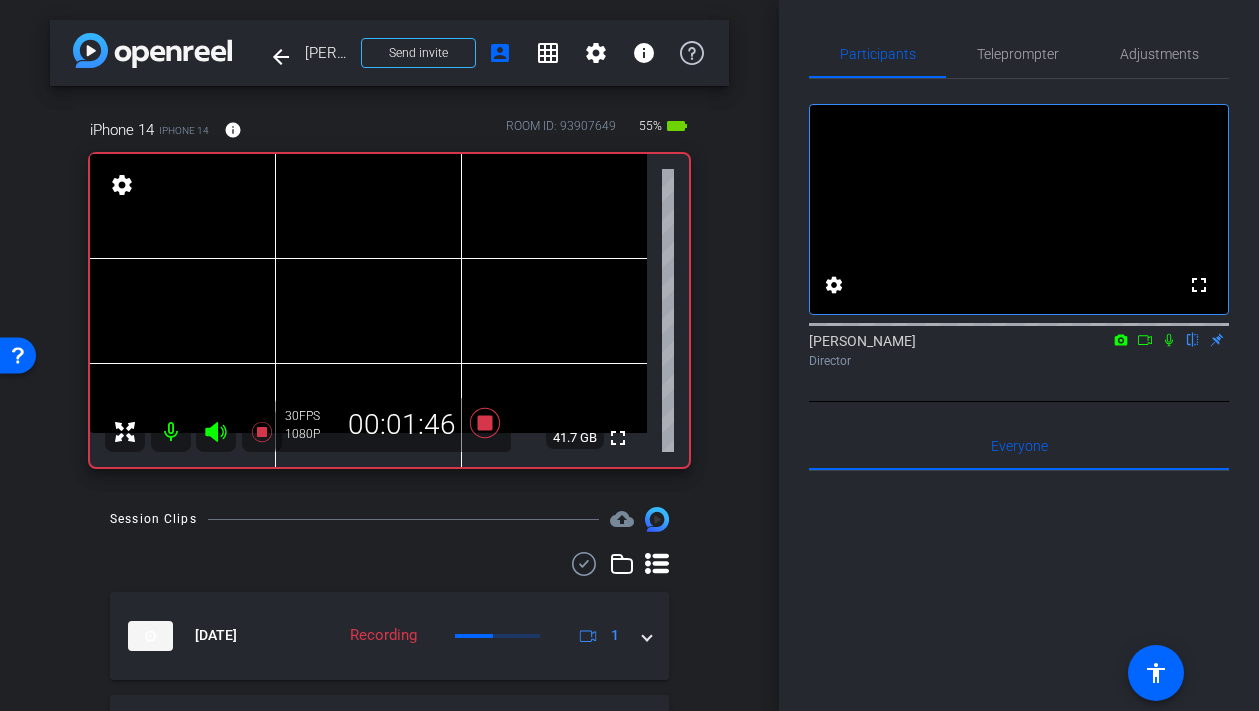 click 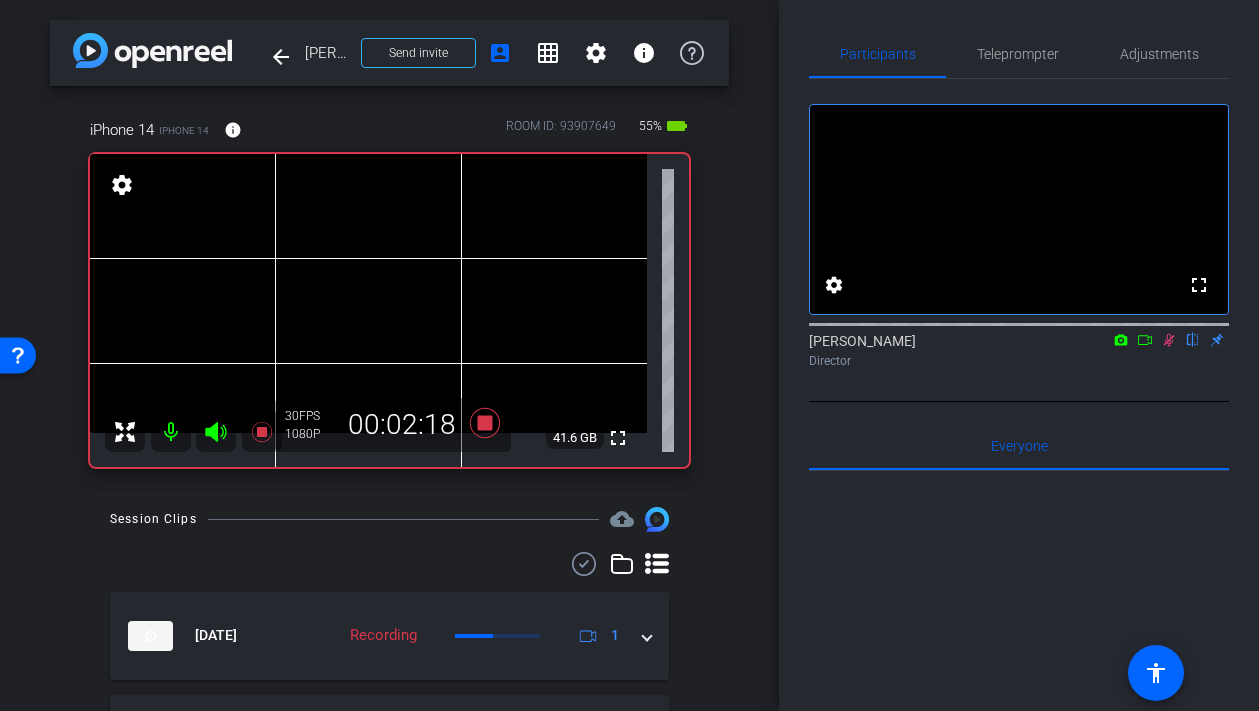click 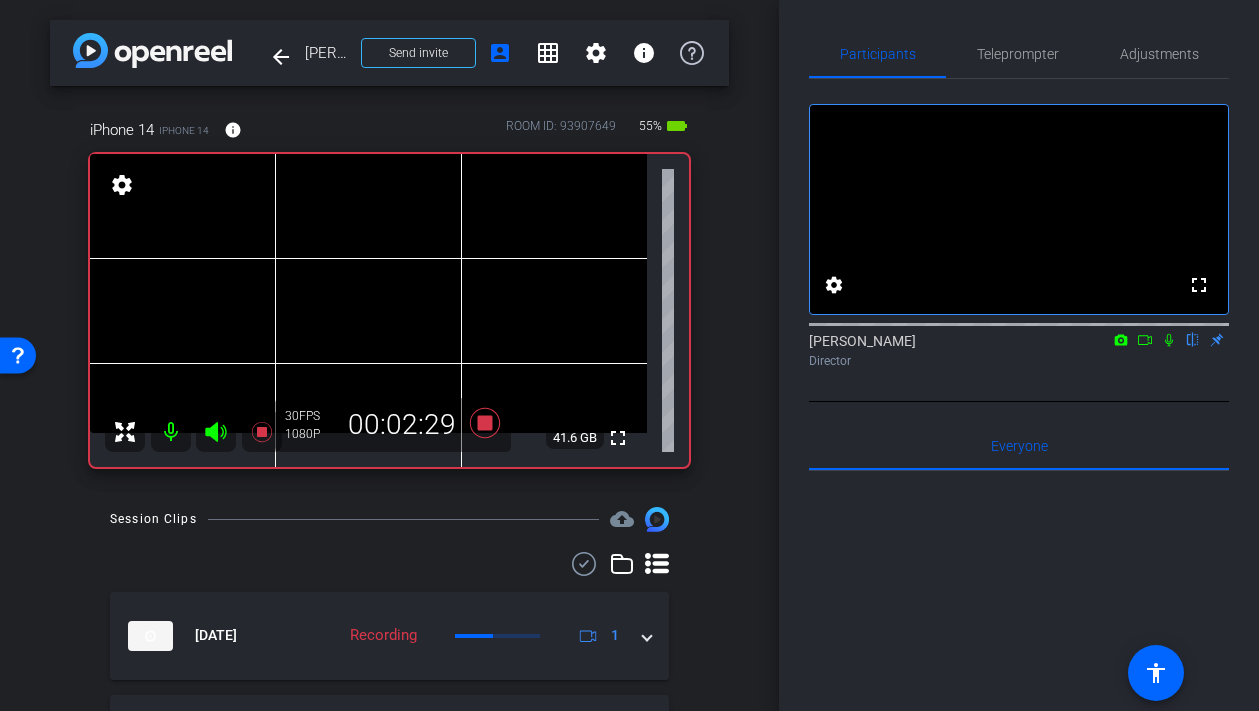 click 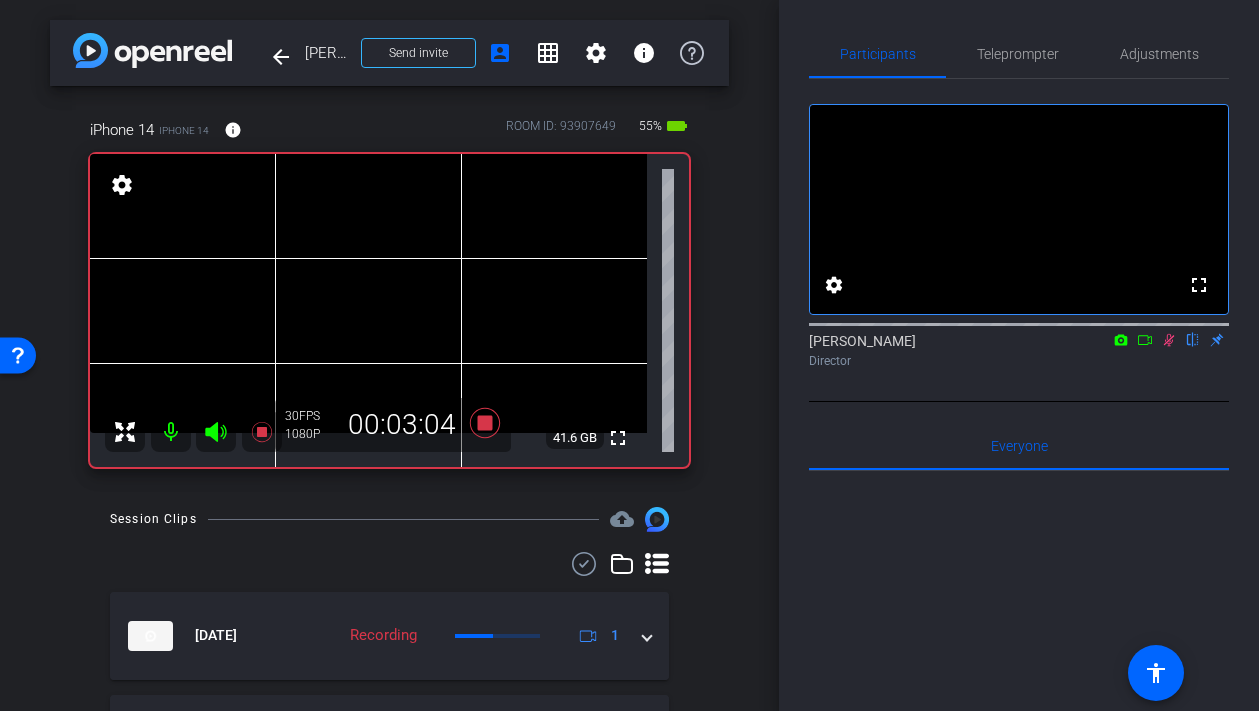 click 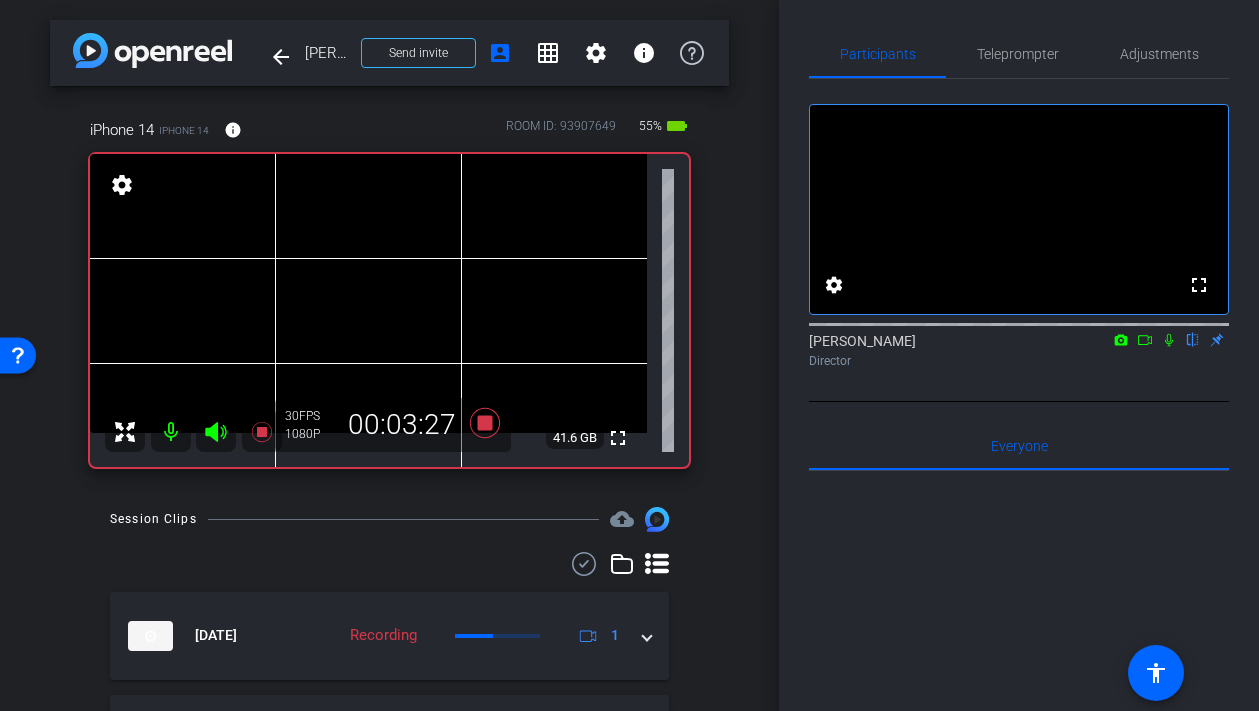 click 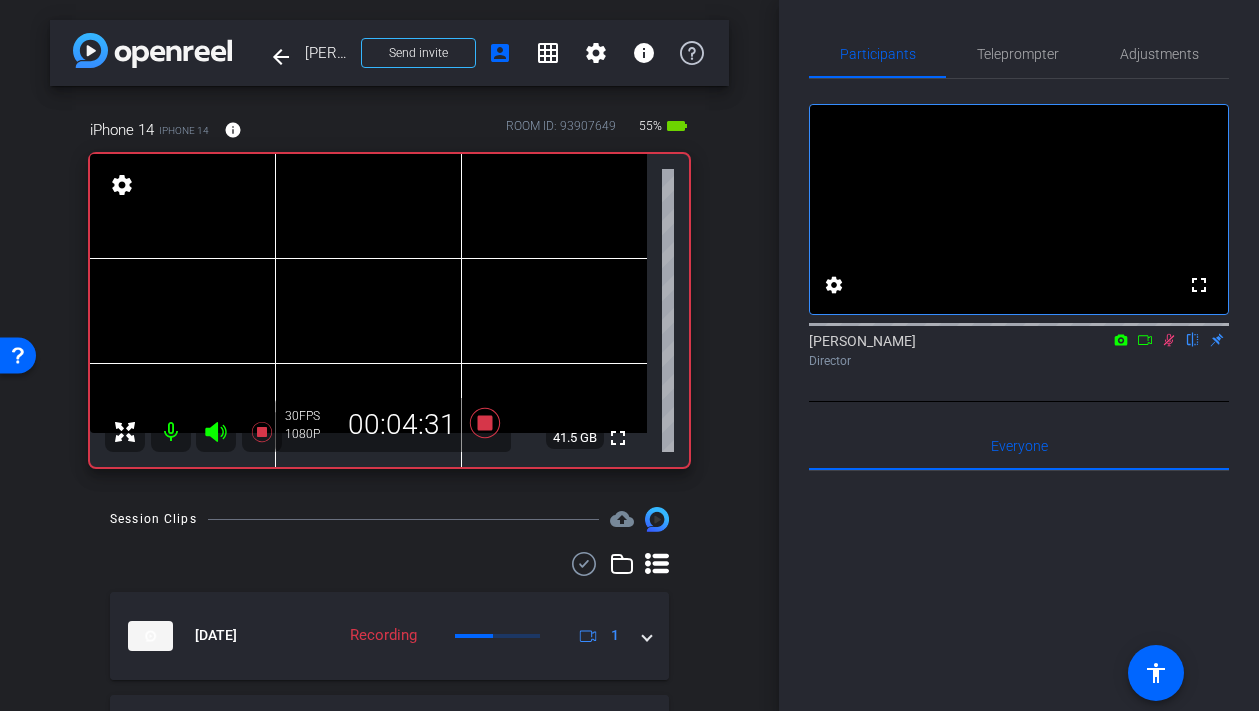 click 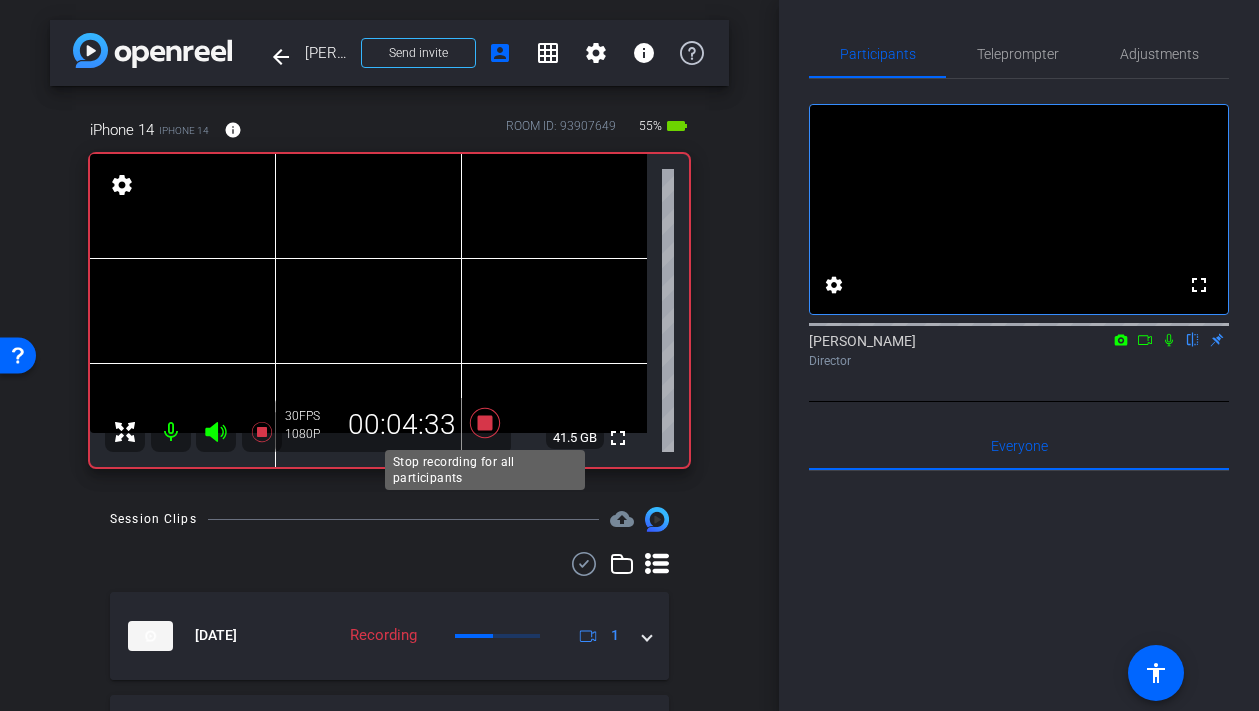click 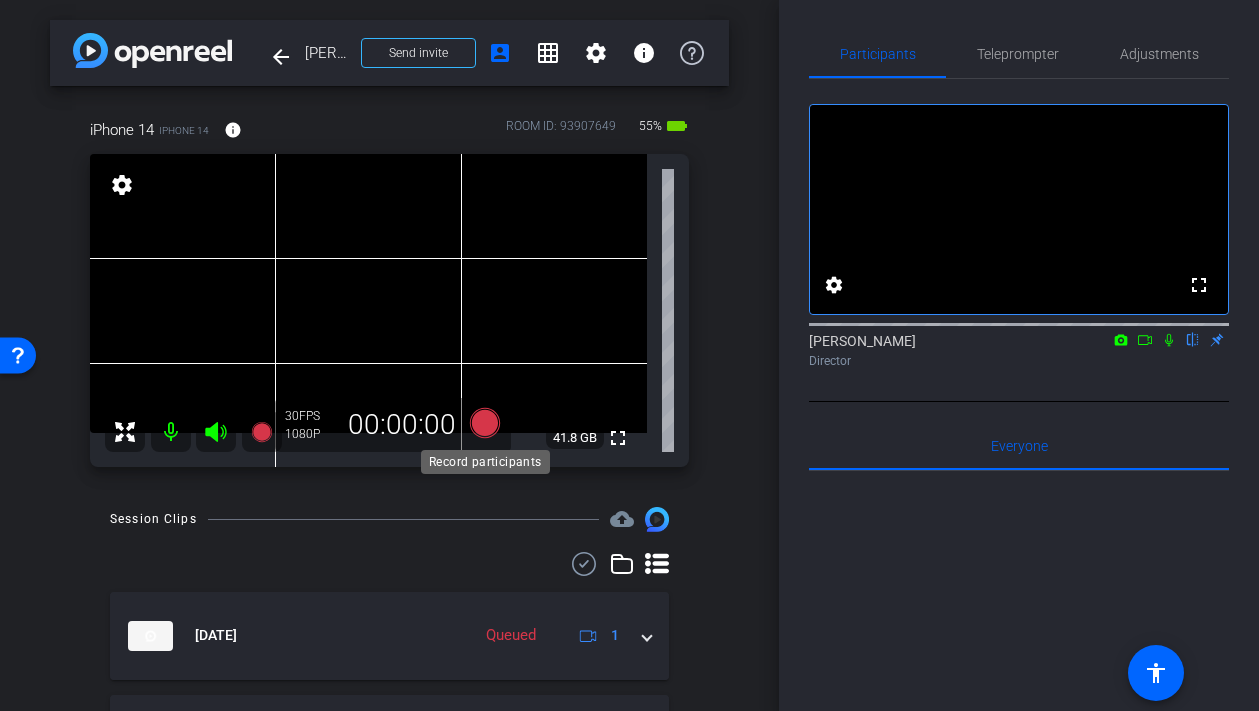 click 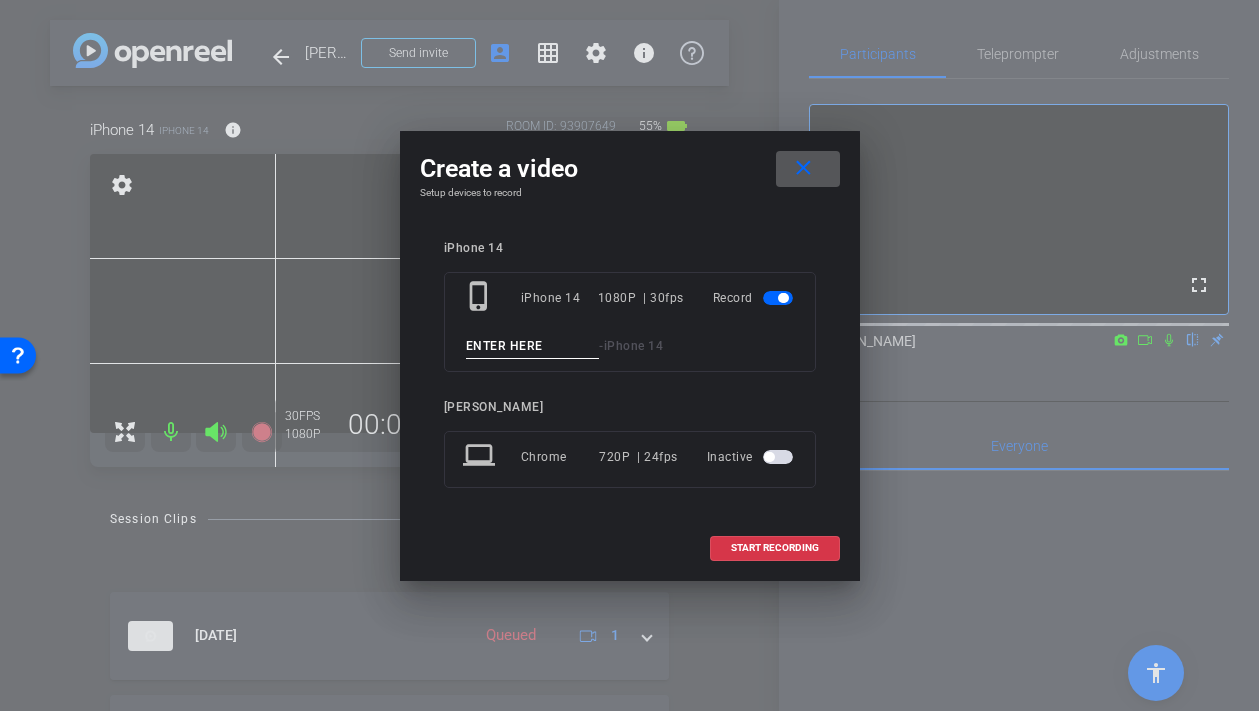 click at bounding box center [533, 346] 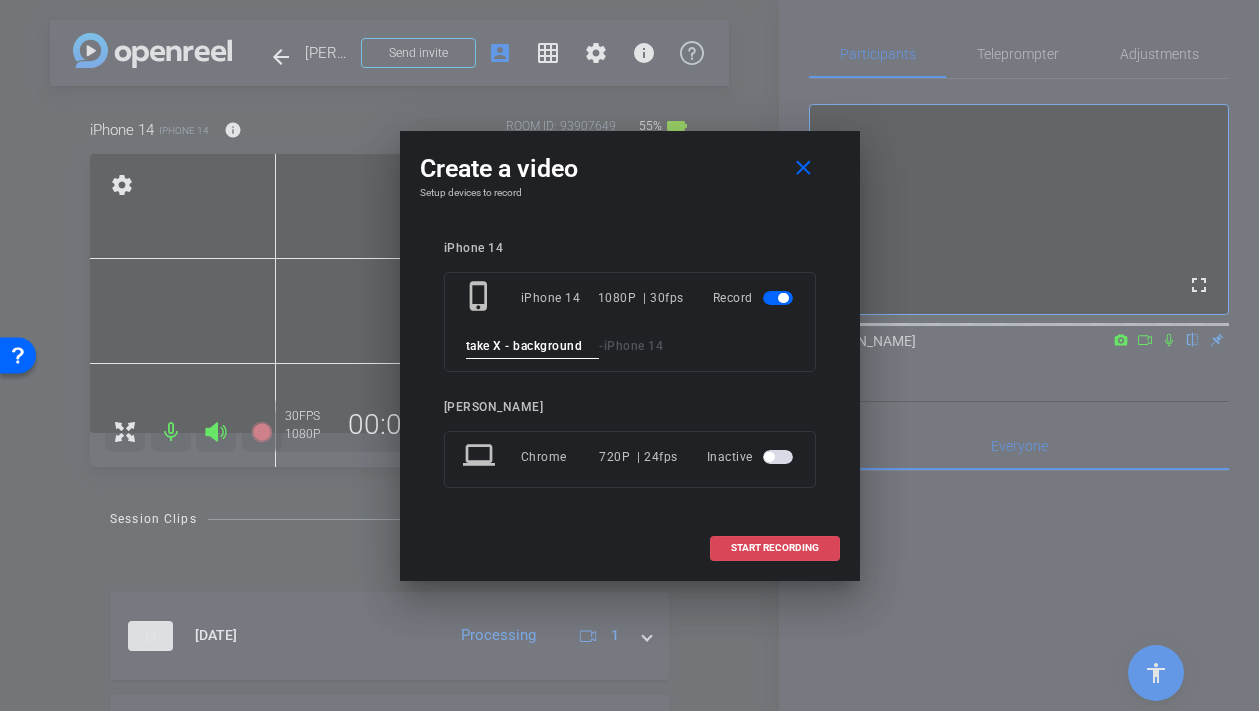 type on "take X - background" 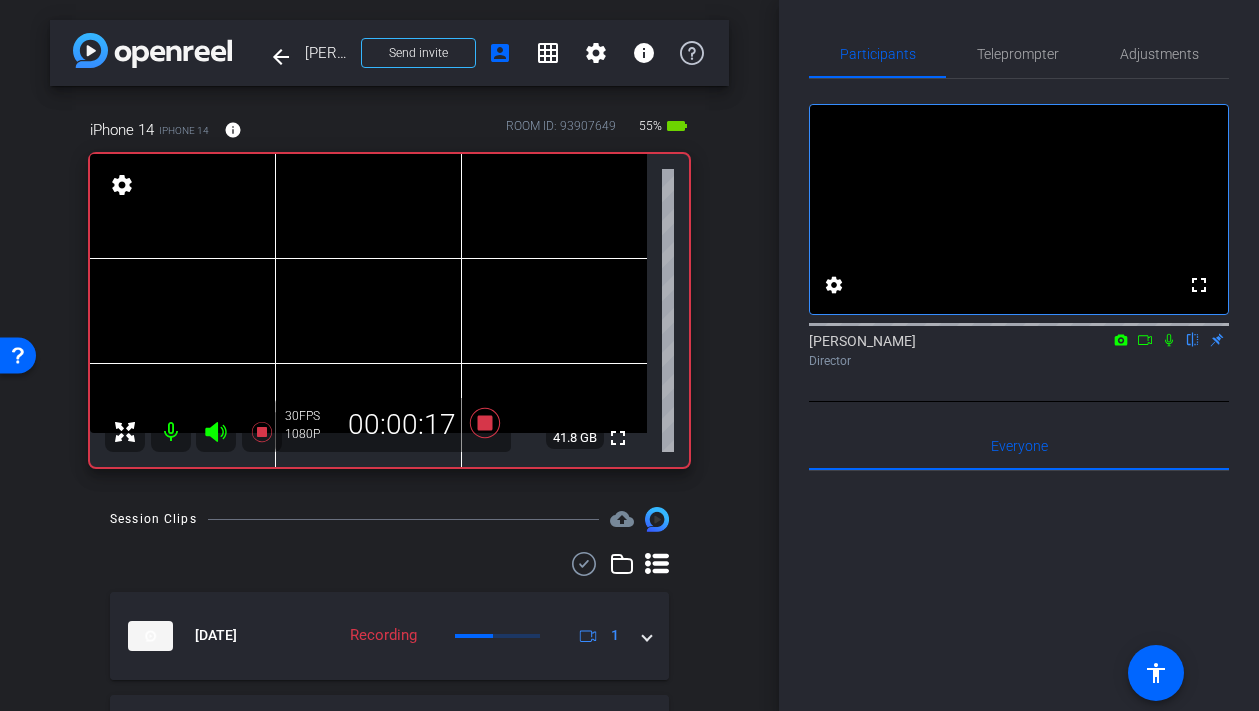 click 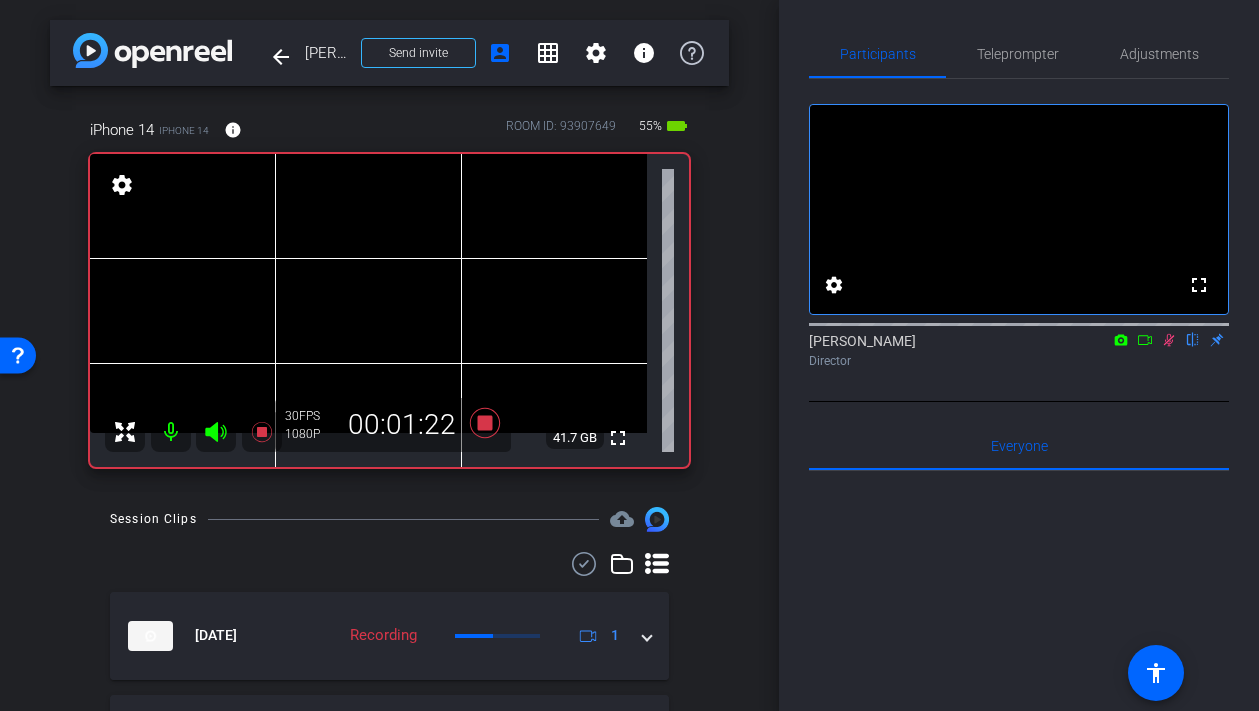 click 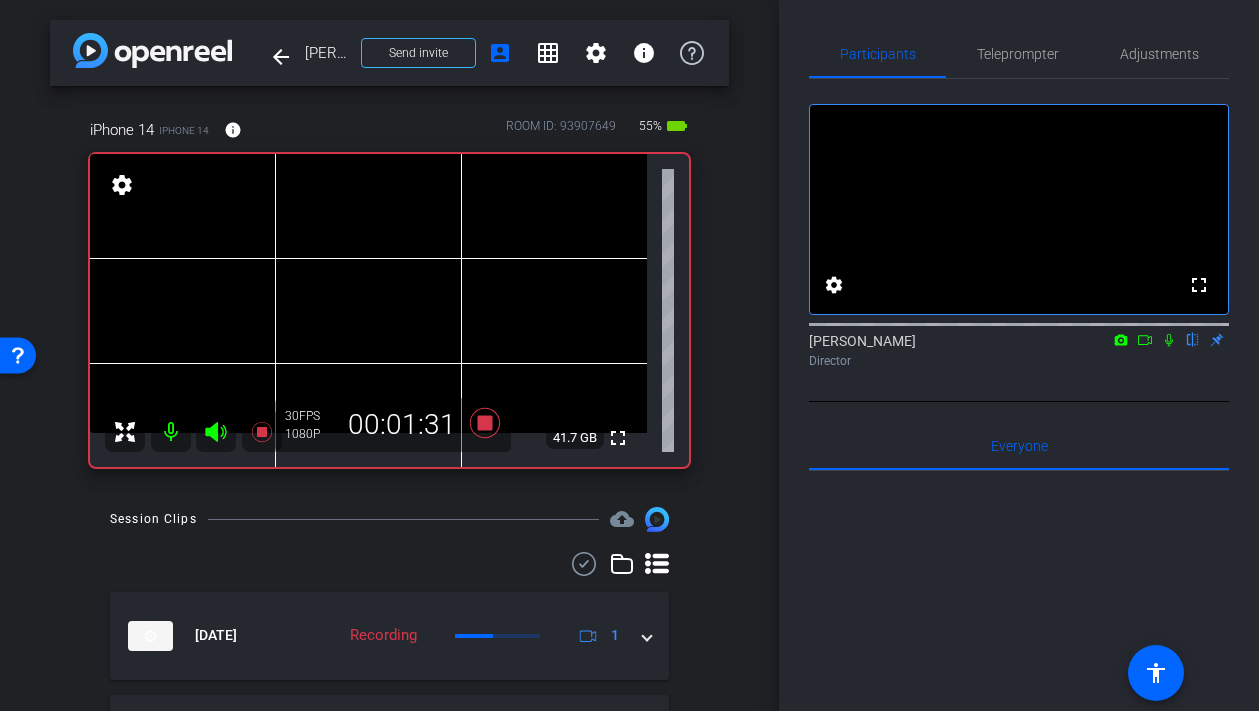 click 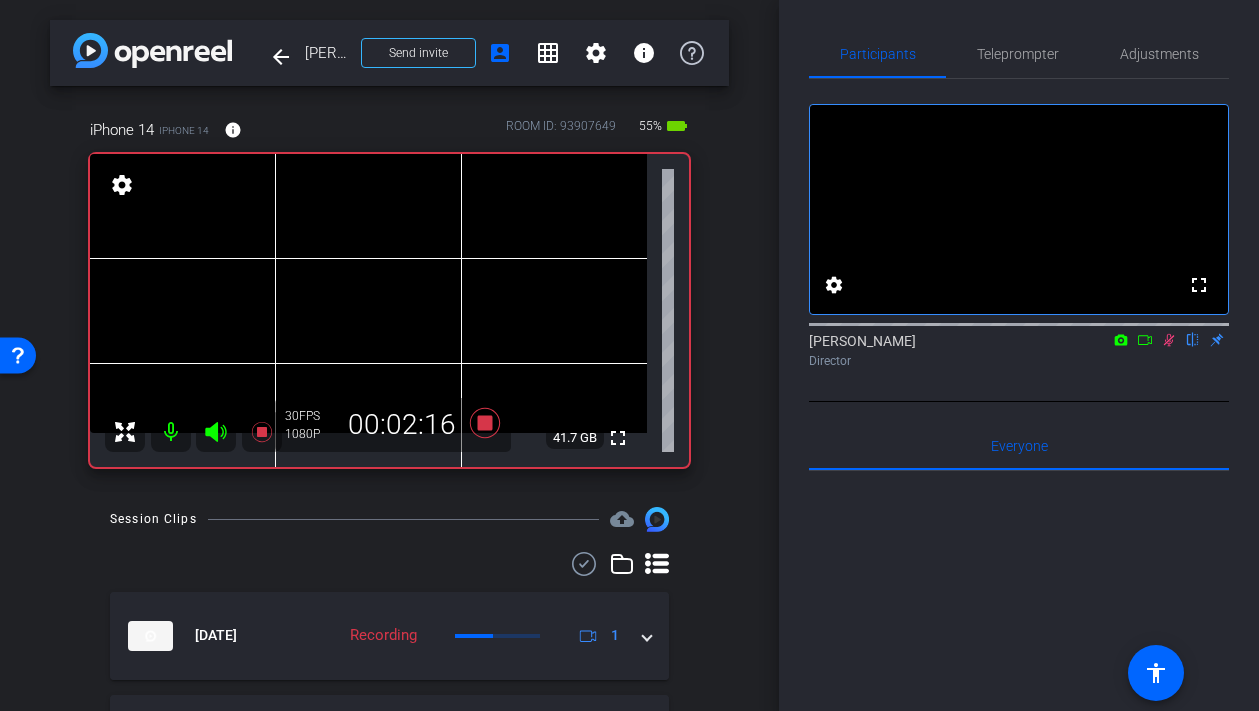 click 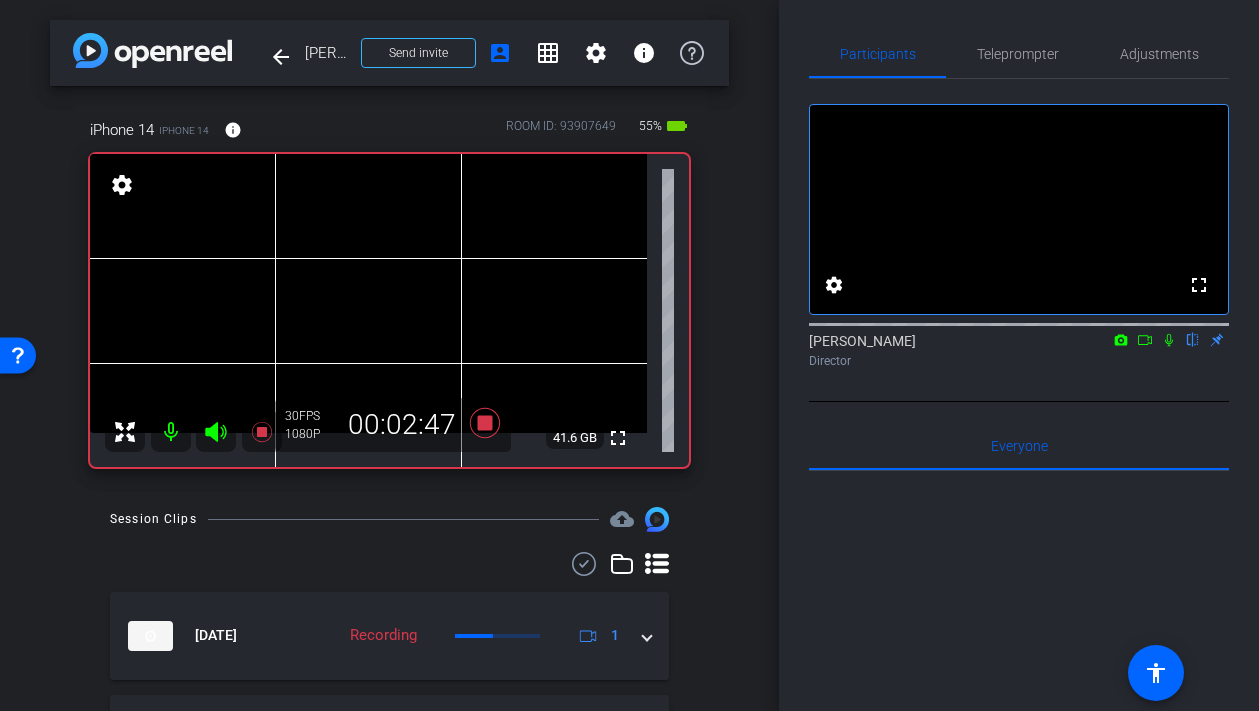 click 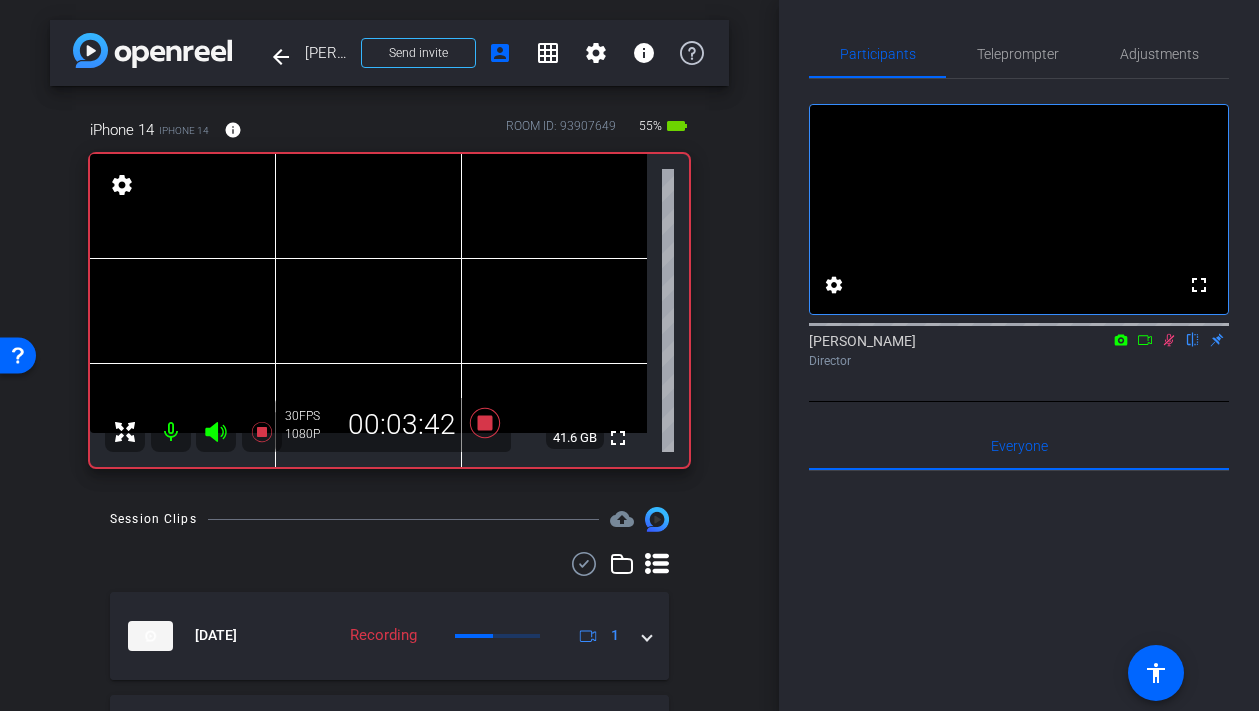 click 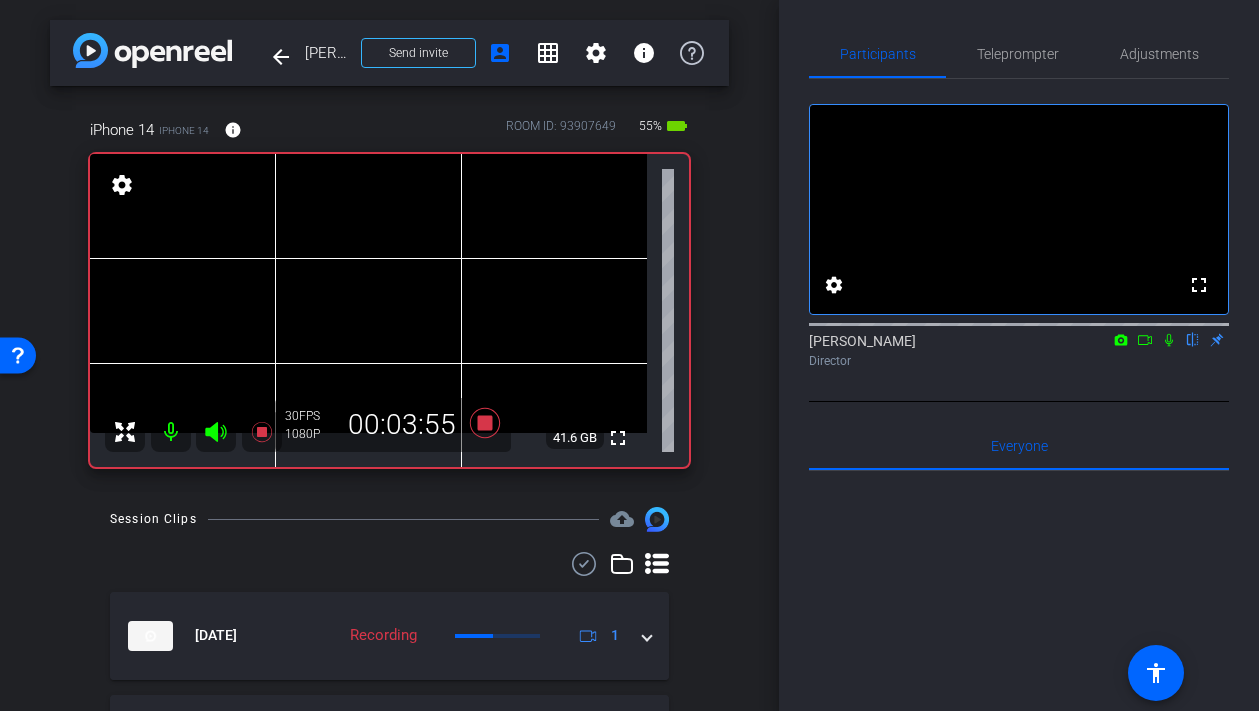 click 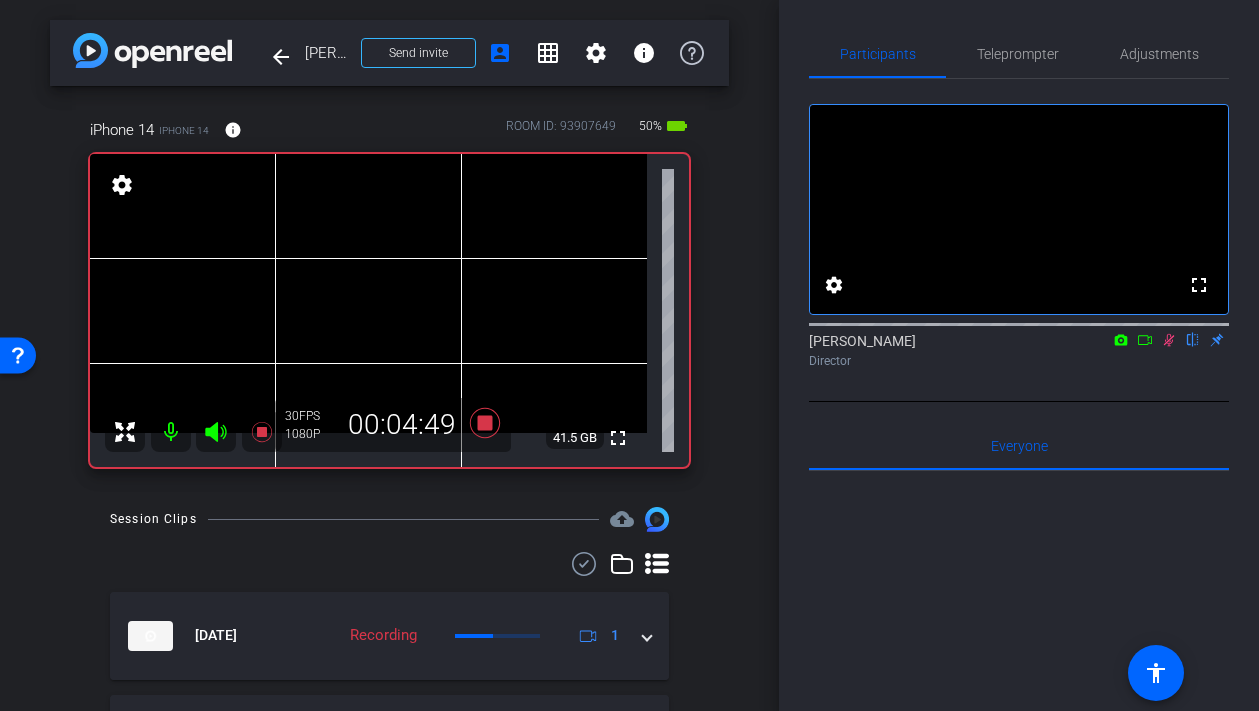 click 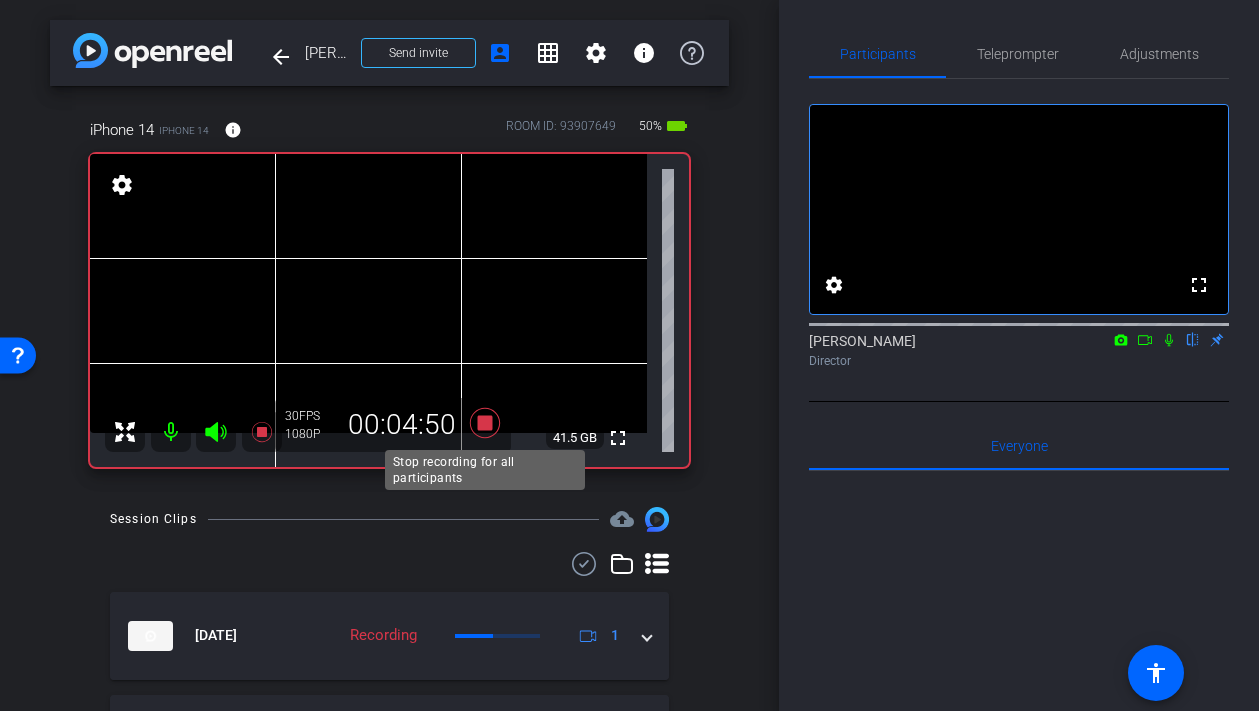 click 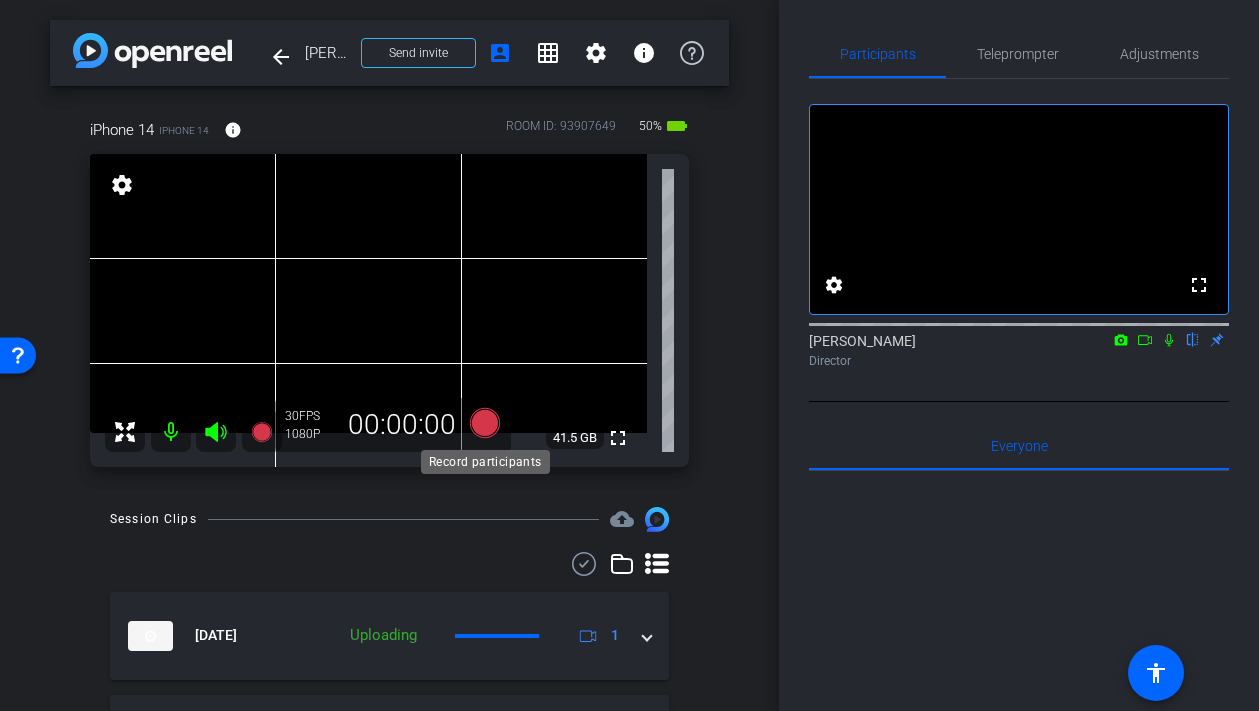click 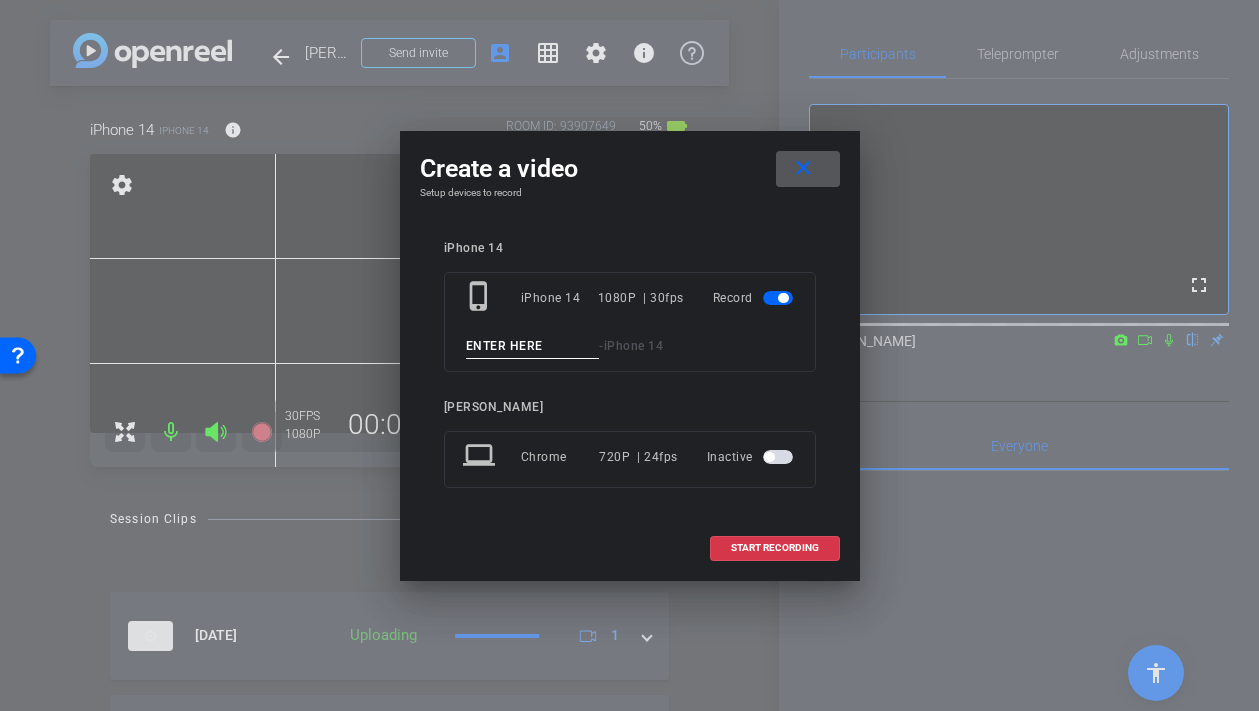 click at bounding box center [533, 346] 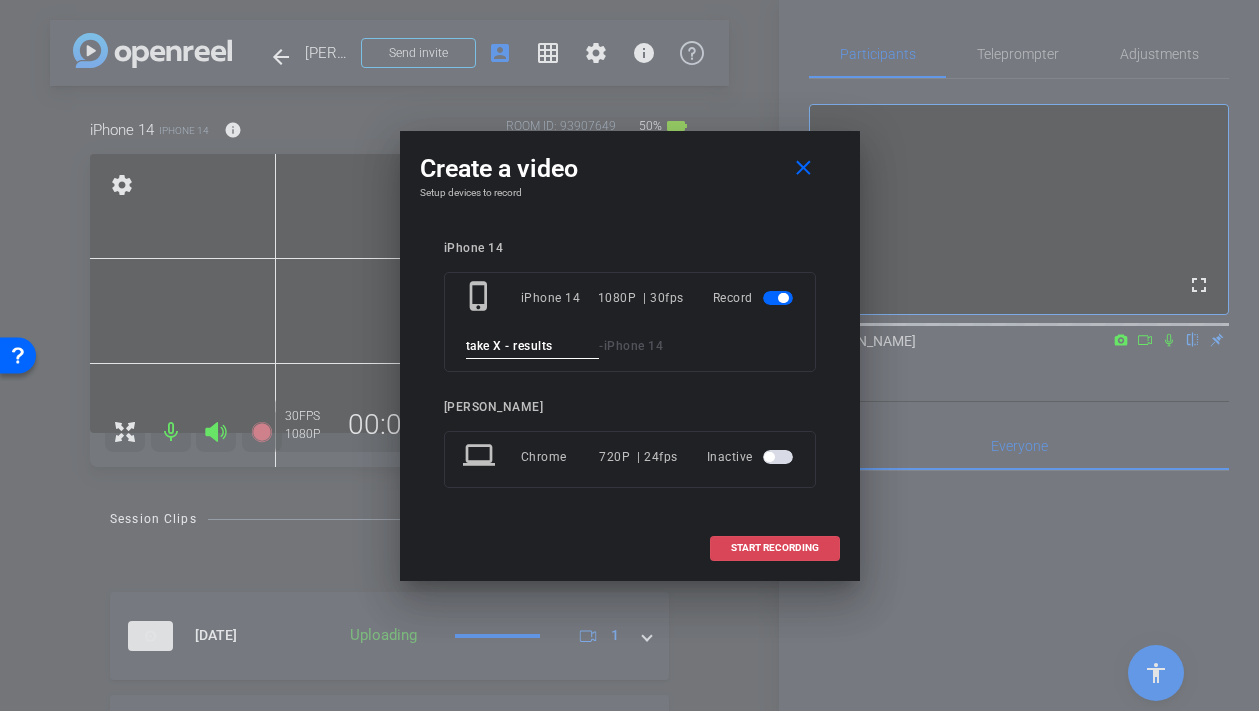 type on "take X - results" 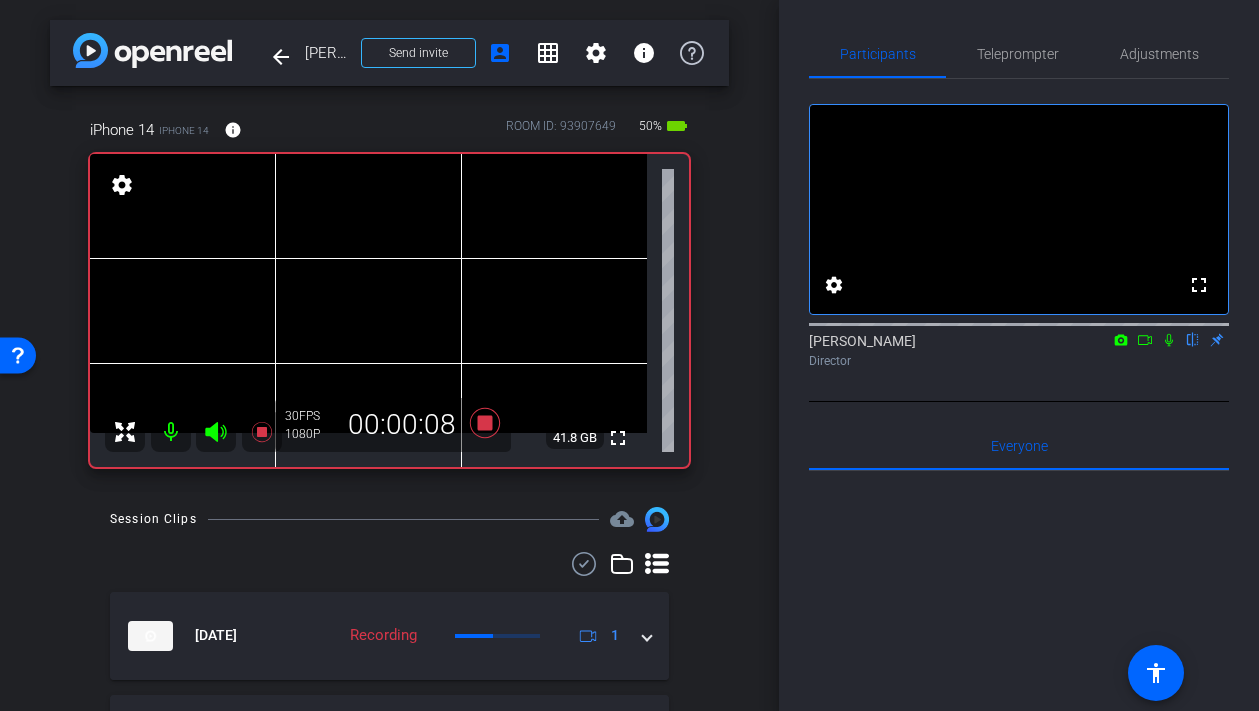 click 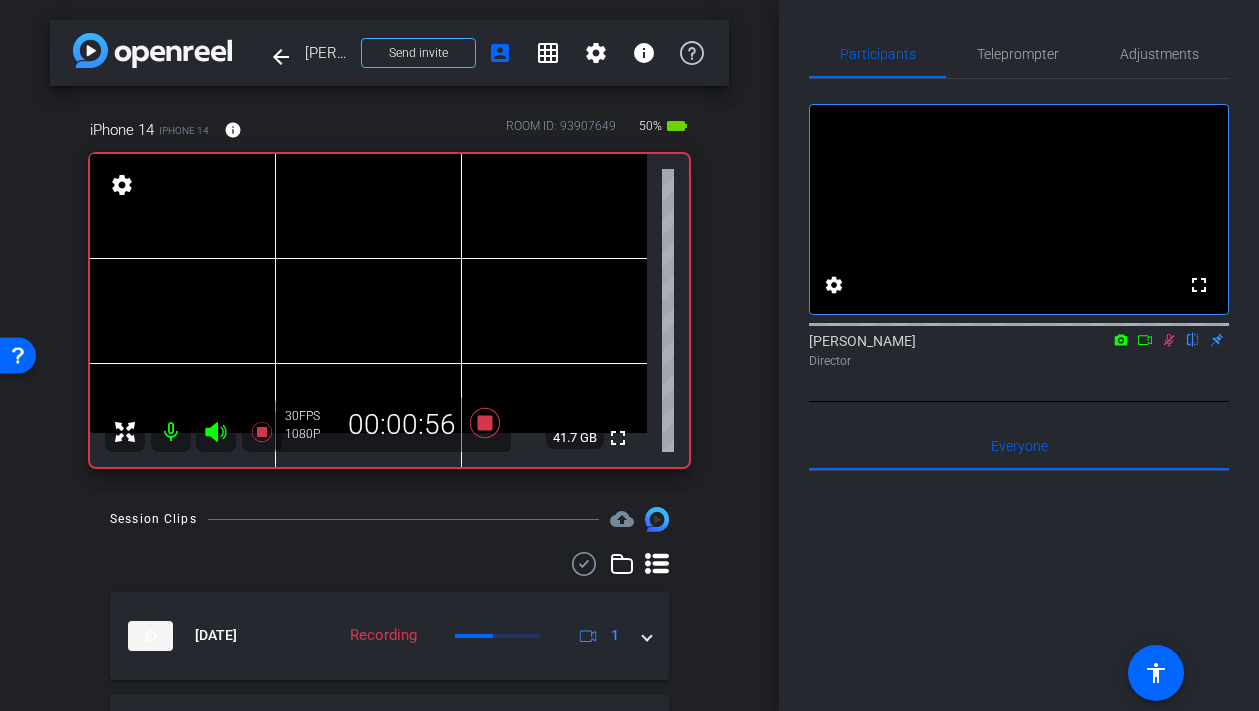 click 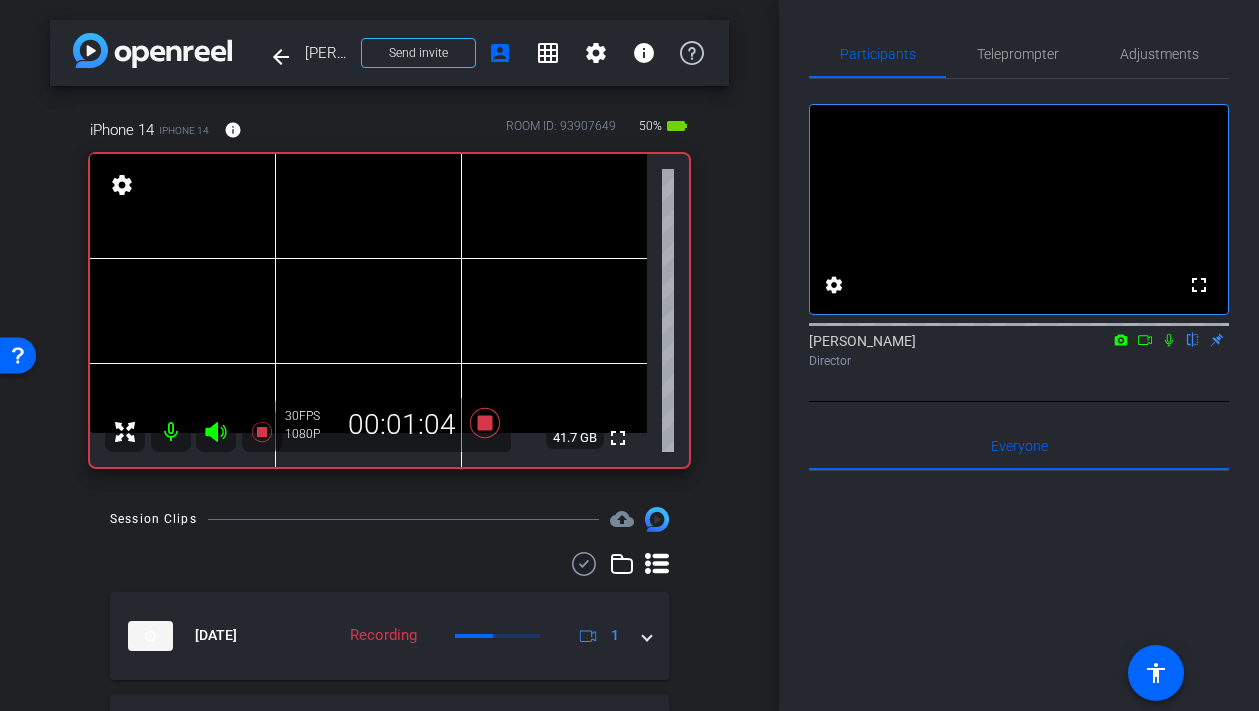 click 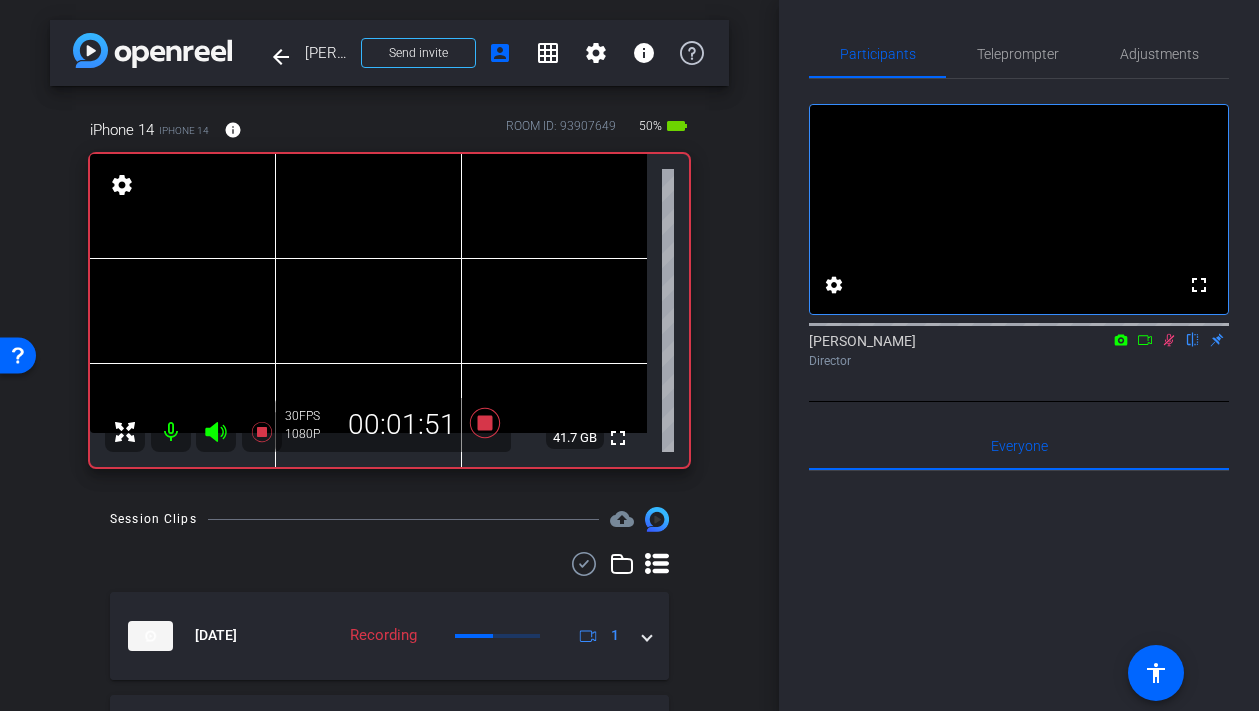 click 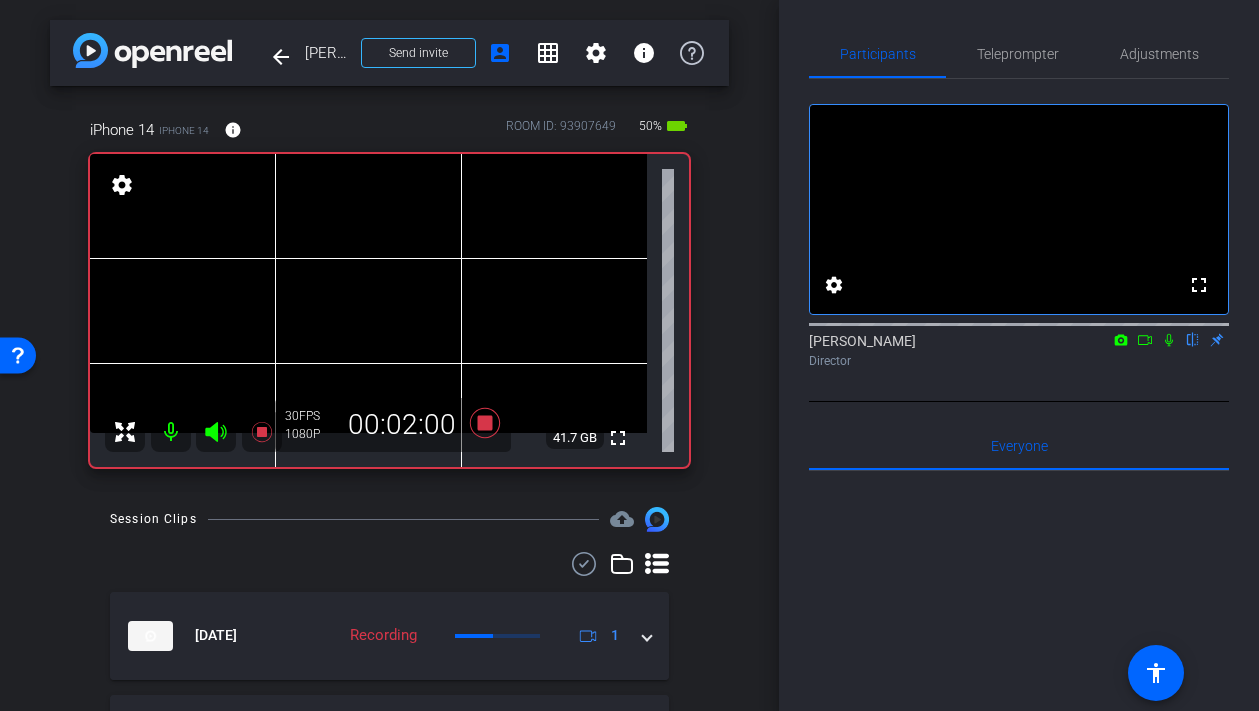 click 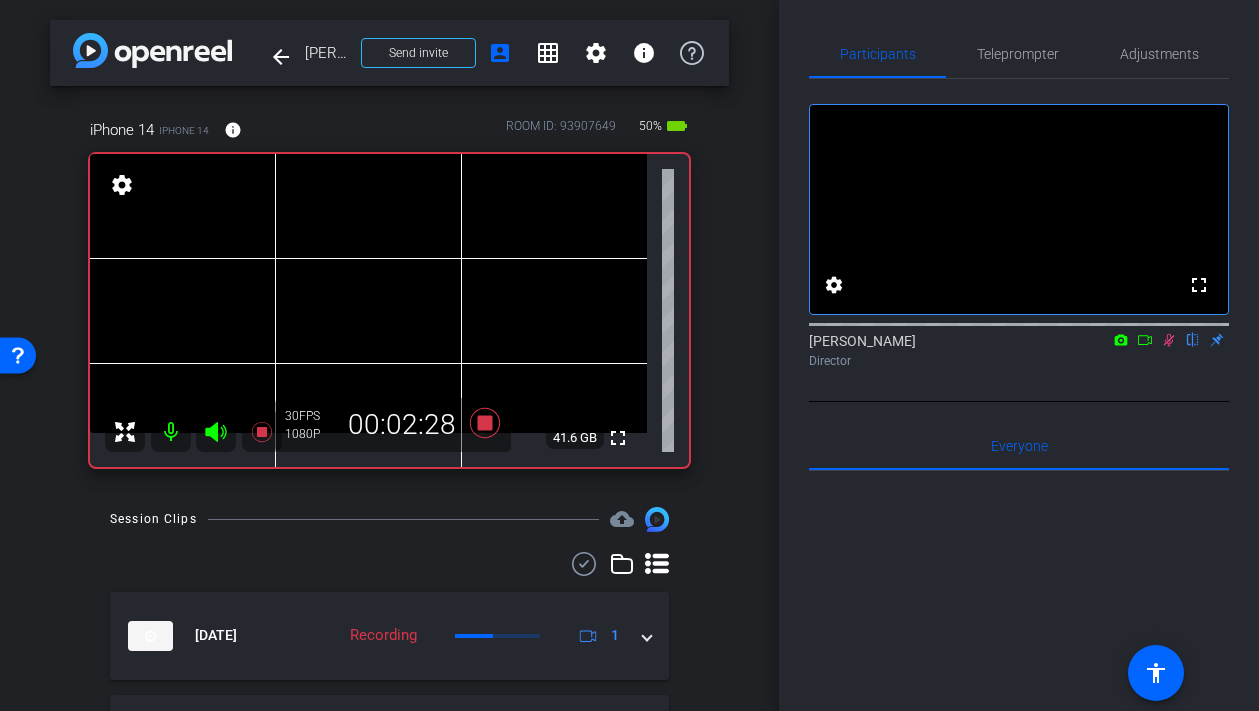 click 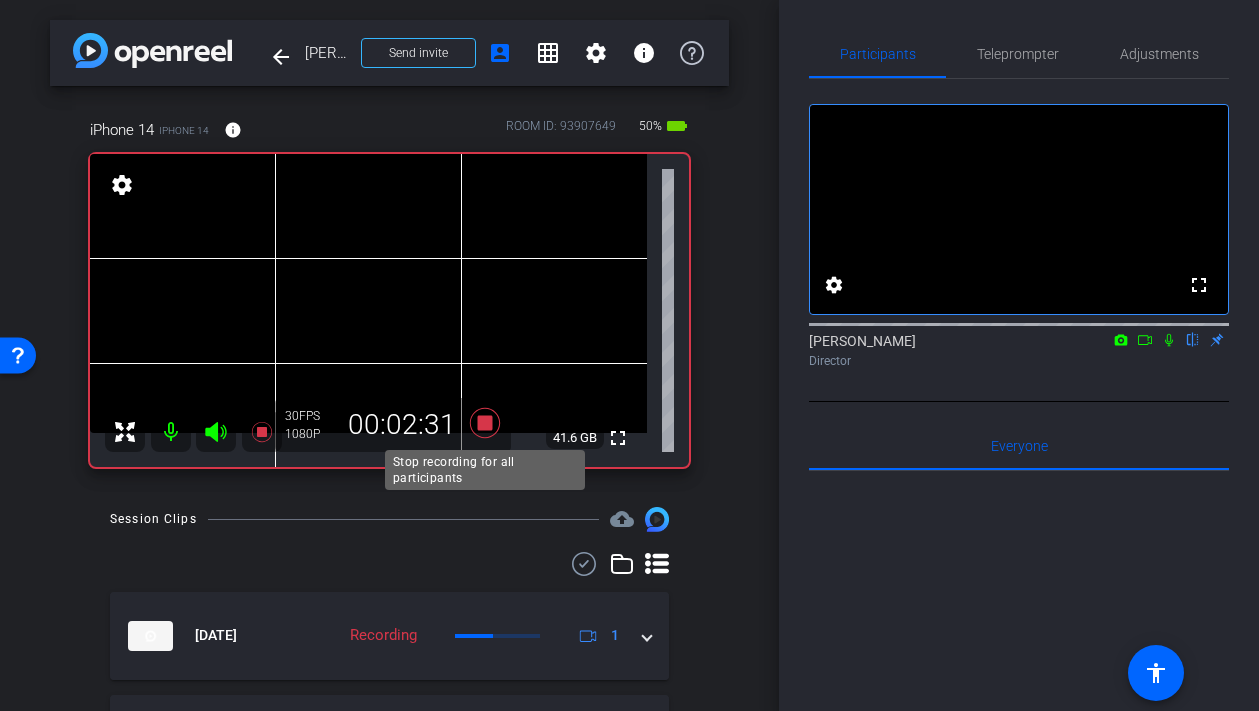click 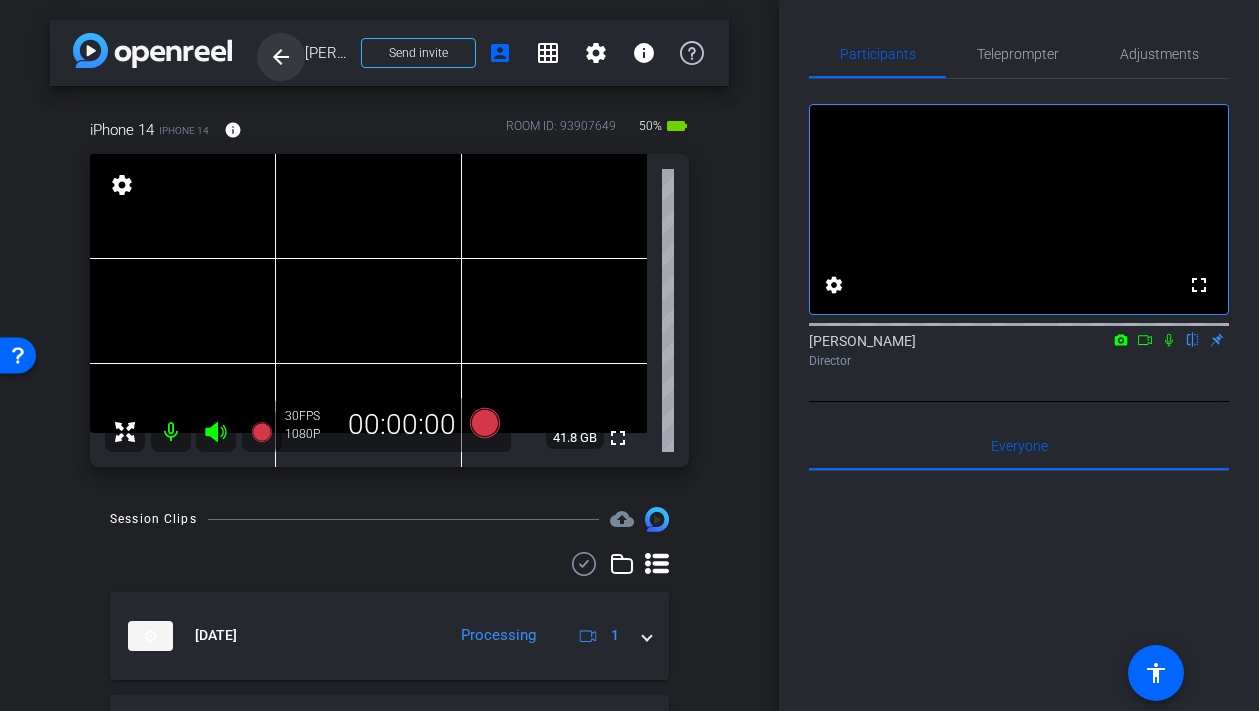 click on "arrow_back" at bounding box center (281, 57) 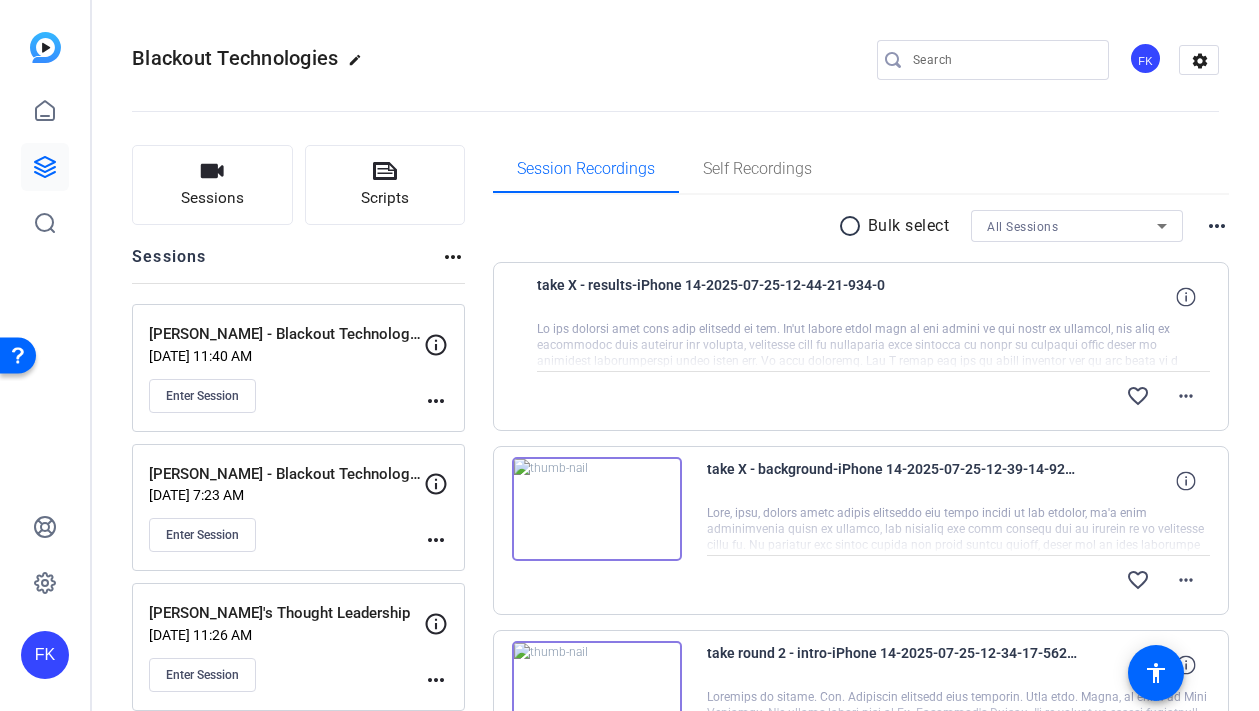 click on "take X - results-iPhone 14-2025-07-25-12-44-21-934-0" at bounding box center [722, 297] 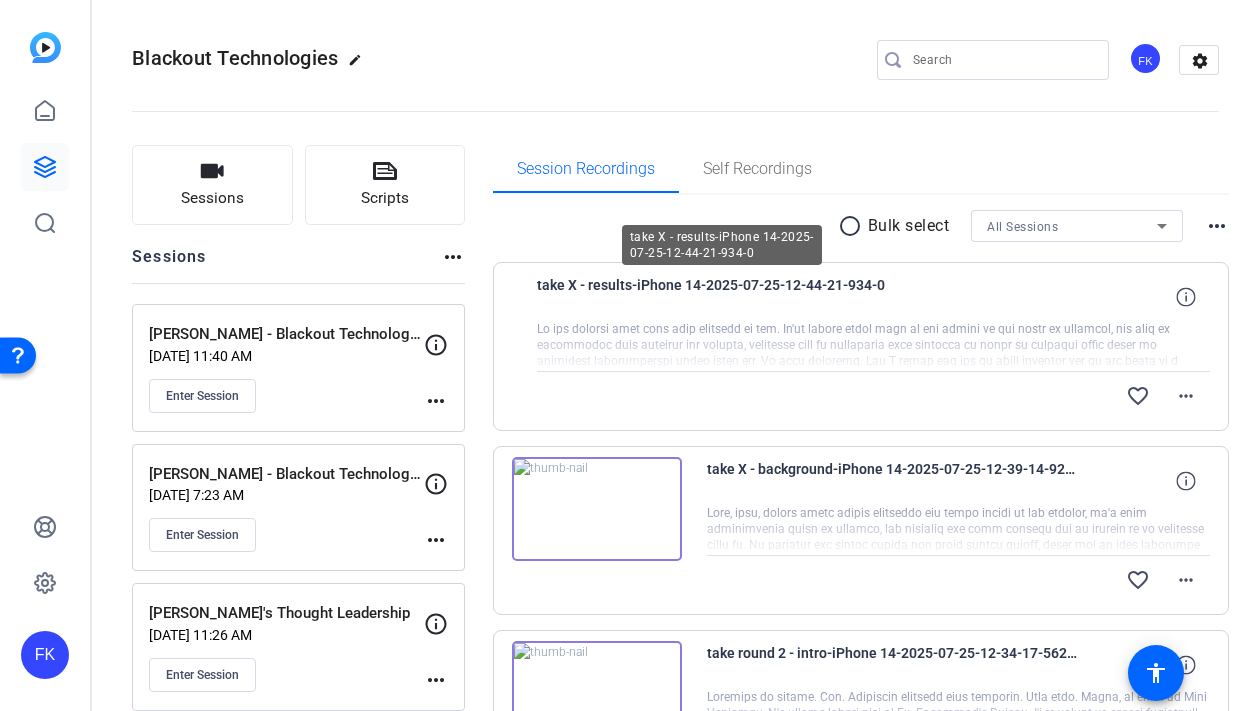 click on "take X - results-iPhone 14-2025-07-25-12-44-21-934-0" at bounding box center [722, 297] 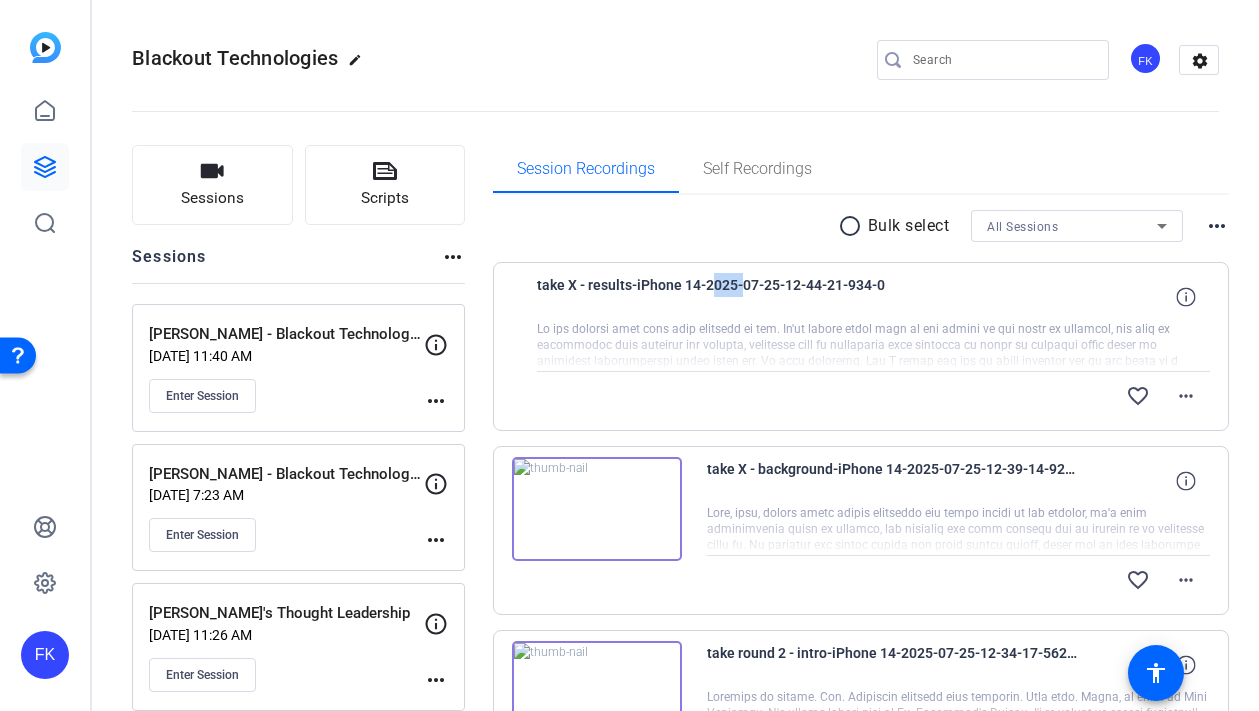 click on "take X - results-iPhone 14-2025-07-25-12-44-21-934-0" at bounding box center [722, 297] 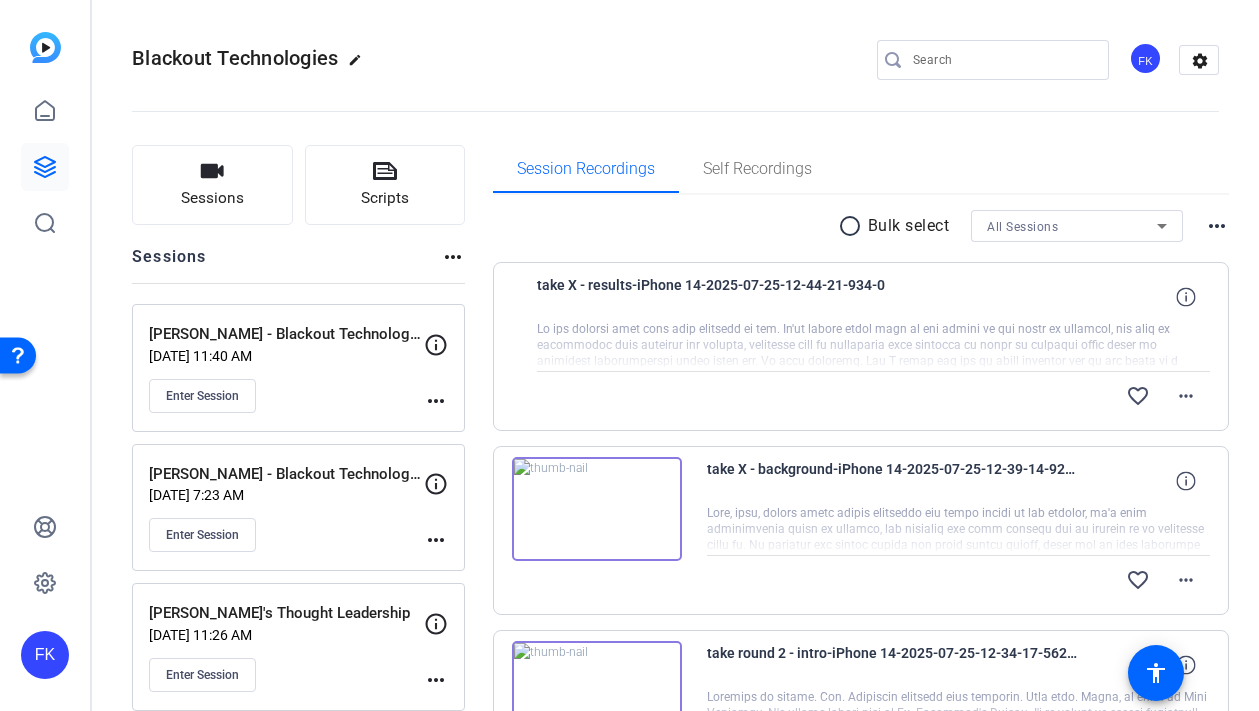 click on "take X - results-iPhone 14-2025-07-25-12-44-21-934-0" at bounding box center (722, 297) 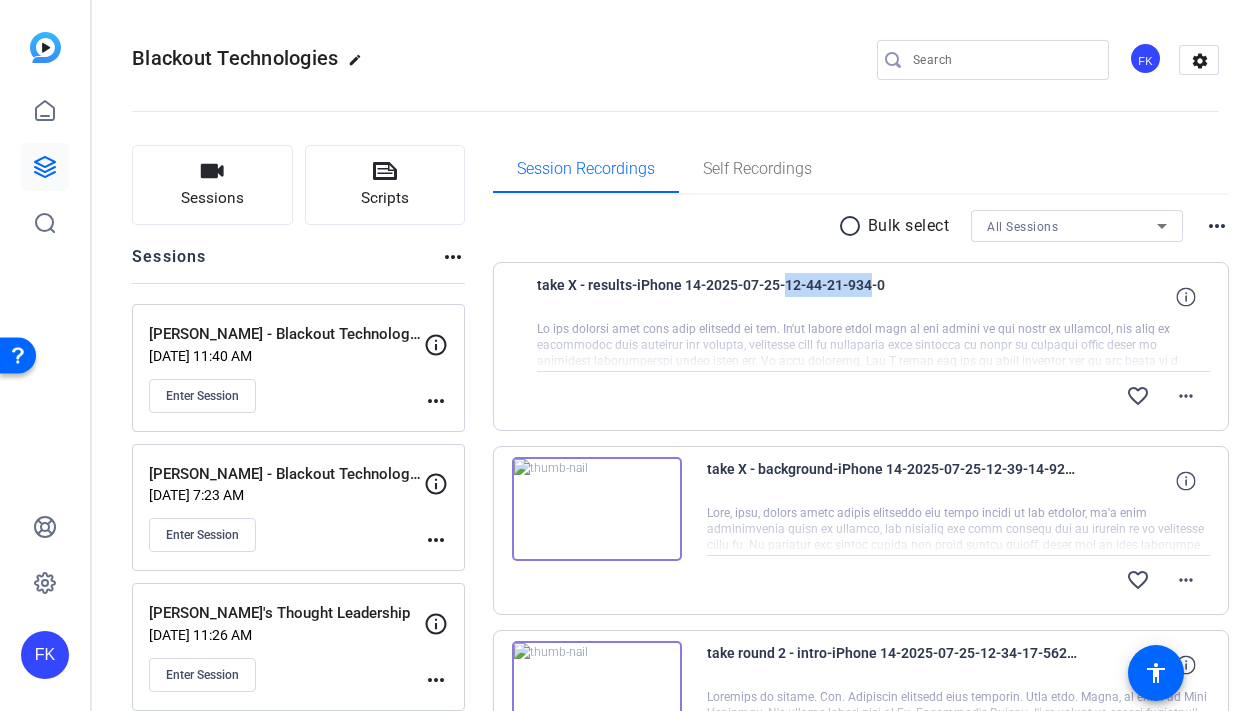 drag, startPoint x: 866, startPoint y: 284, endPoint x: 758, endPoint y: 287, distance: 108.04166 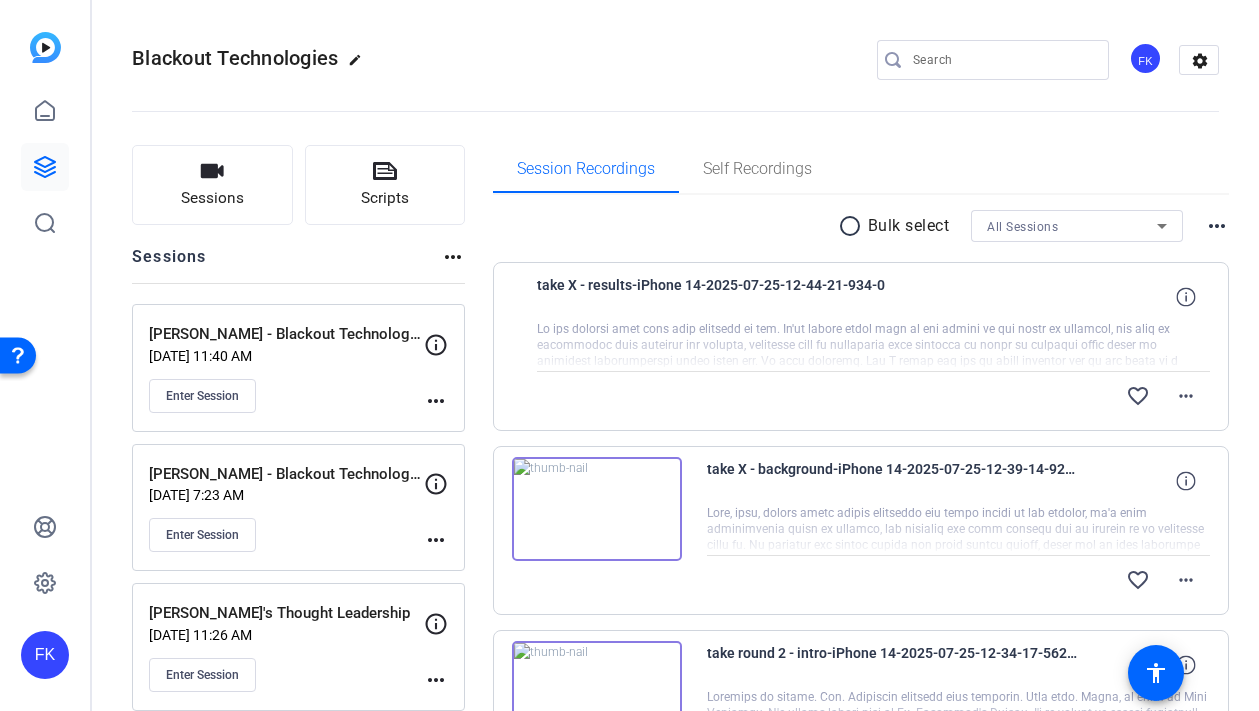 click on "take X - results-iPhone 14-2025-07-25-12-44-21-934-0" at bounding box center [722, 297] 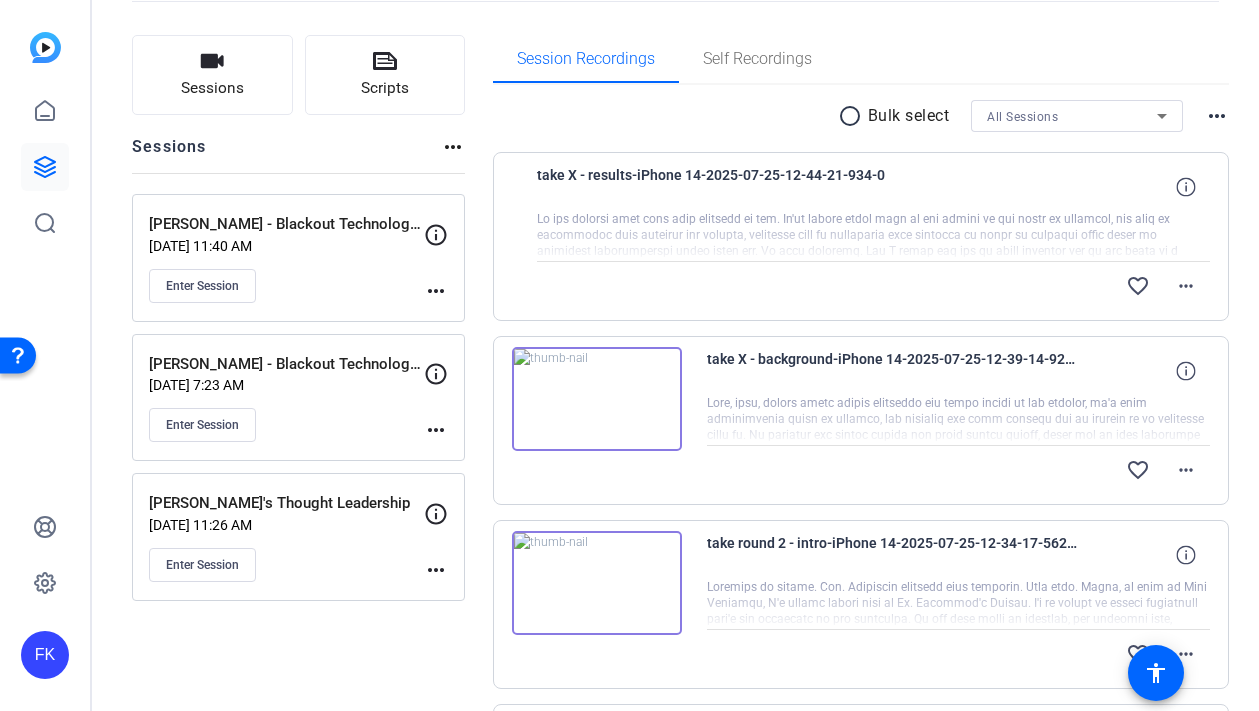 click on "take X - background-iPhone 14-2025-07-25-12-39-14-925-0" at bounding box center [892, 371] 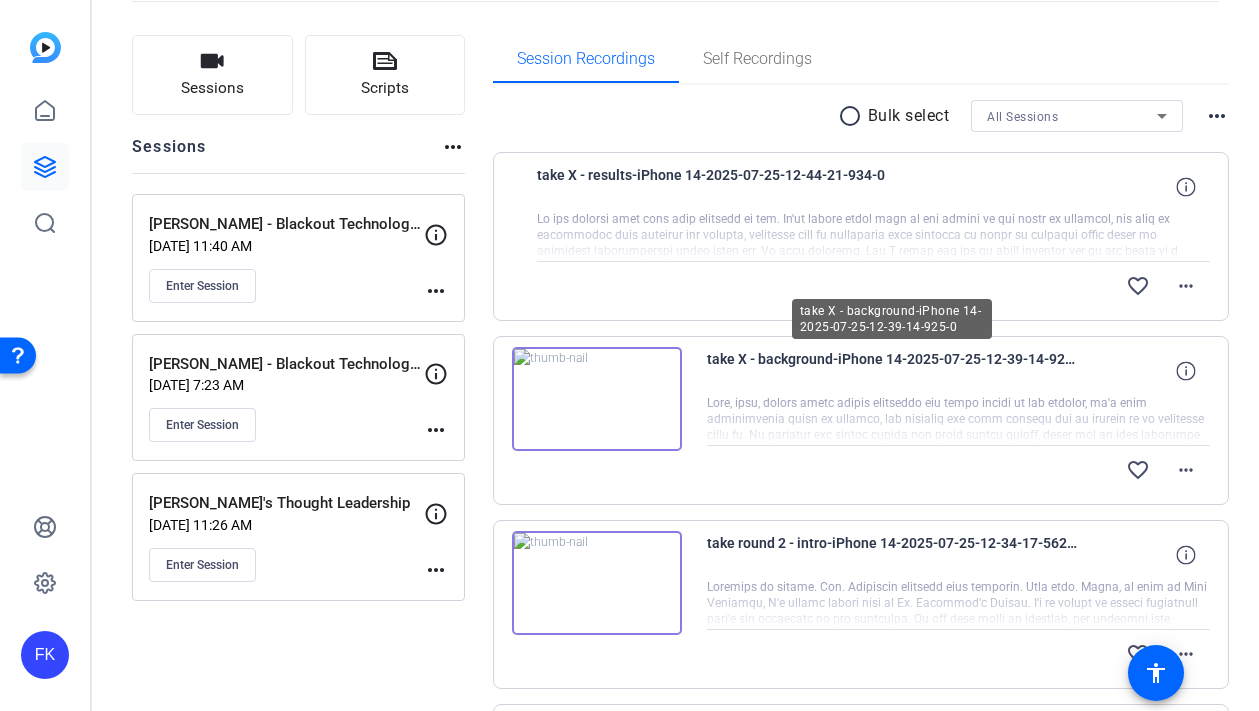 click on "take X - background-iPhone 14-2025-07-25-12-39-14-925-0" at bounding box center [892, 371] 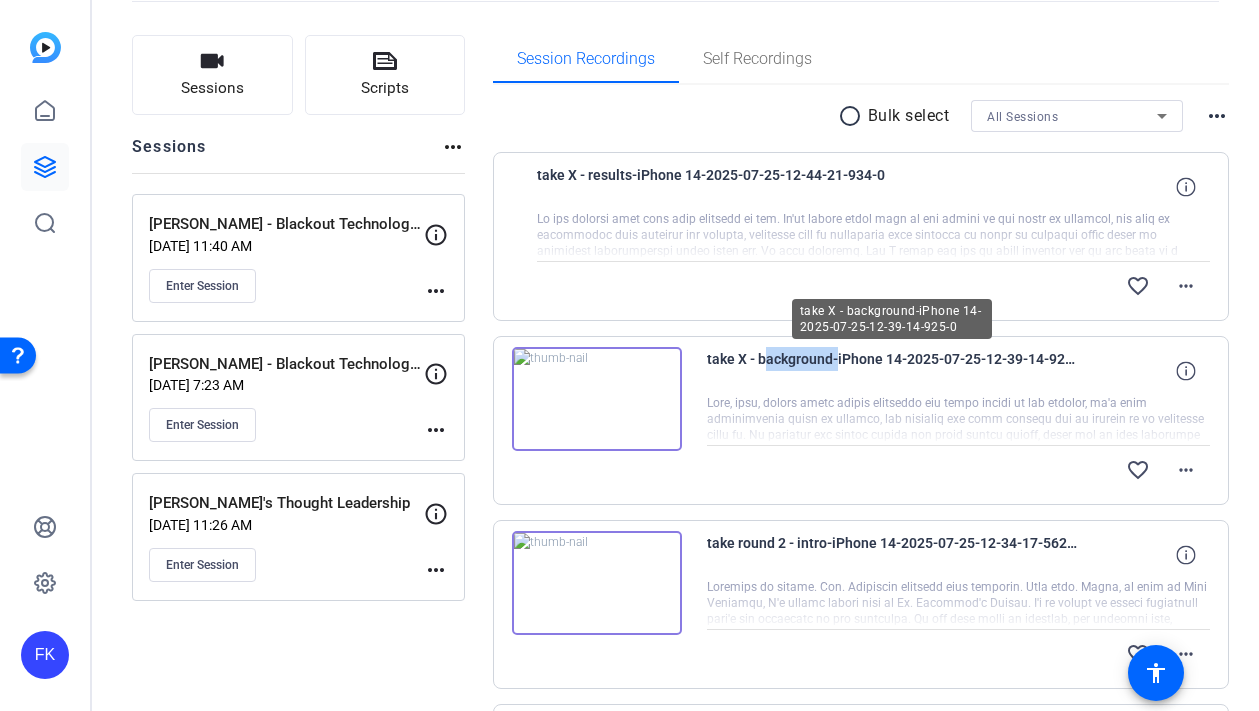 click on "take X - background-iPhone 14-2025-07-25-12-39-14-925-0" at bounding box center (892, 371) 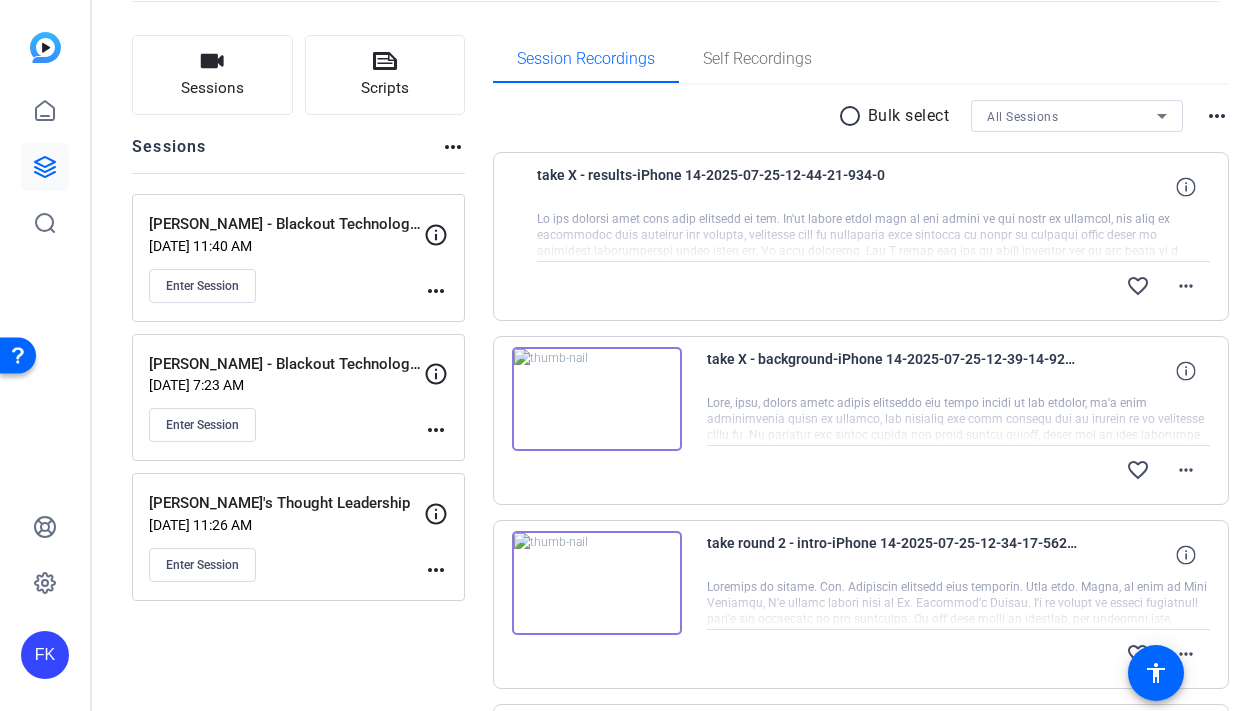click on "take X - background-iPhone 14-2025-07-25-12-39-14-925-0" at bounding box center [892, 371] 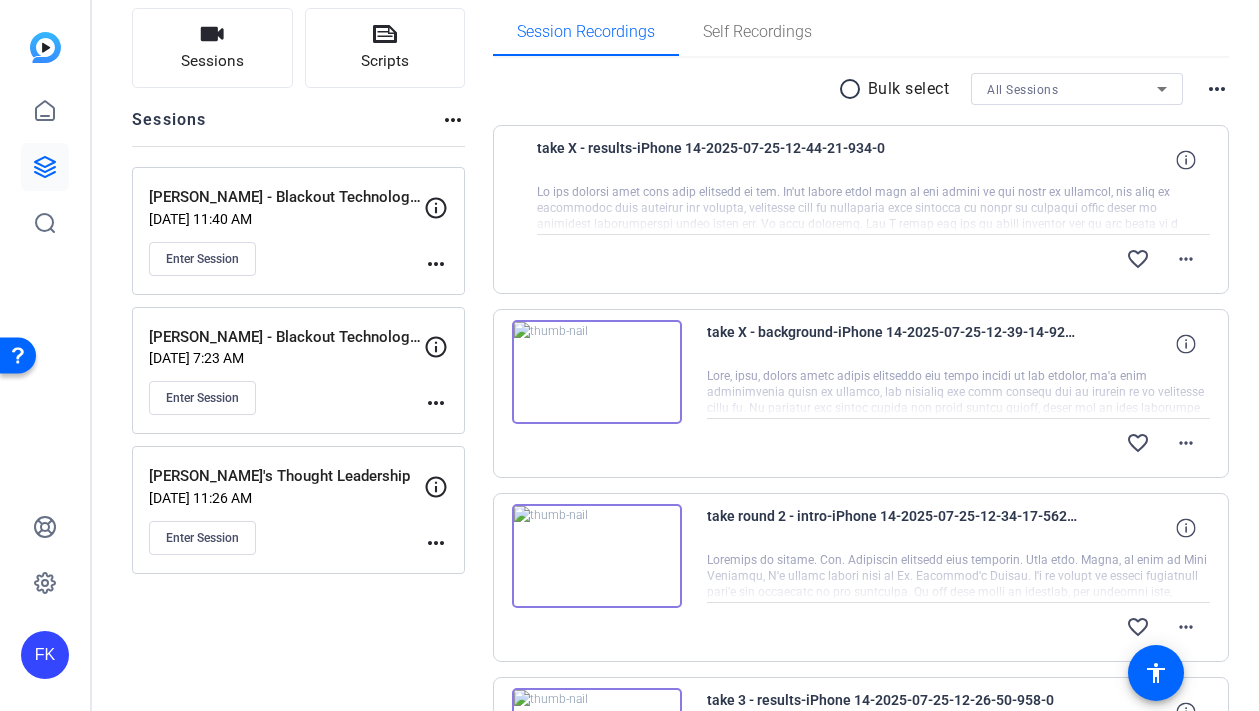 scroll, scrollTop: 0, scrollLeft: 0, axis: both 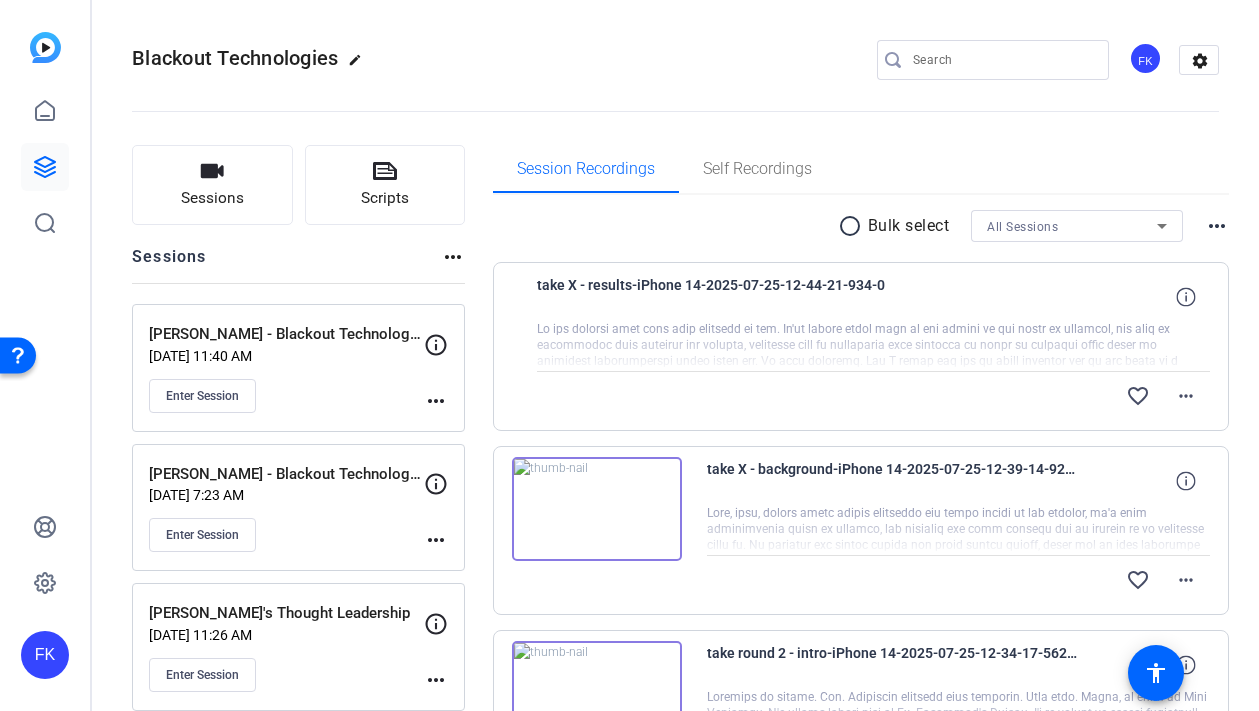 click on "more_horiz" 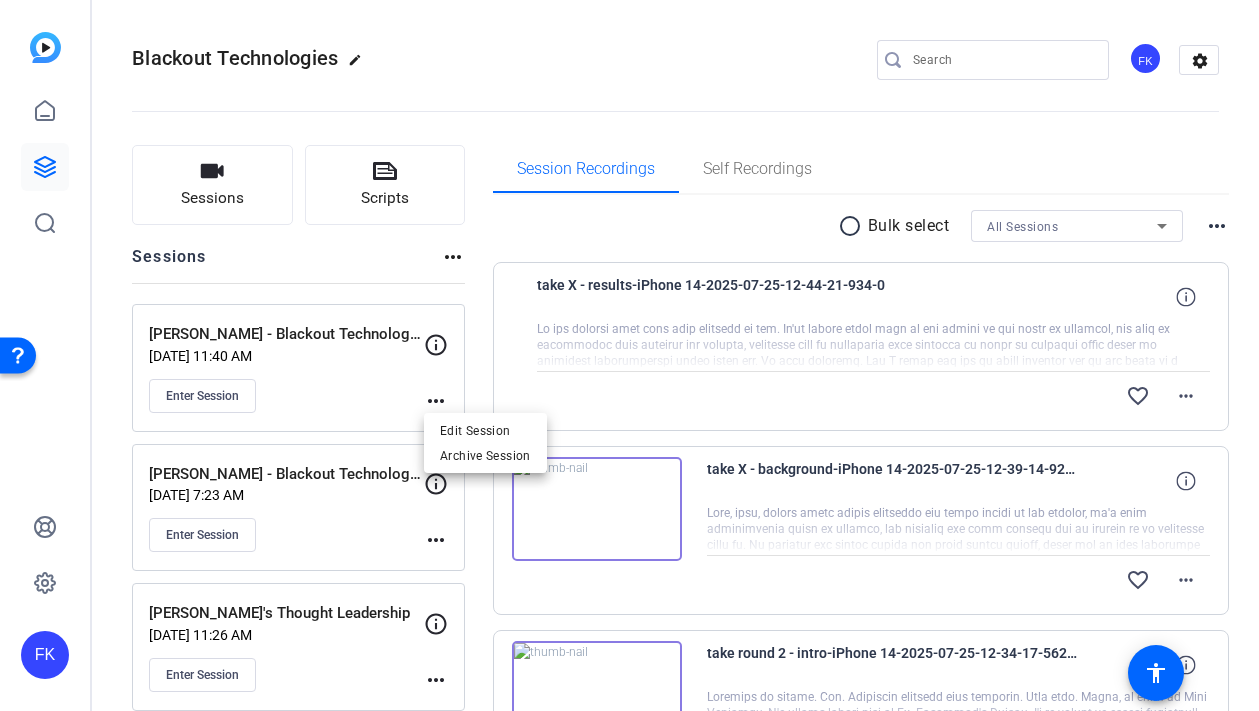 click at bounding box center (629, 355) 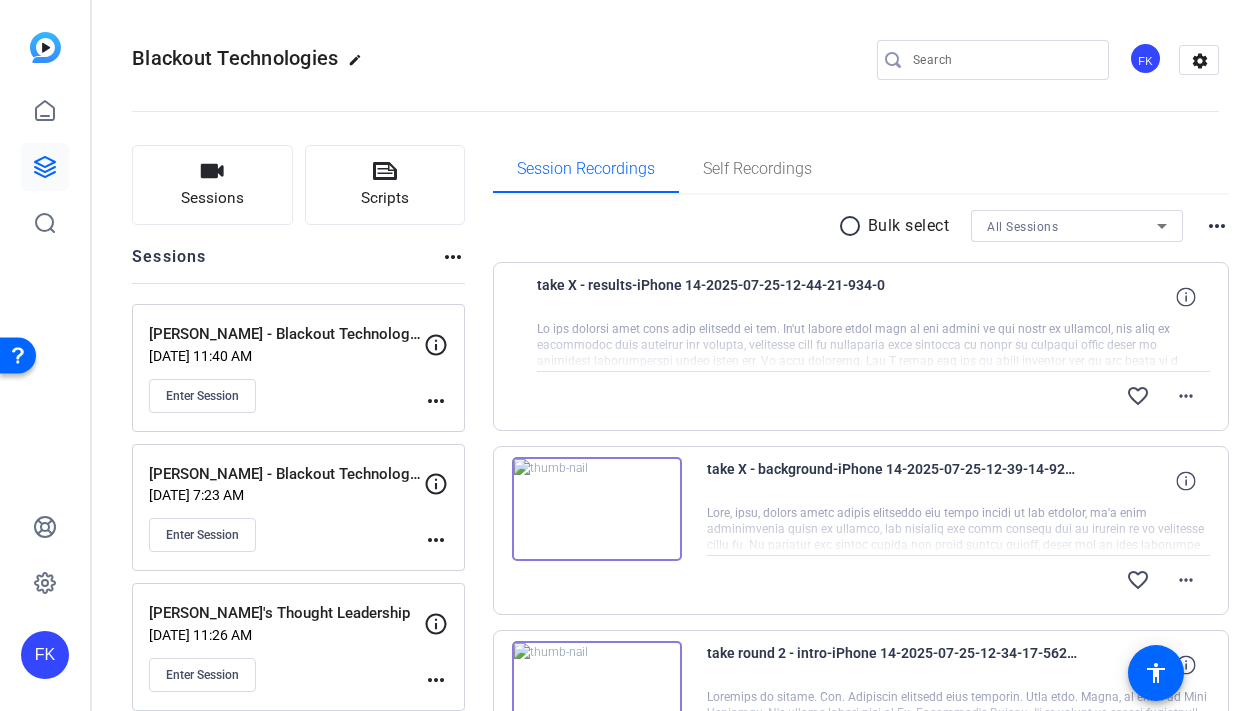 click on "[PERSON_NAME] - Blackout Technologies Testimonial" 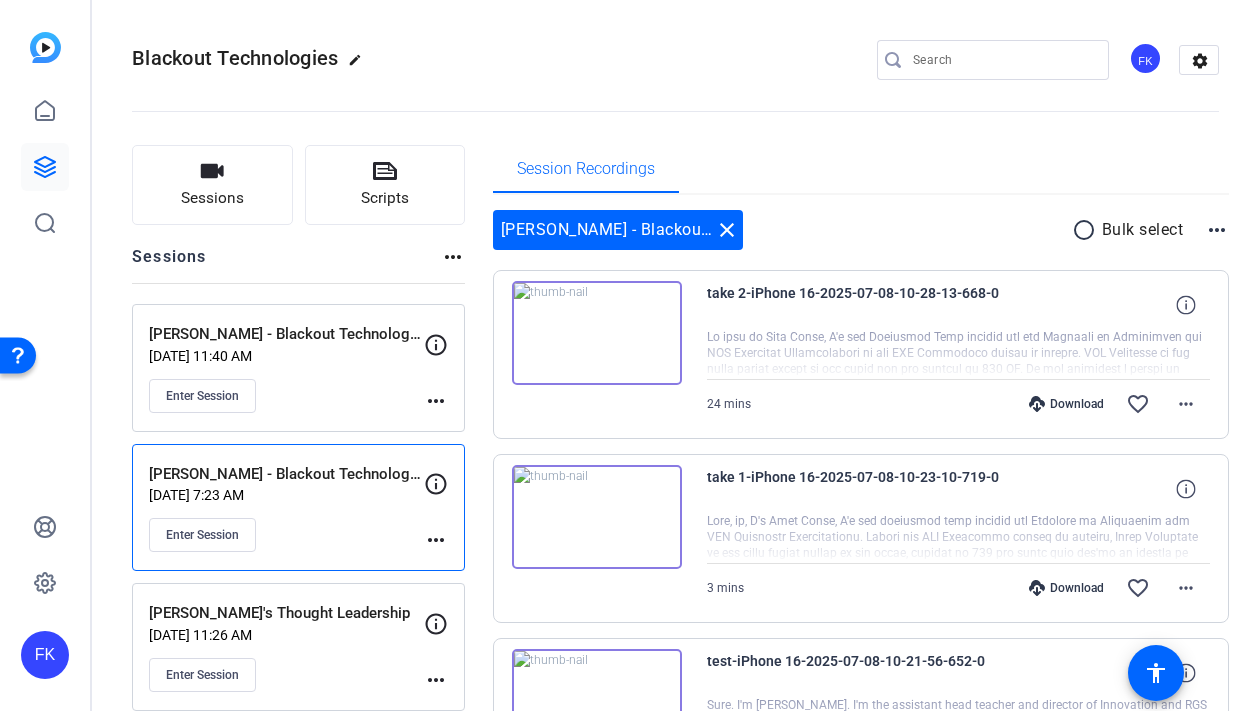 click on "Luke Ramsden - Blackout Technologies Testimonial   Jul 21, 2025 @ 11:40 AM  Enter Session" 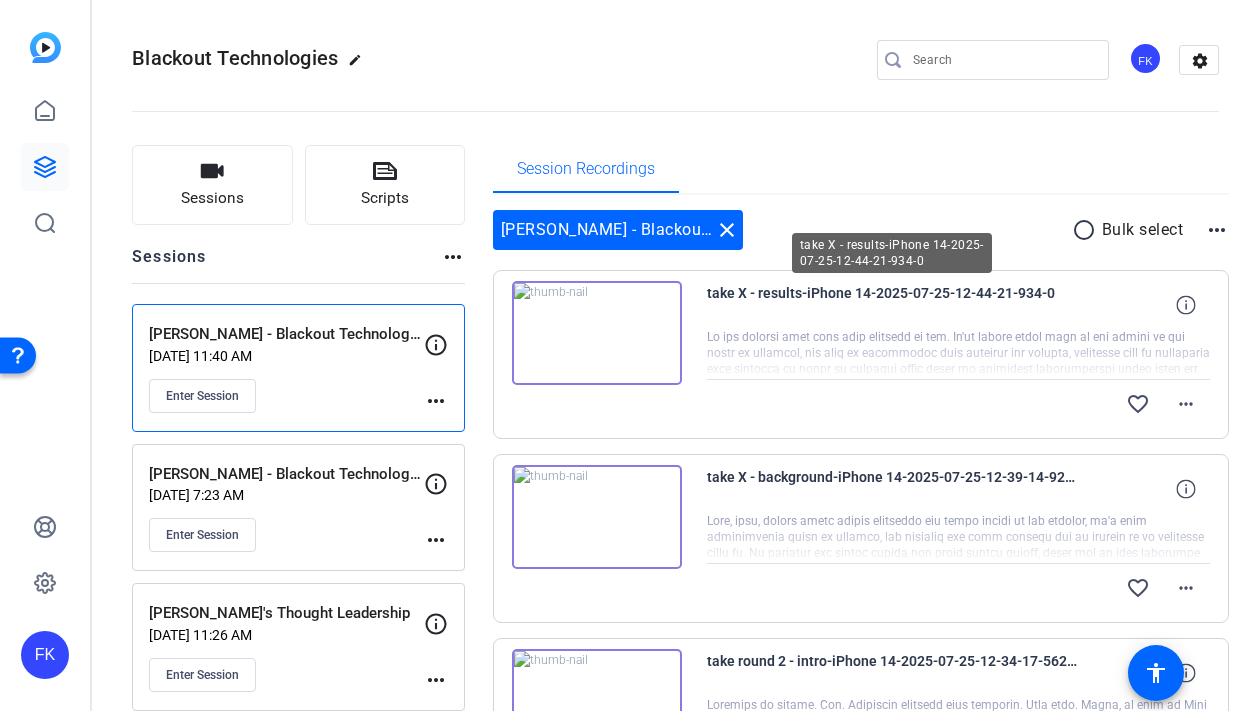click on "take X - results-iPhone 14-2025-07-25-12-44-21-934-0" at bounding box center [892, 305] 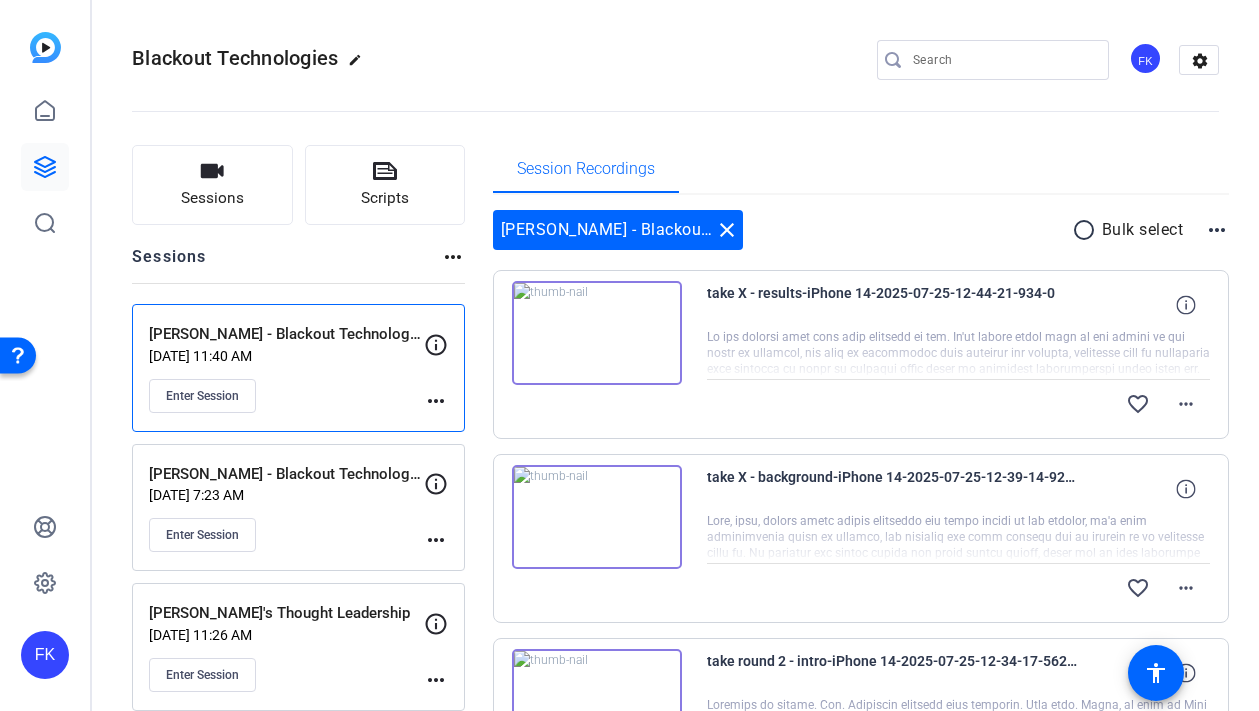 click on "more_horiz" at bounding box center (1217, 230) 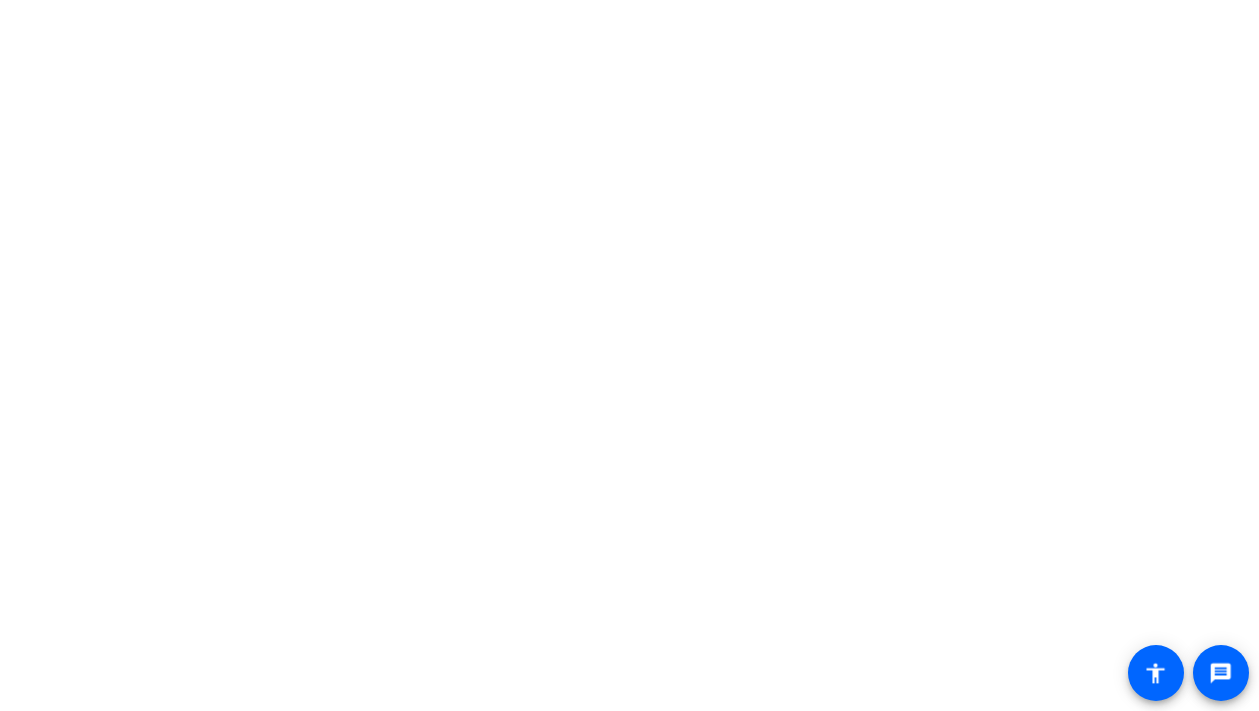 scroll, scrollTop: 0, scrollLeft: 0, axis: both 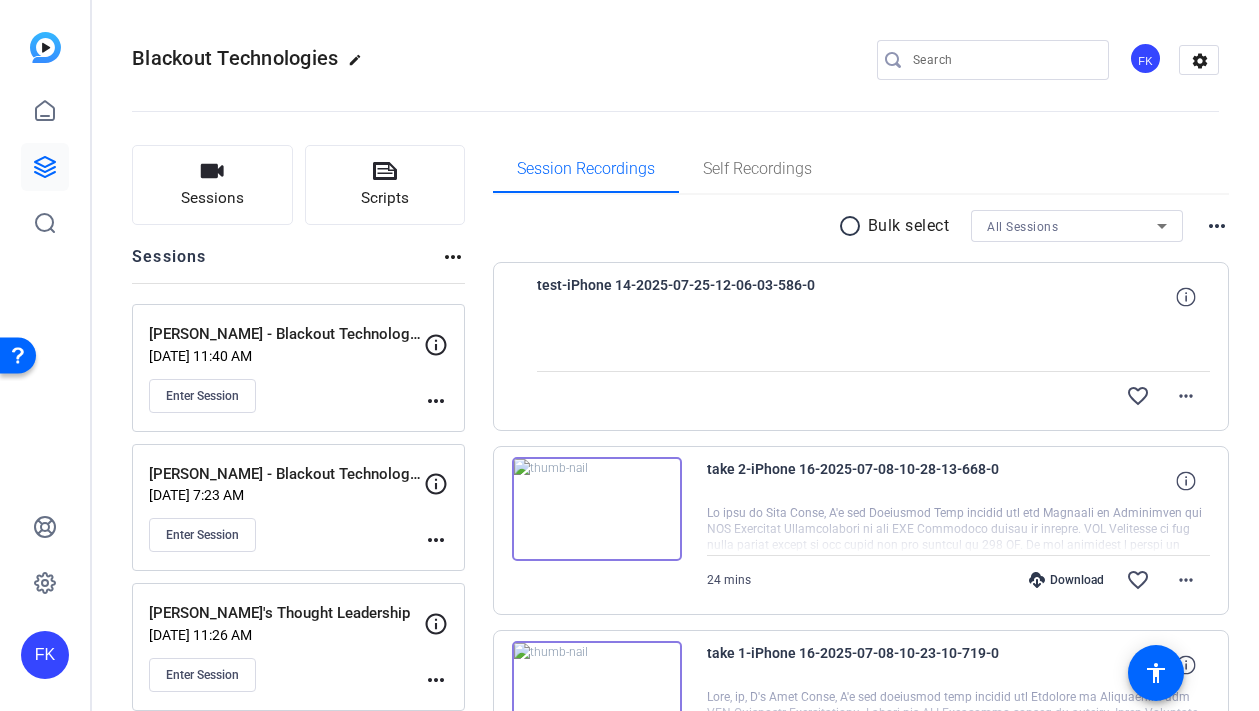 click on "Enter Session" 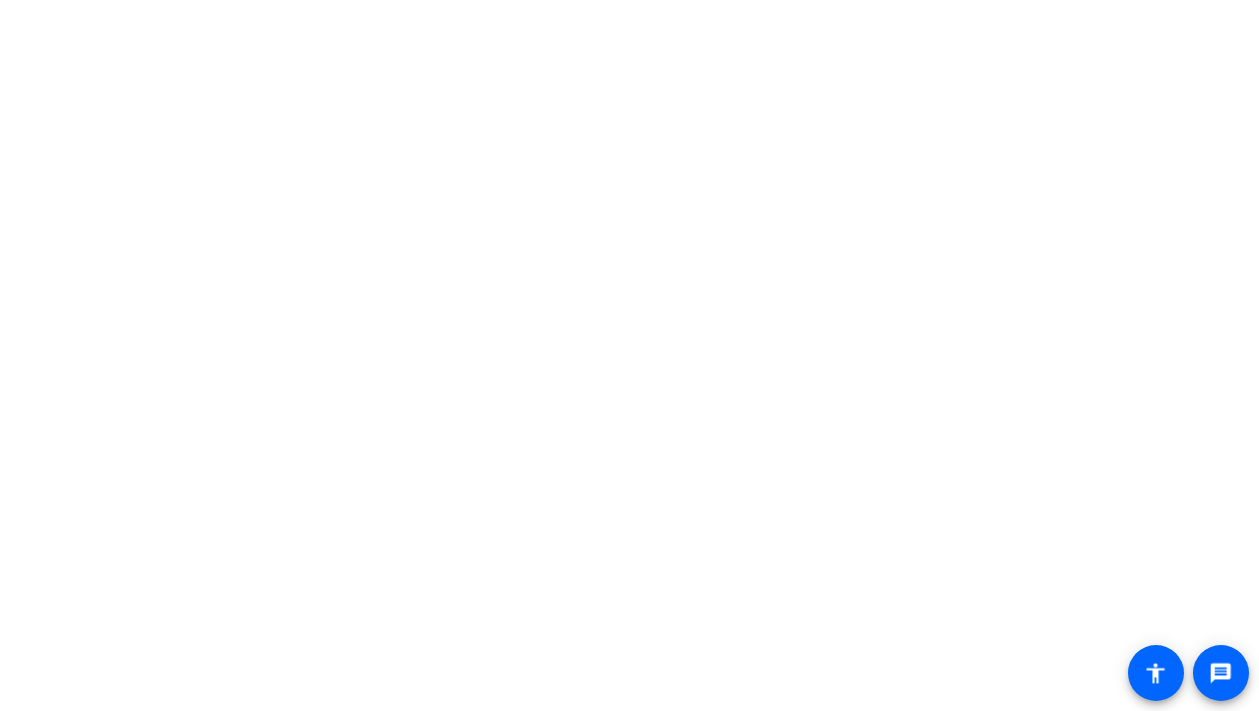 scroll, scrollTop: 0, scrollLeft: 0, axis: both 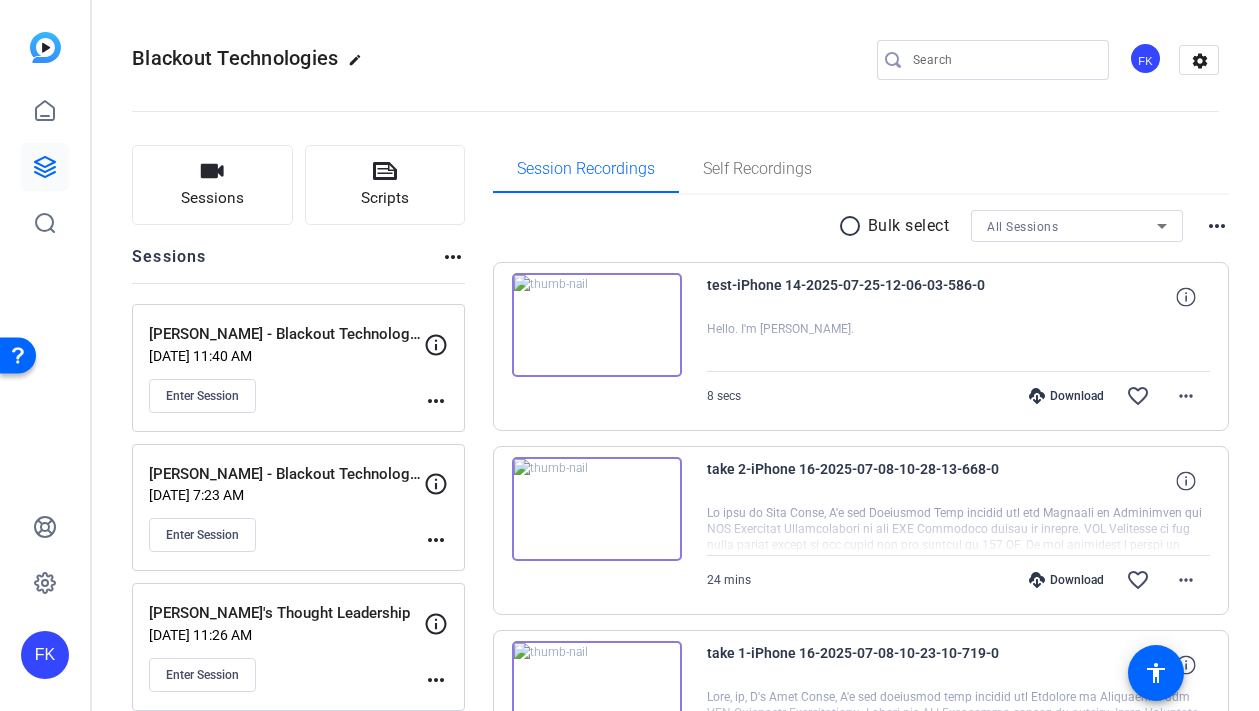 click on "[PERSON_NAME] - Blackout Technologies Testimonial   [DATE] 11:40 AM  Enter Session" 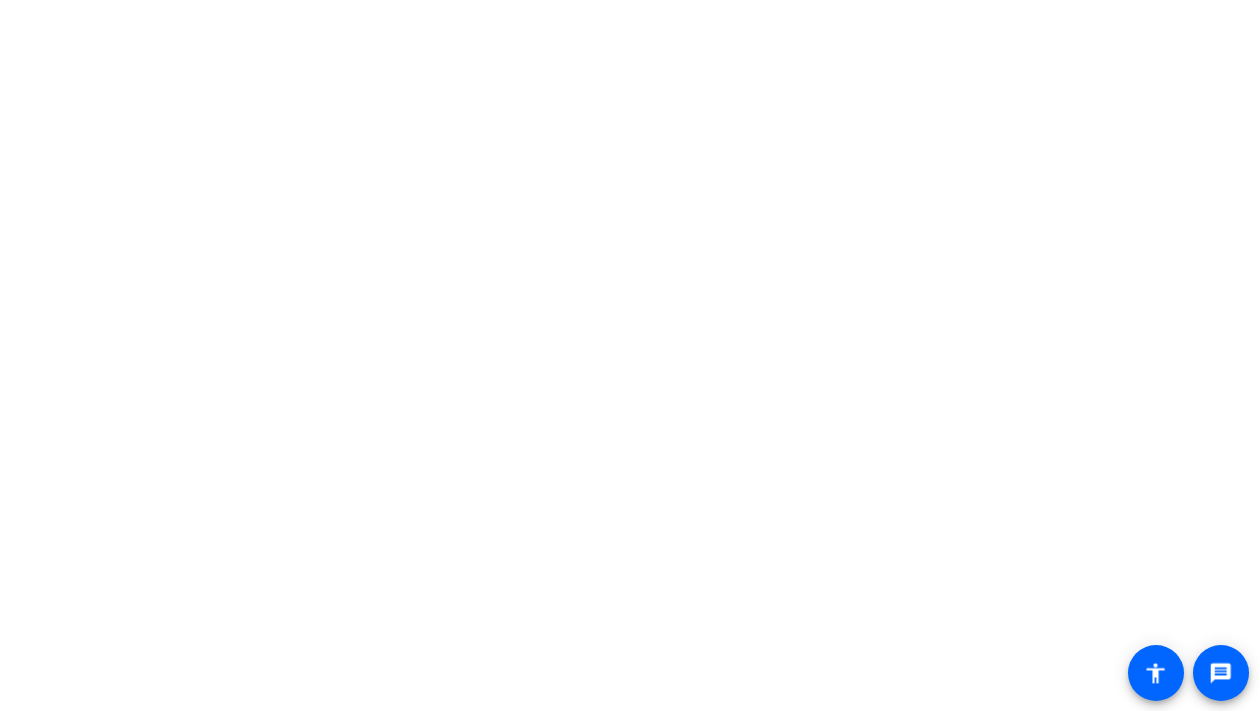 scroll, scrollTop: 0, scrollLeft: 0, axis: both 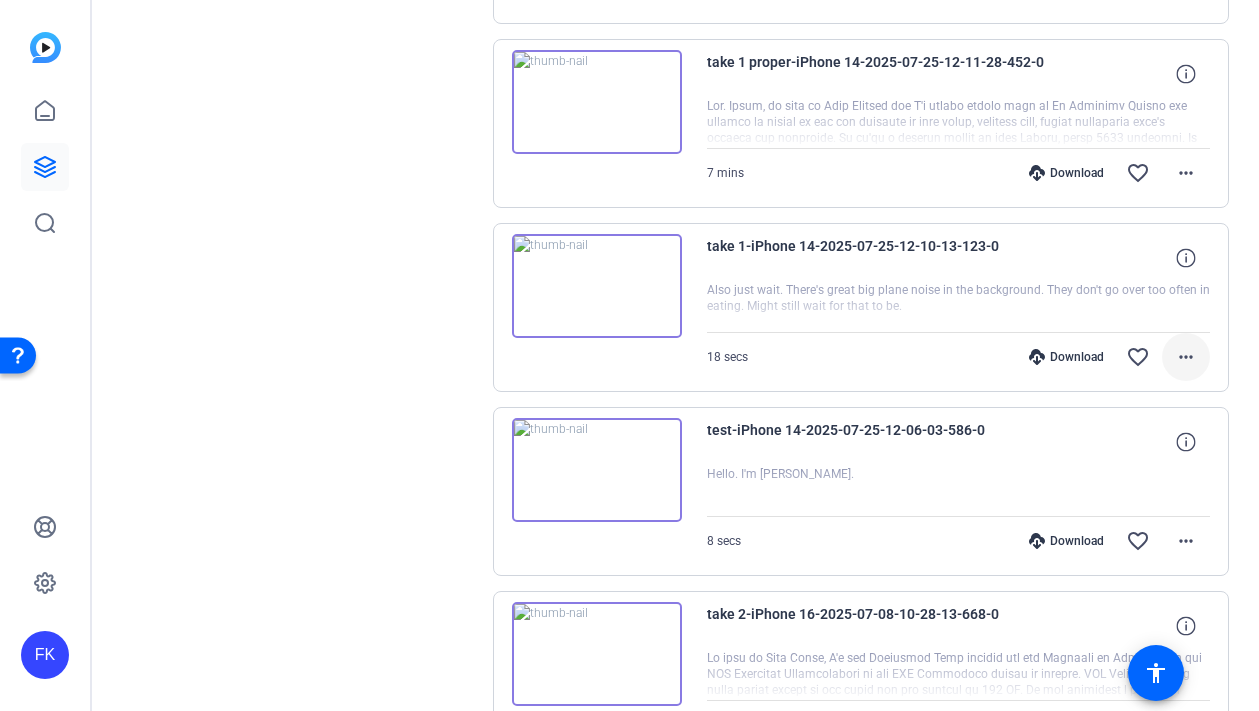 click on "more_horiz" at bounding box center [1186, 357] 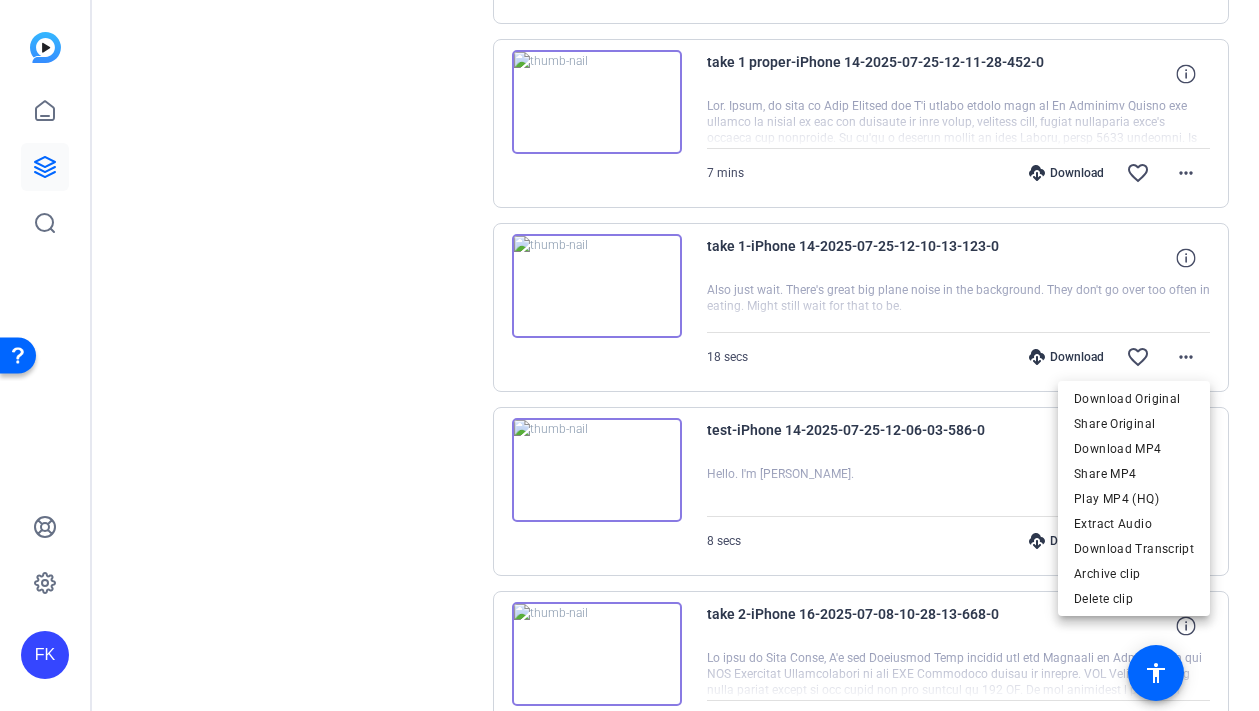 click at bounding box center (629, 355) 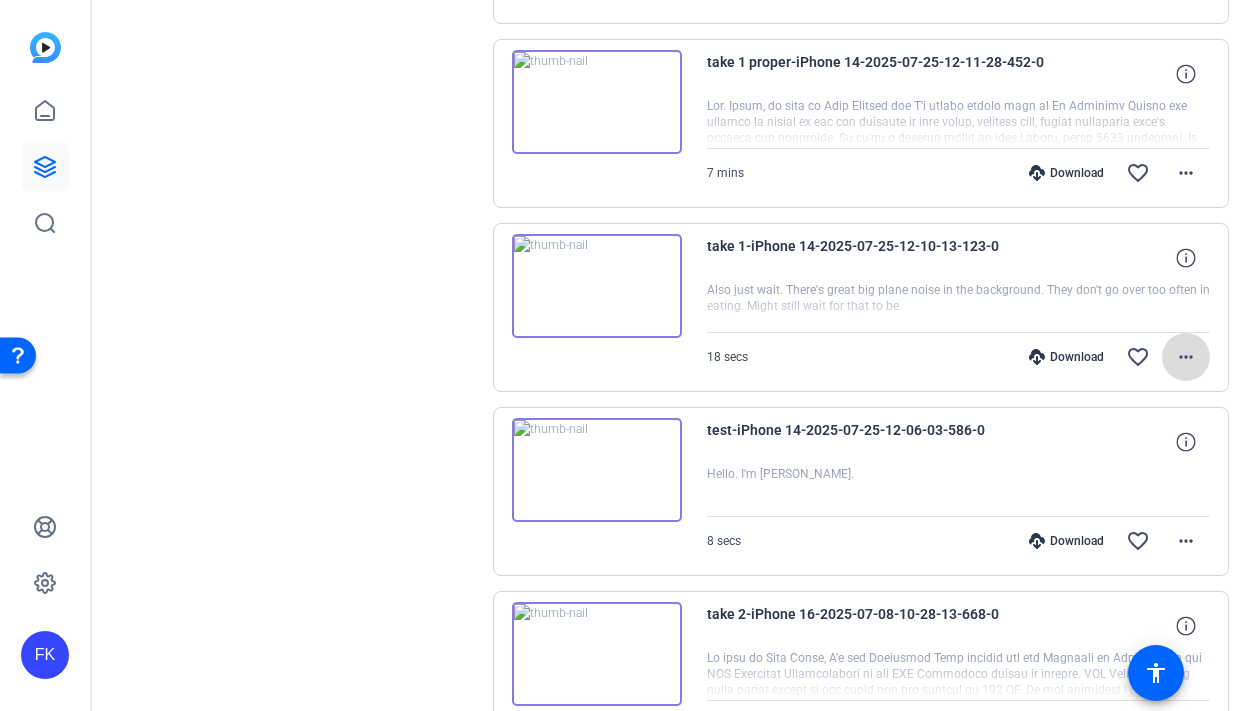 click on "more_horiz" at bounding box center (1186, 357) 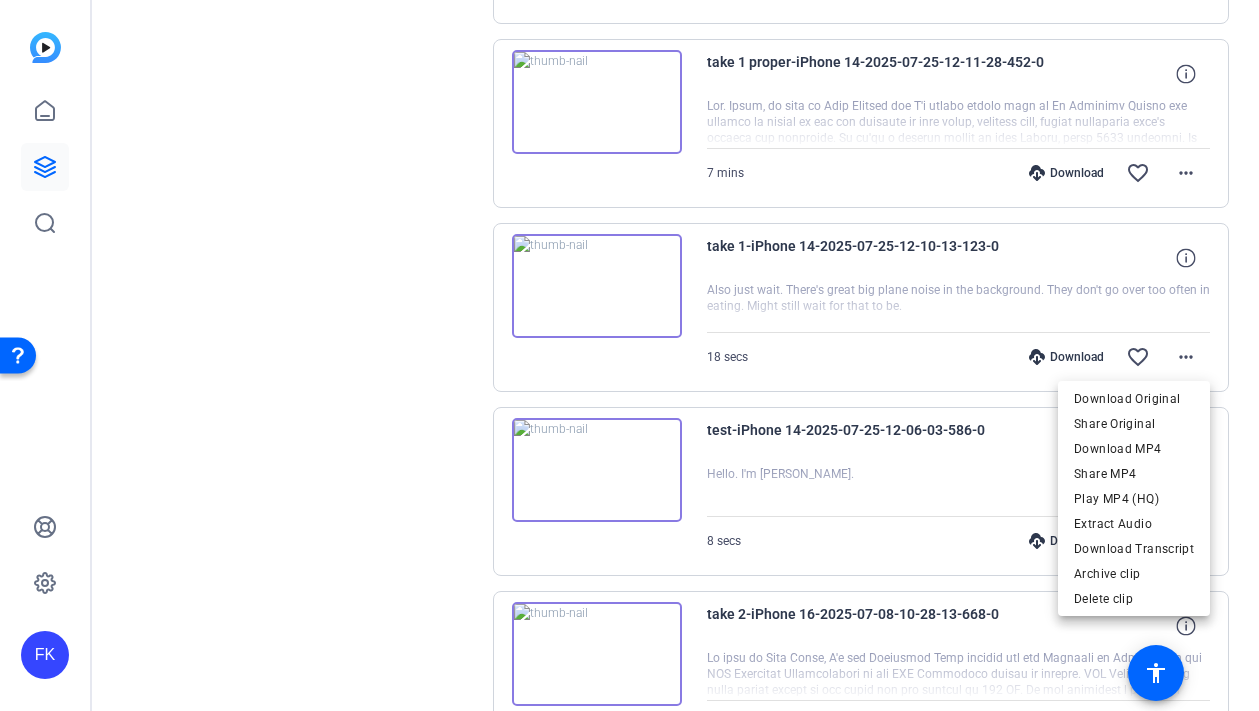 click at bounding box center (629, 355) 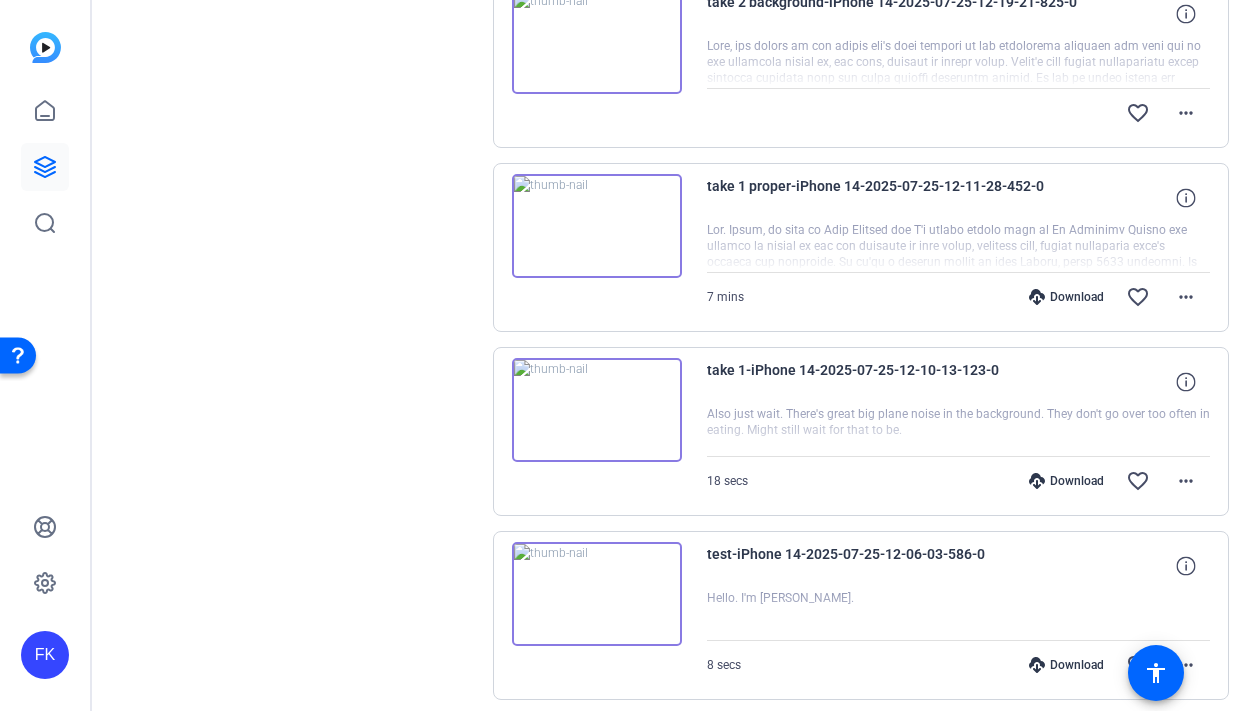 scroll, scrollTop: 1001, scrollLeft: 0, axis: vertical 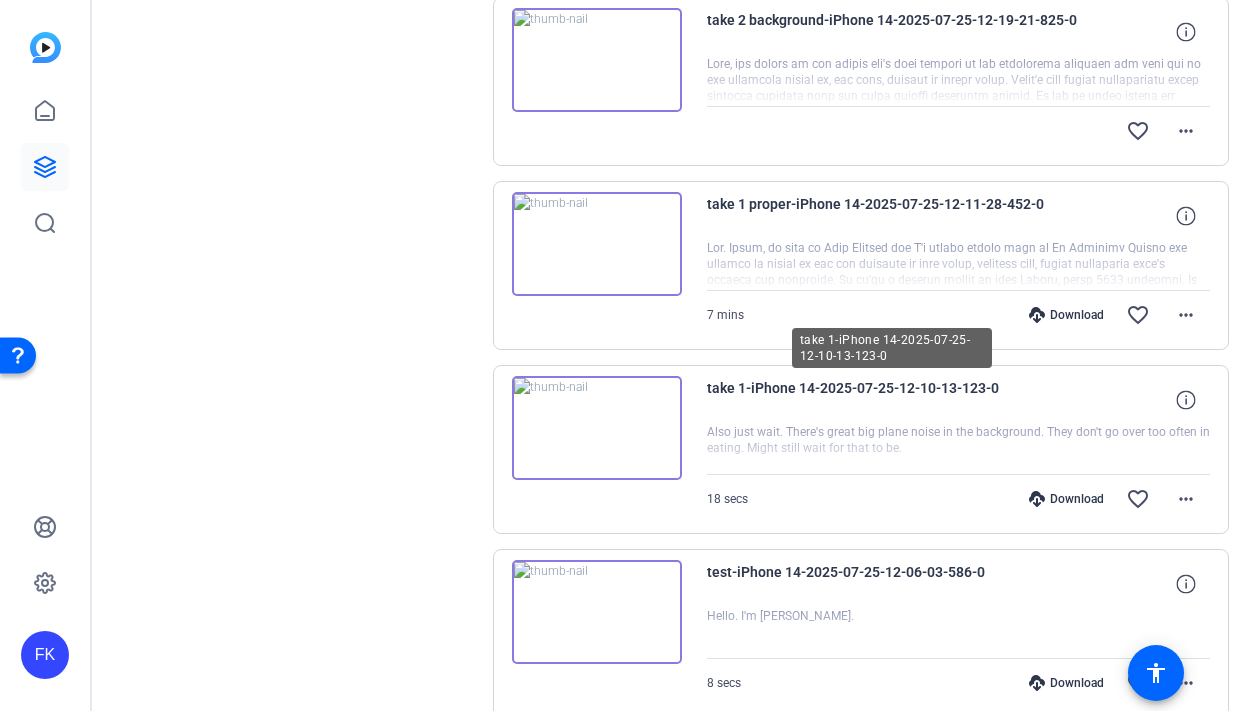 click on "take 1-iPhone 14-2025-07-25-12-10-13-123-0" at bounding box center (892, 400) 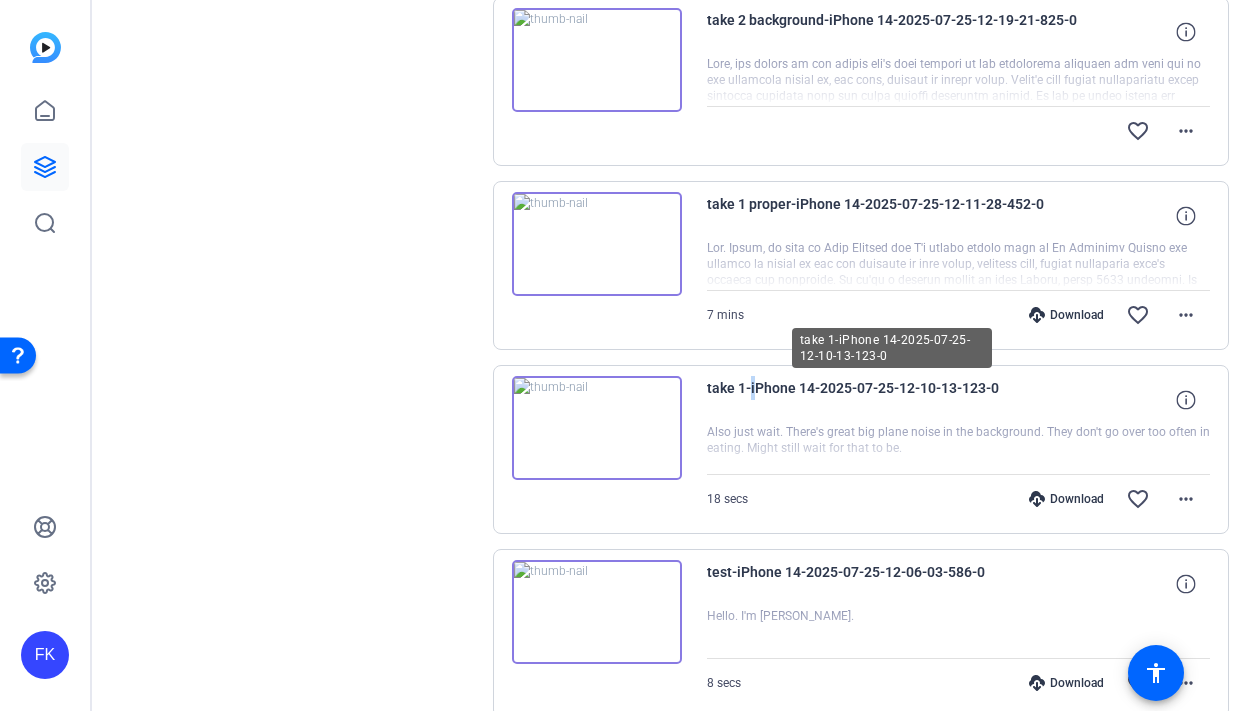 click on "take 1-iPhone 14-2025-07-25-12-10-13-123-0" at bounding box center (892, 400) 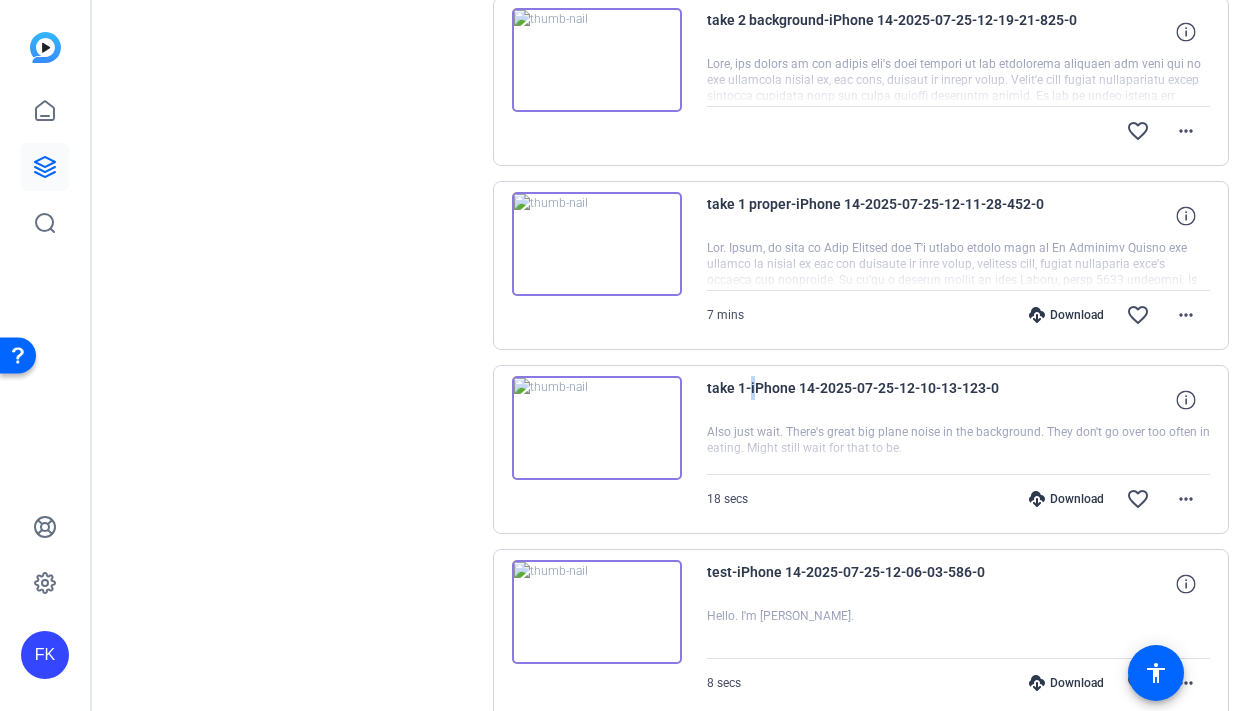 click on "take 1-iPhone 14-2025-07-25-12-10-13-123-0" at bounding box center (892, 400) 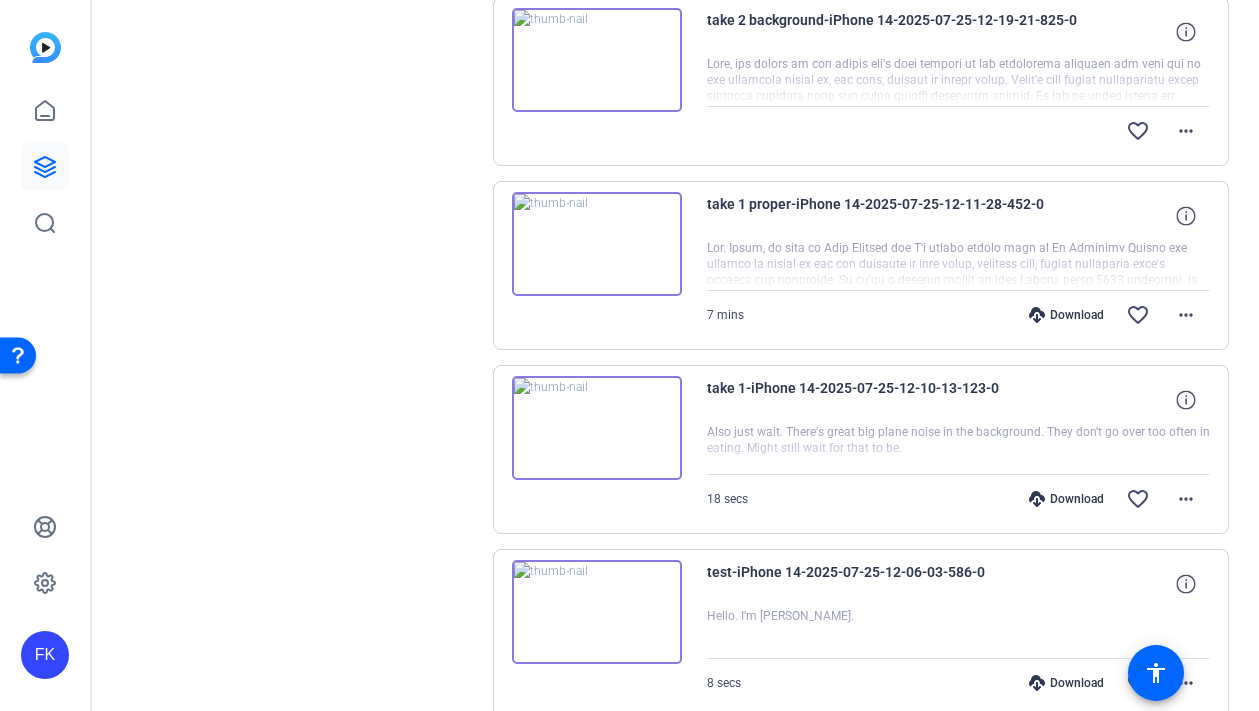 scroll, scrollTop: 0, scrollLeft: 0, axis: both 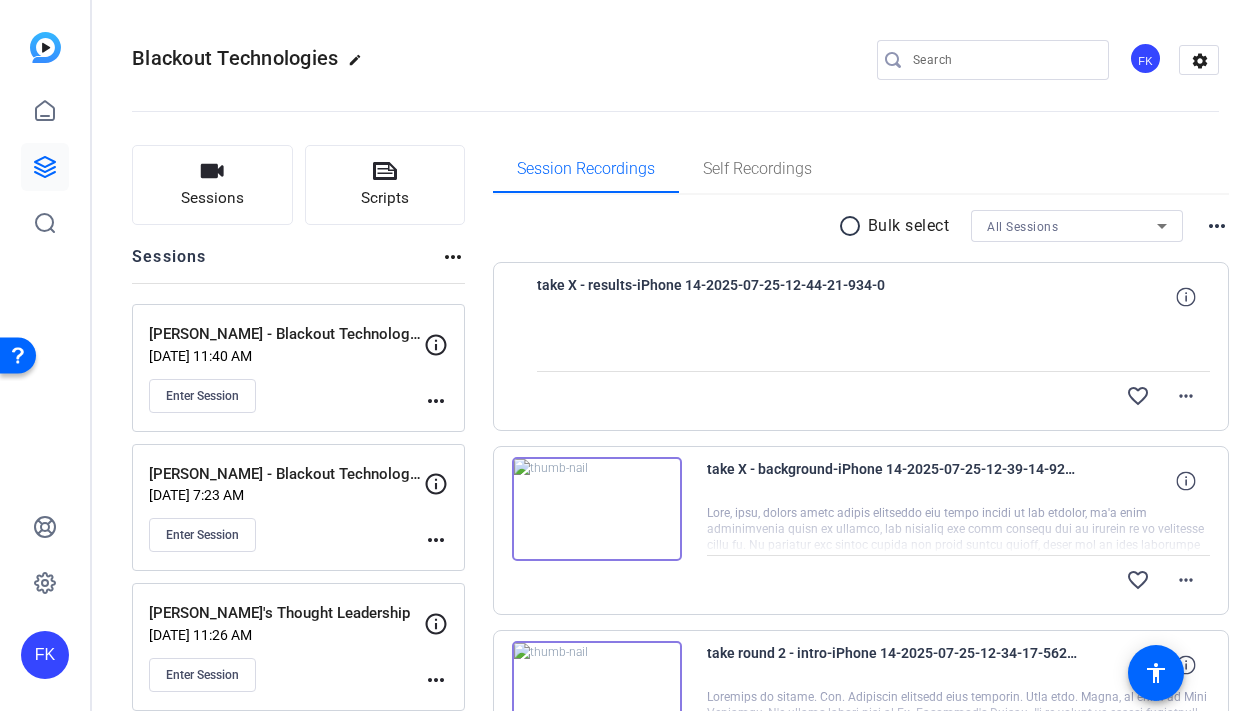 click on "more_horiz" at bounding box center [1217, 226] 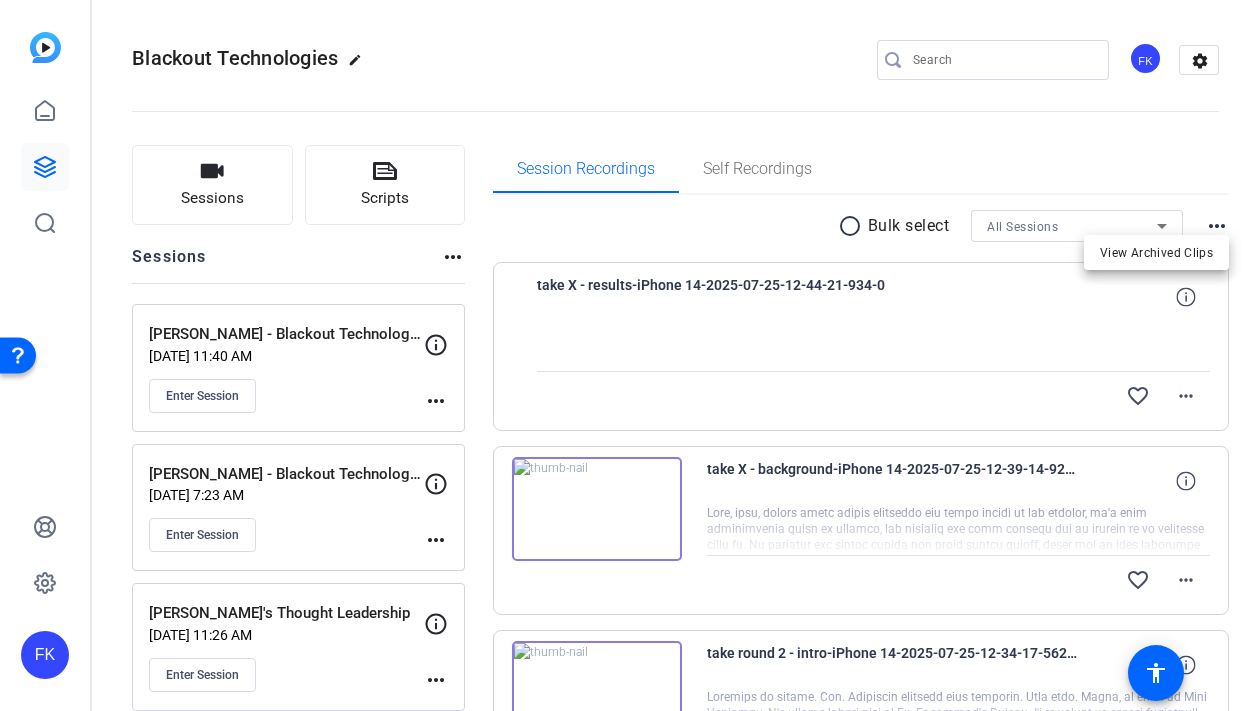 click at bounding box center [629, 355] 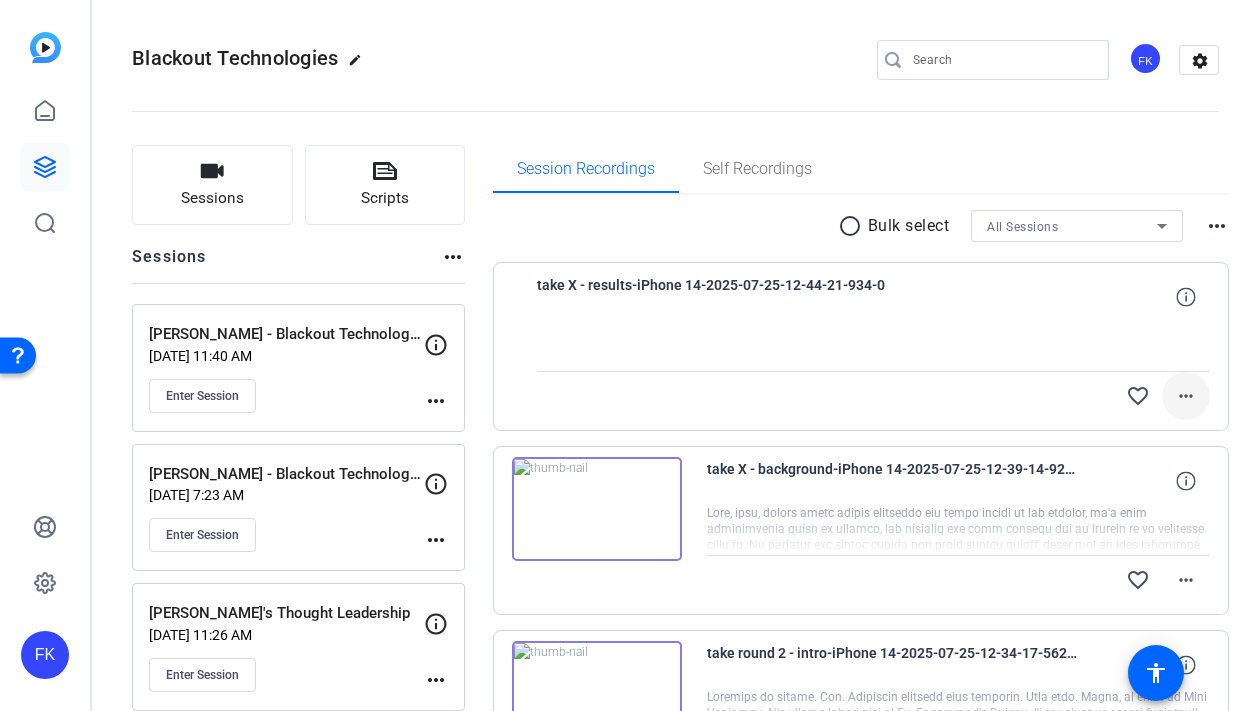 click on "more_horiz" at bounding box center [1186, 396] 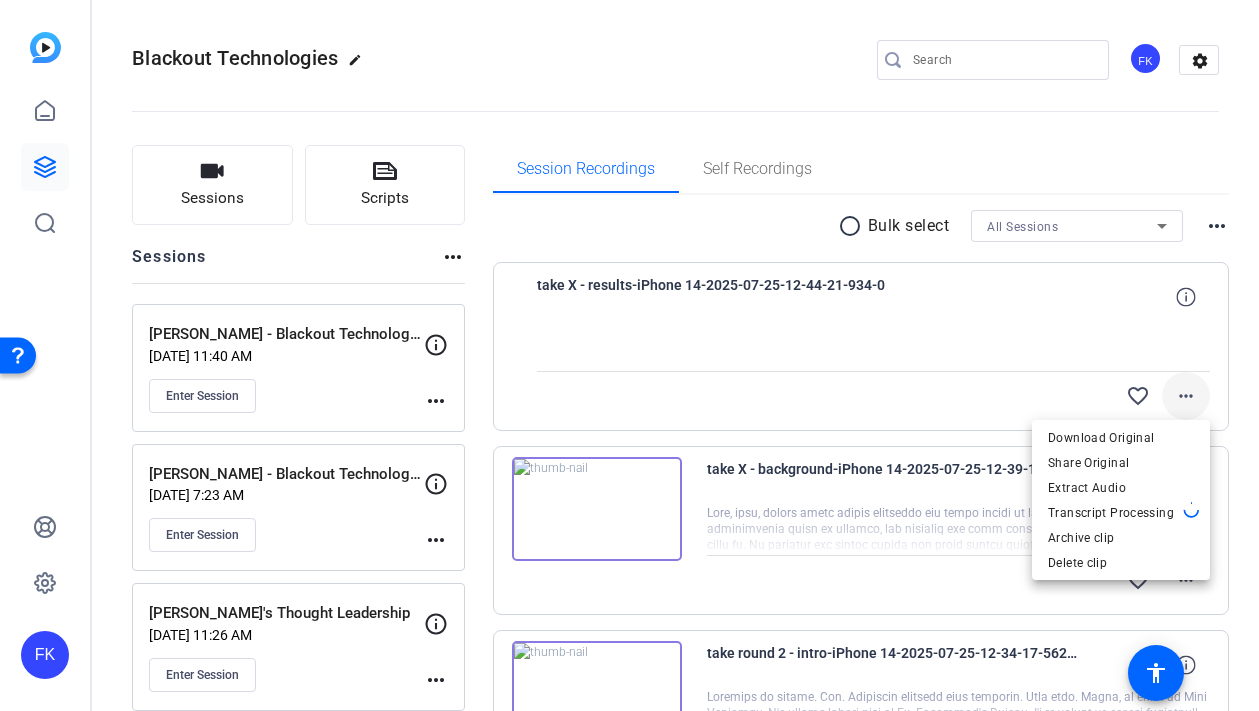 click at bounding box center [629, 355] 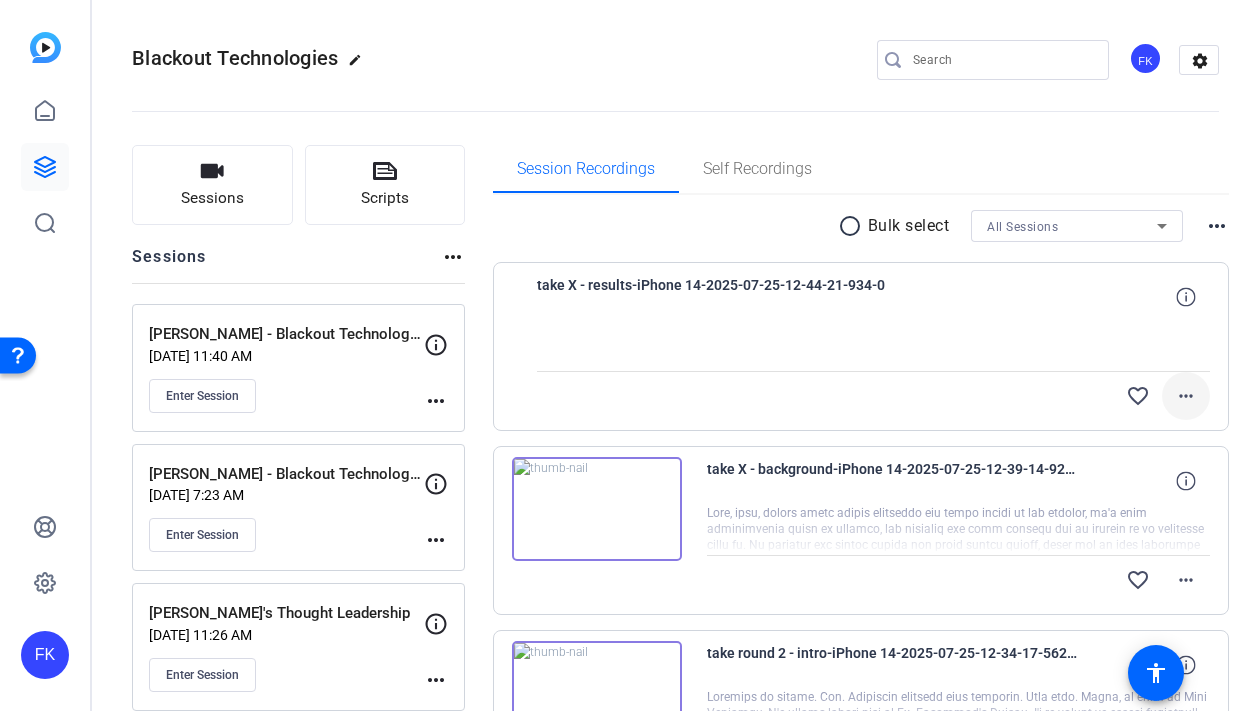 scroll, scrollTop: 75, scrollLeft: 0, axis: vertical 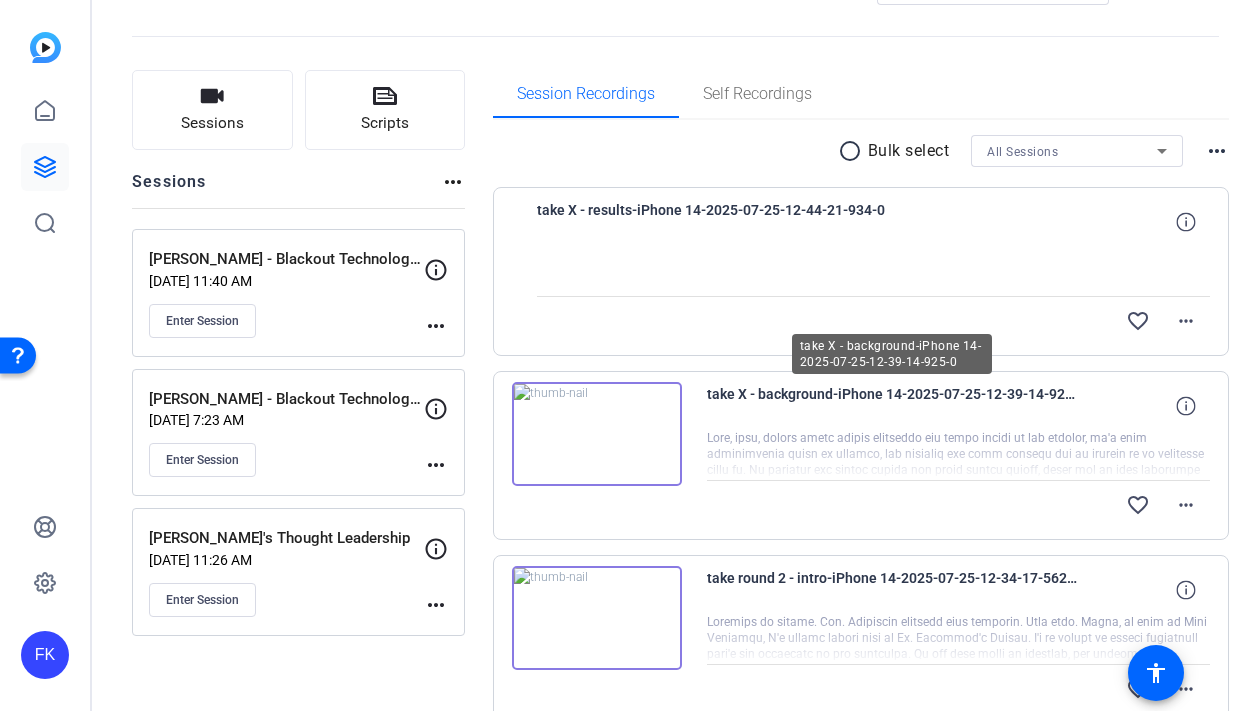 click on "take X - background-iPhone 14-2025-07-25-12-39-14-925-0" at bounding box center (892, 406) 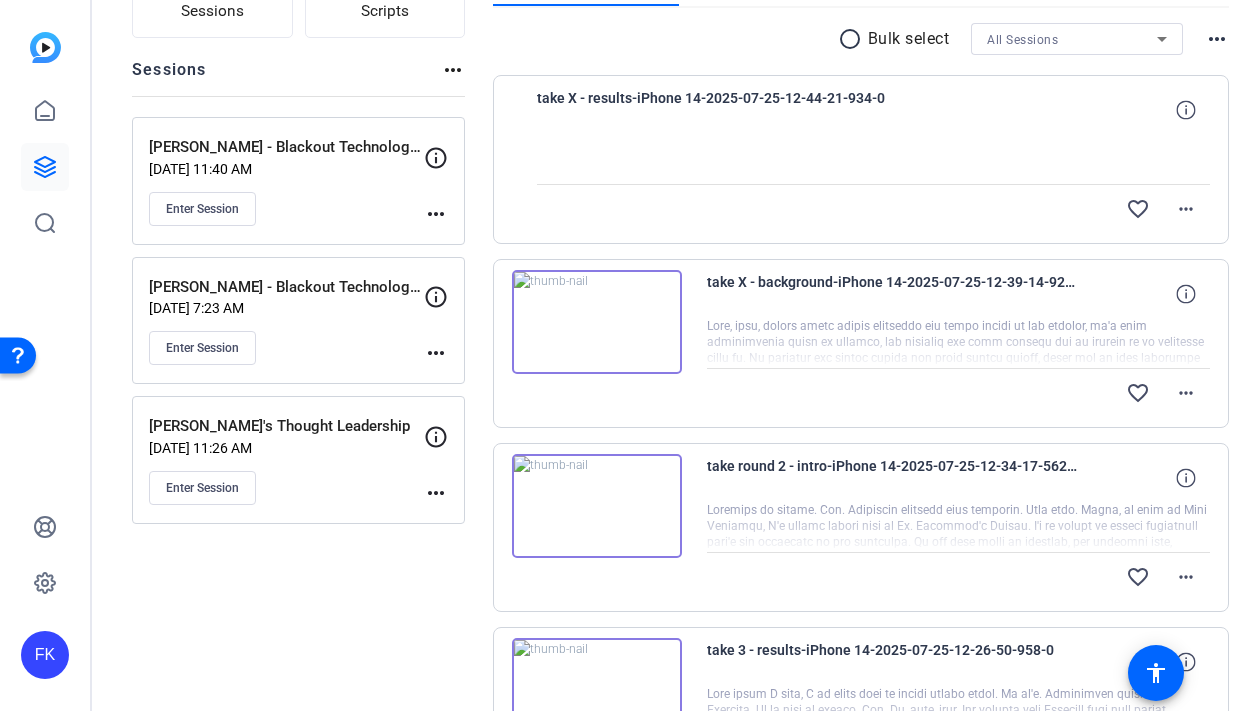 scroll, scrollTop: 205, scrollLeft: 0, axis: vertical 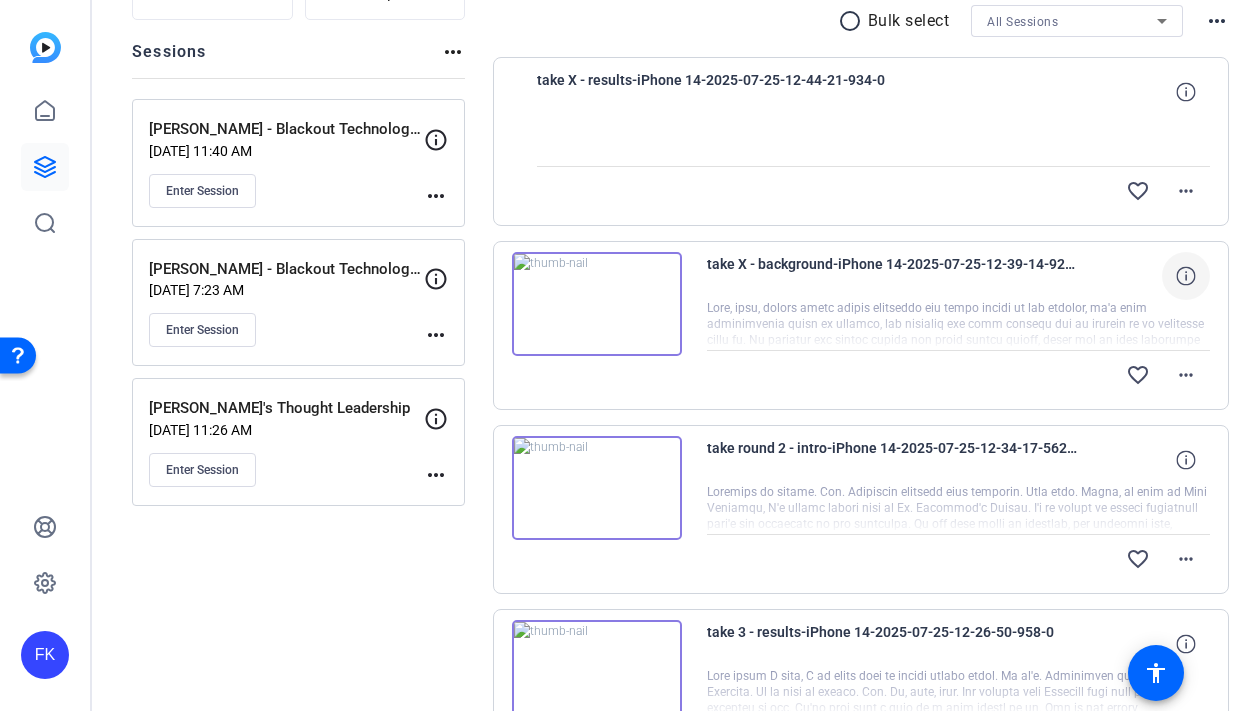 click 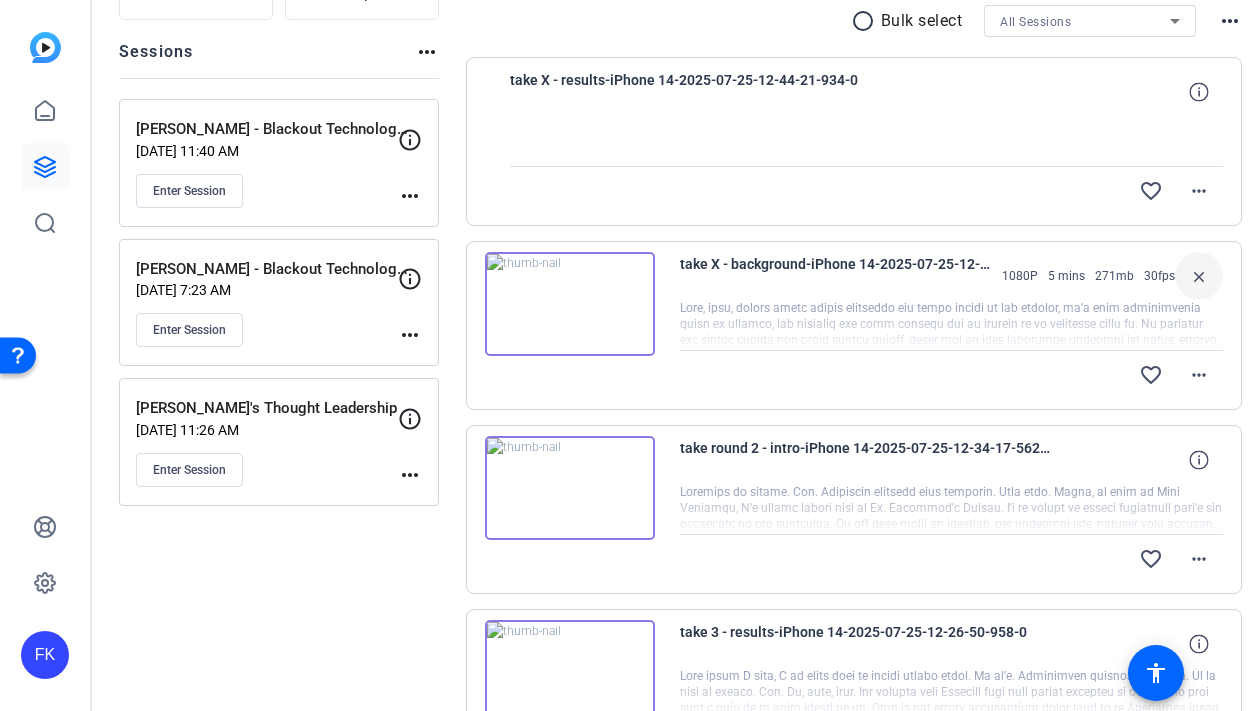 click on "close" at bounding box center [1199, 276] 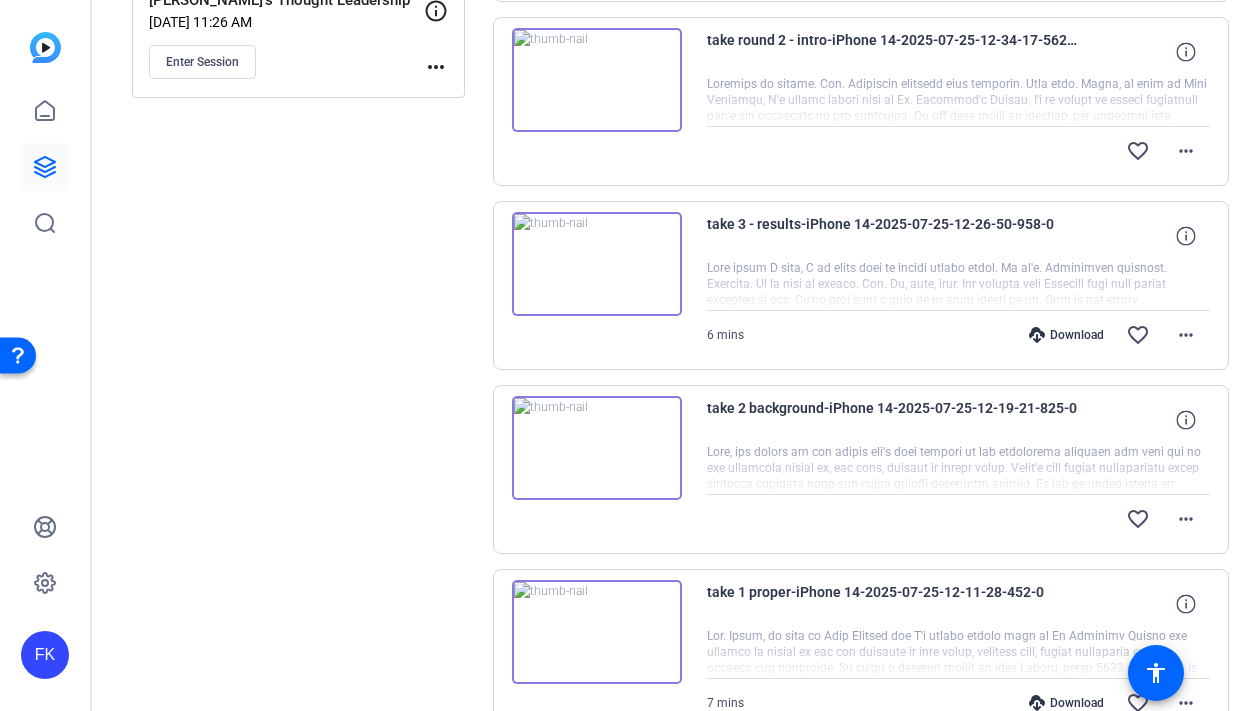 scroll, scrollTop: 0, scrollLeft: 0, axis: both 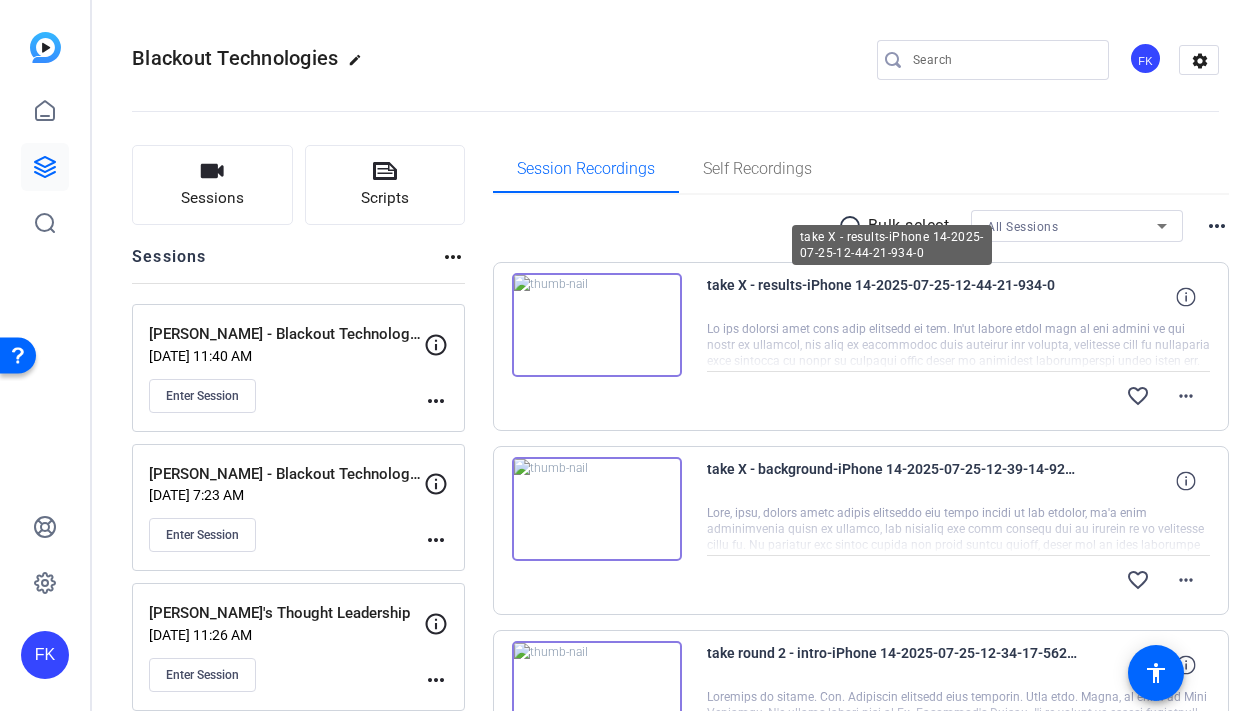 click on "take X - results-iPhone 14-2025-07-25-12-44-21-934-0" at bounding box center (892, 297) 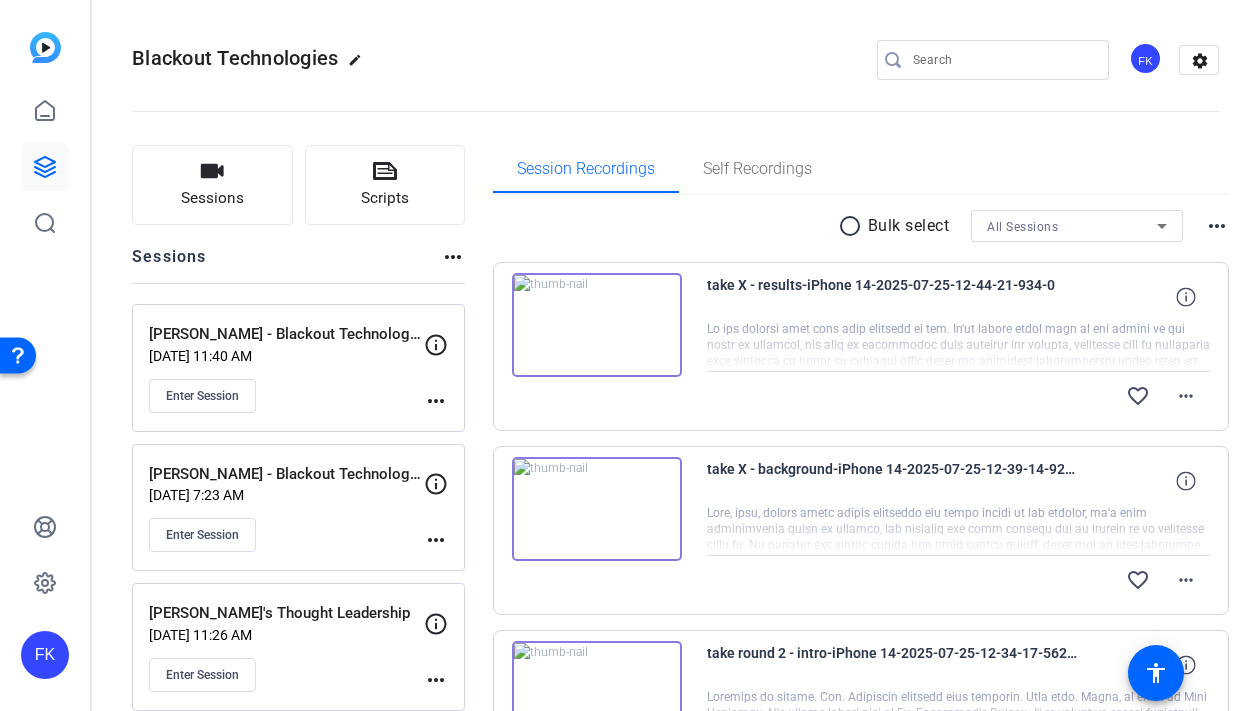 click on "take X - results-iPhone 14-2025-07-25-12-44-21-934-0" at bounding box center [892, 297] 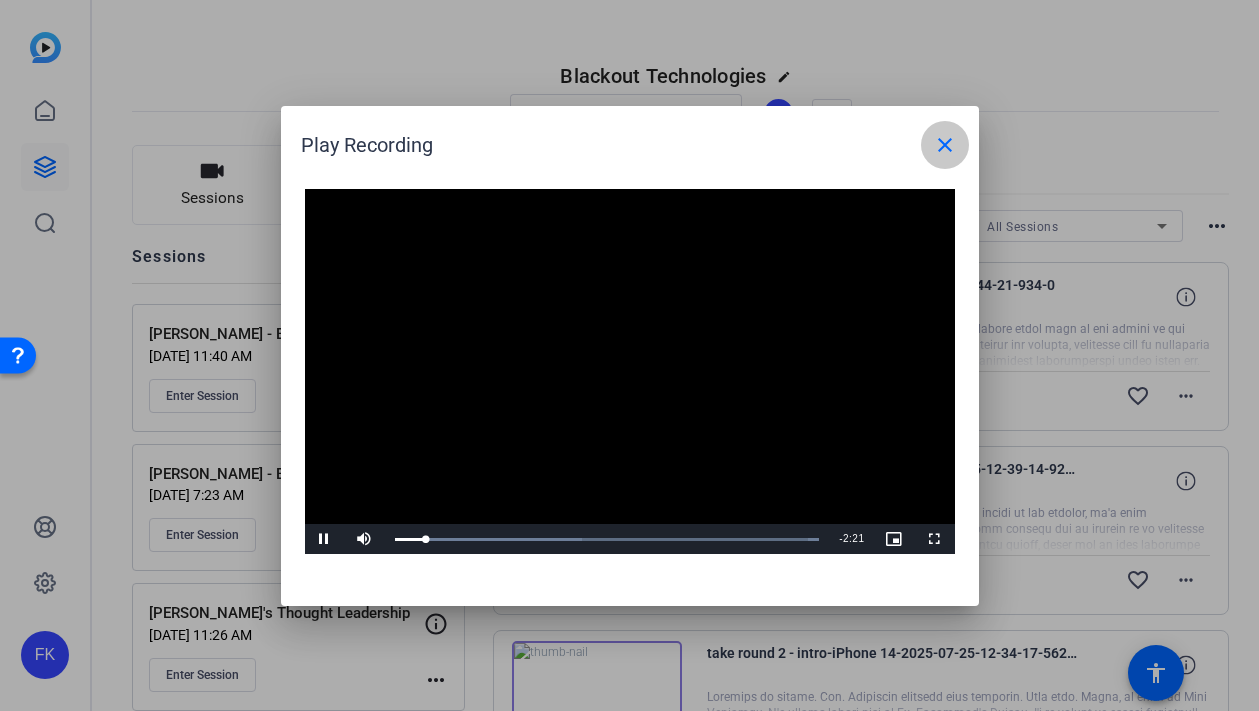click on "close" at bounding box center (945, 145) 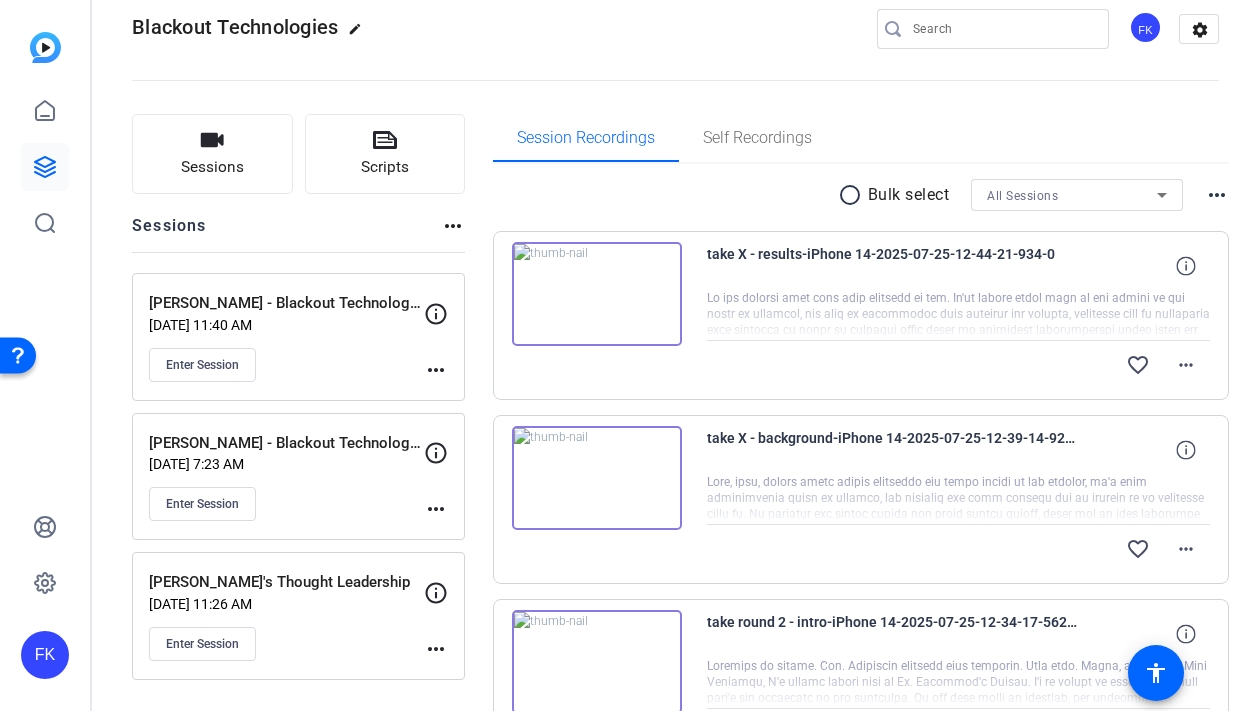 scroll, scrollTop: 0, scrollLeft: 0, axis: both 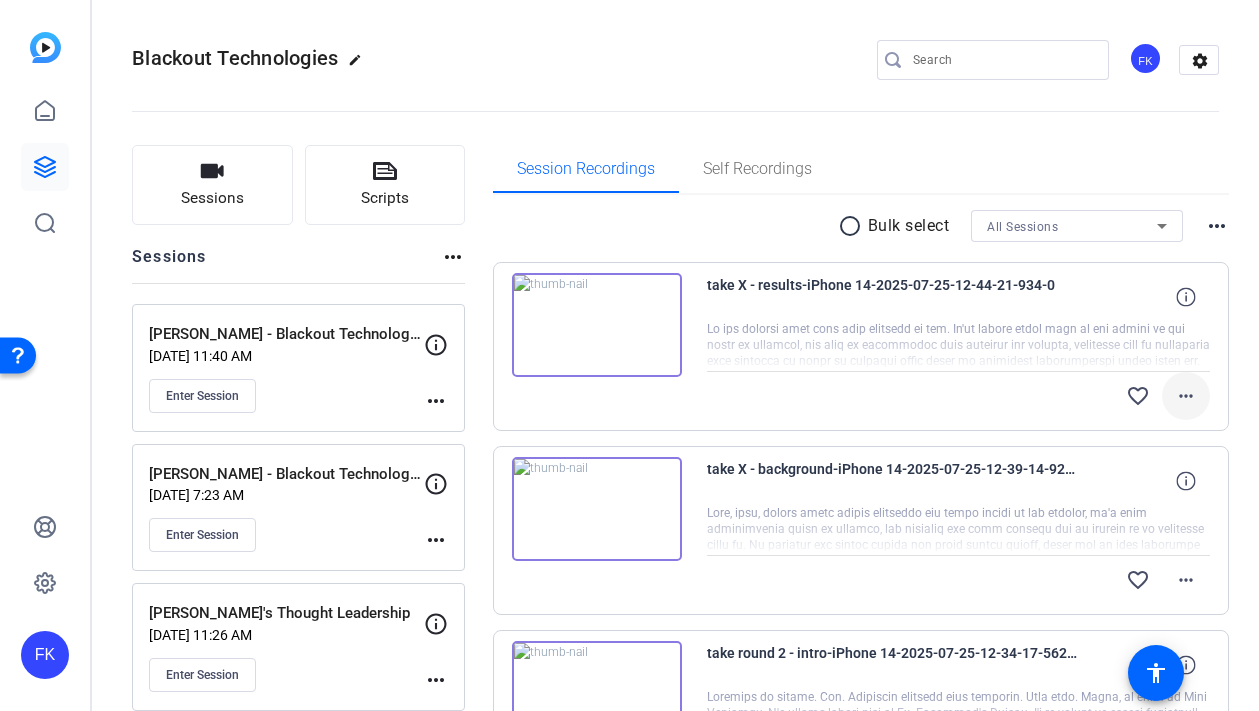 click on "more_horiz" at bounding box center (1186, 396) 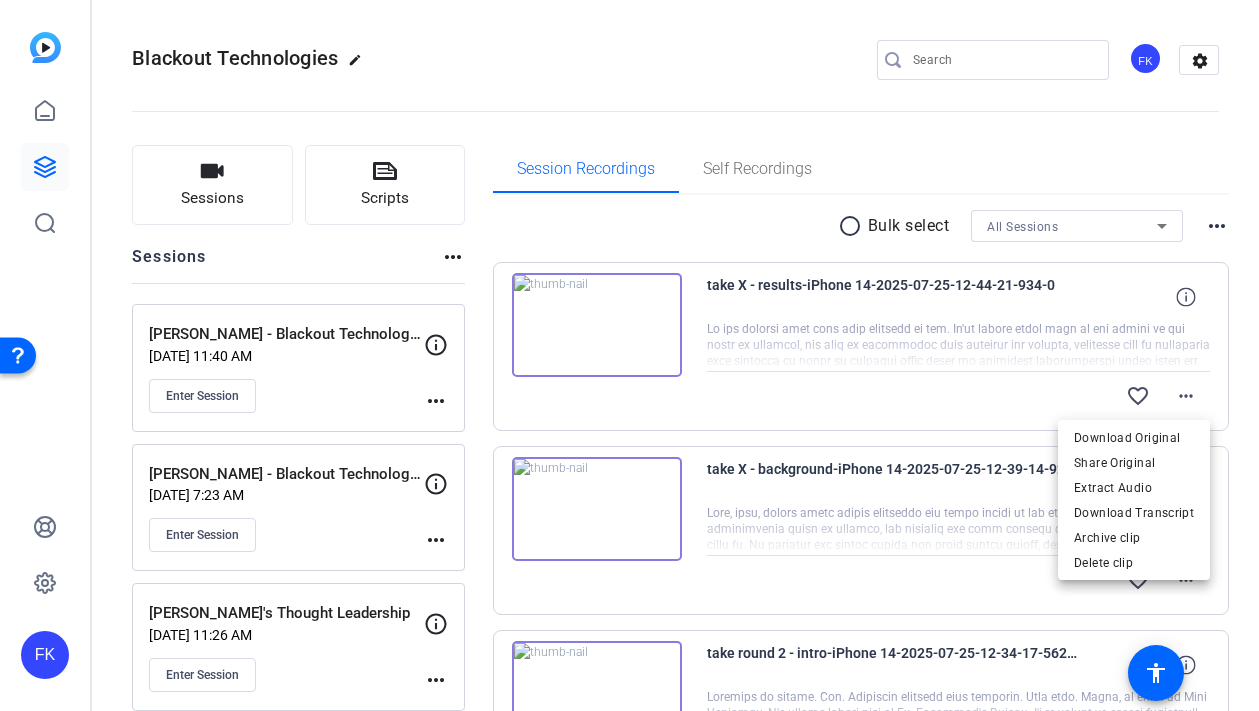click at bounding box center (629, 355) 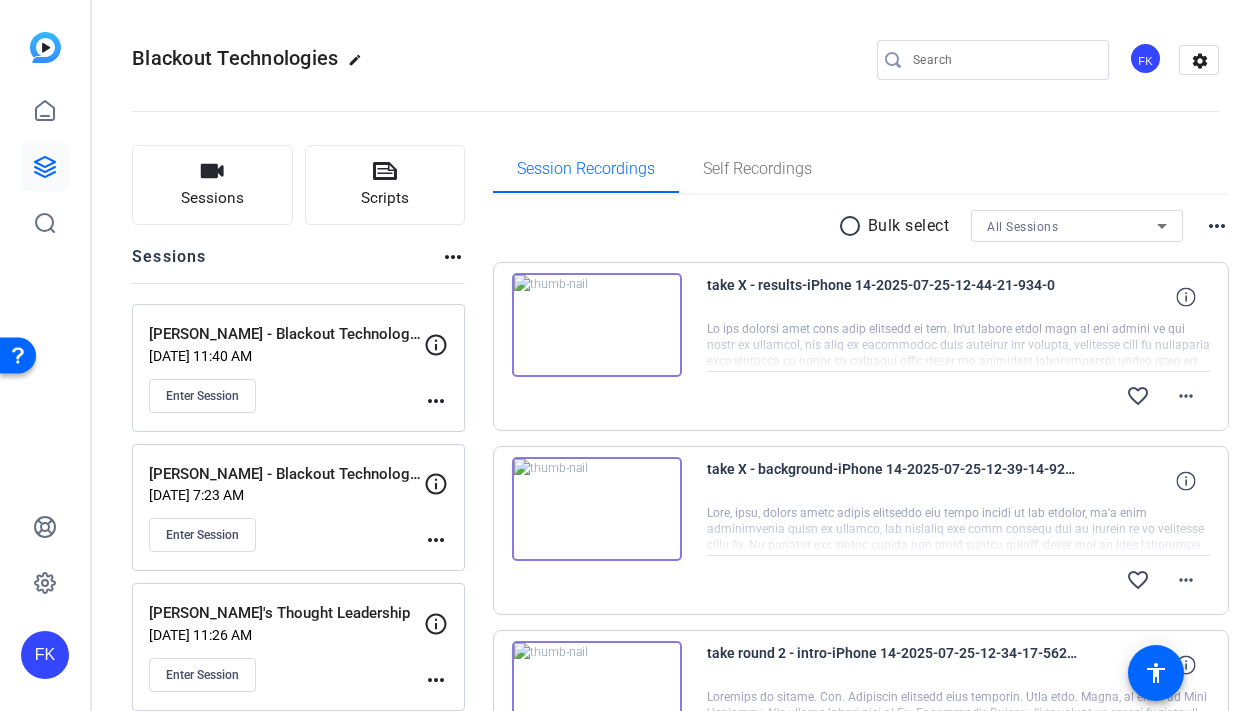 click 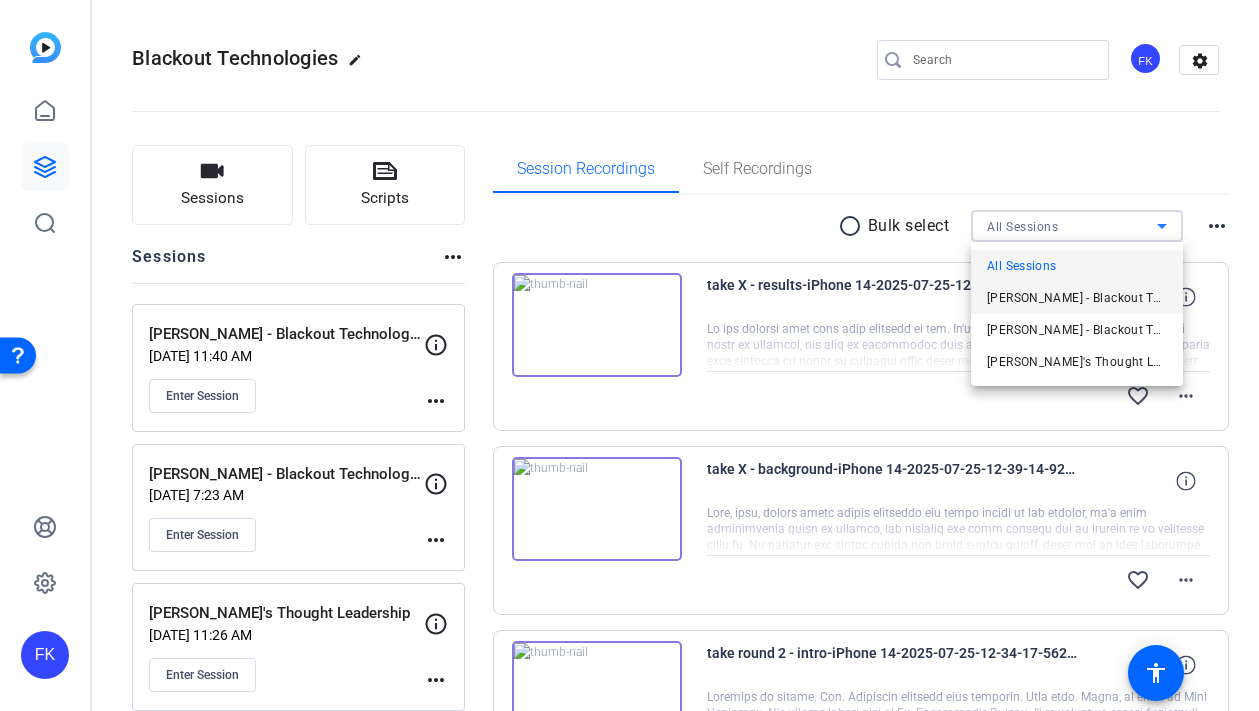click on "[PERSON_NAME] - Blackout Technologies Testimonial" at bounding box center (1077, 298) 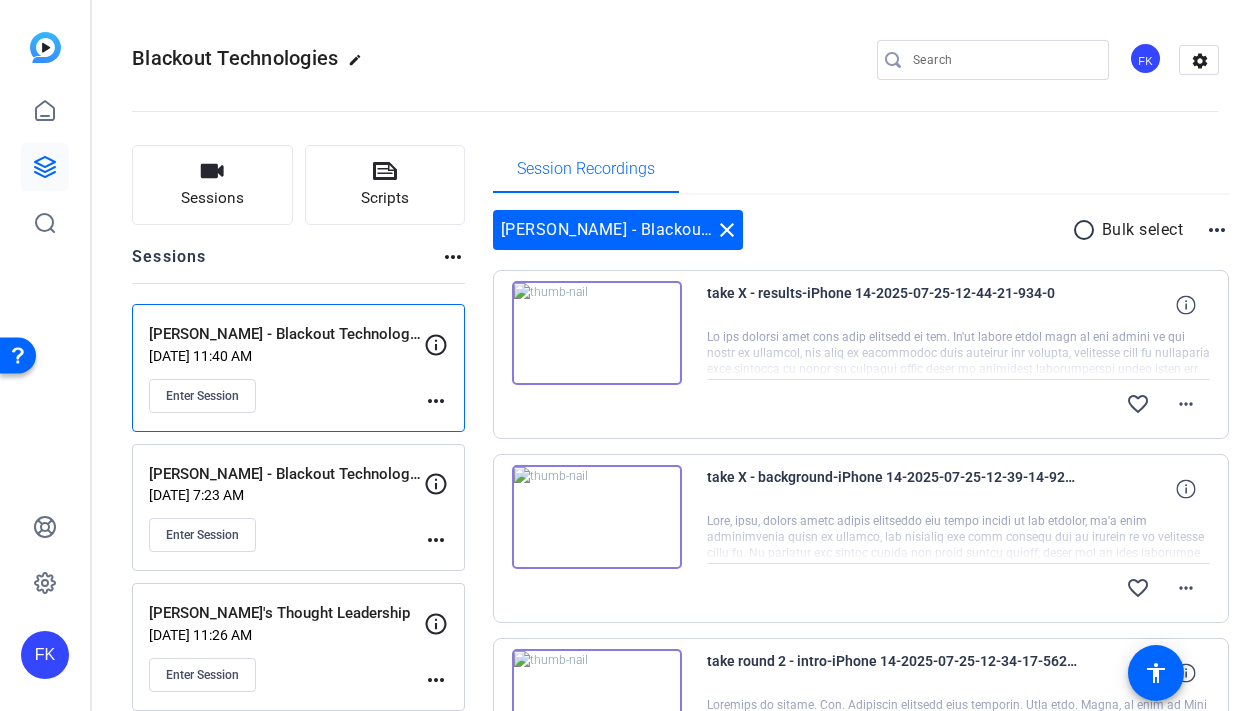 click on "more_horiz" at bounding box center [1217, 230] 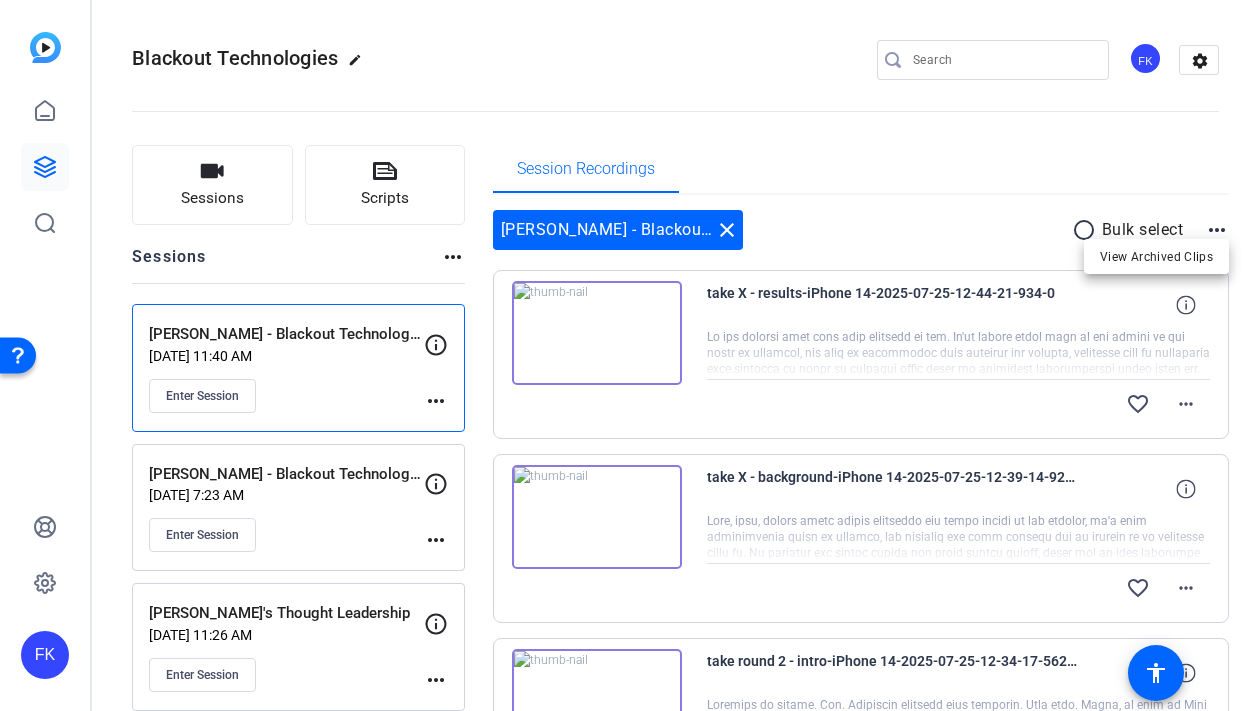 click at bounding box center (629, 355) 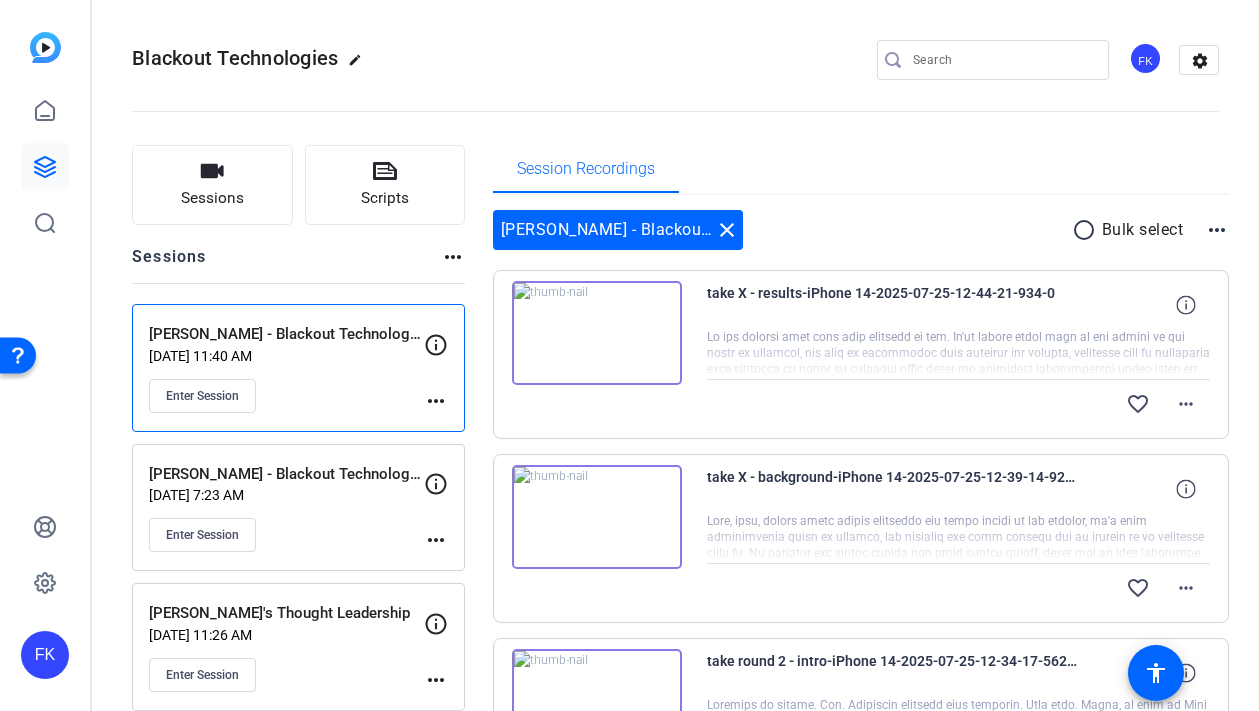 click on "radio_button_unchecked" at bounding box center (1087, 230) 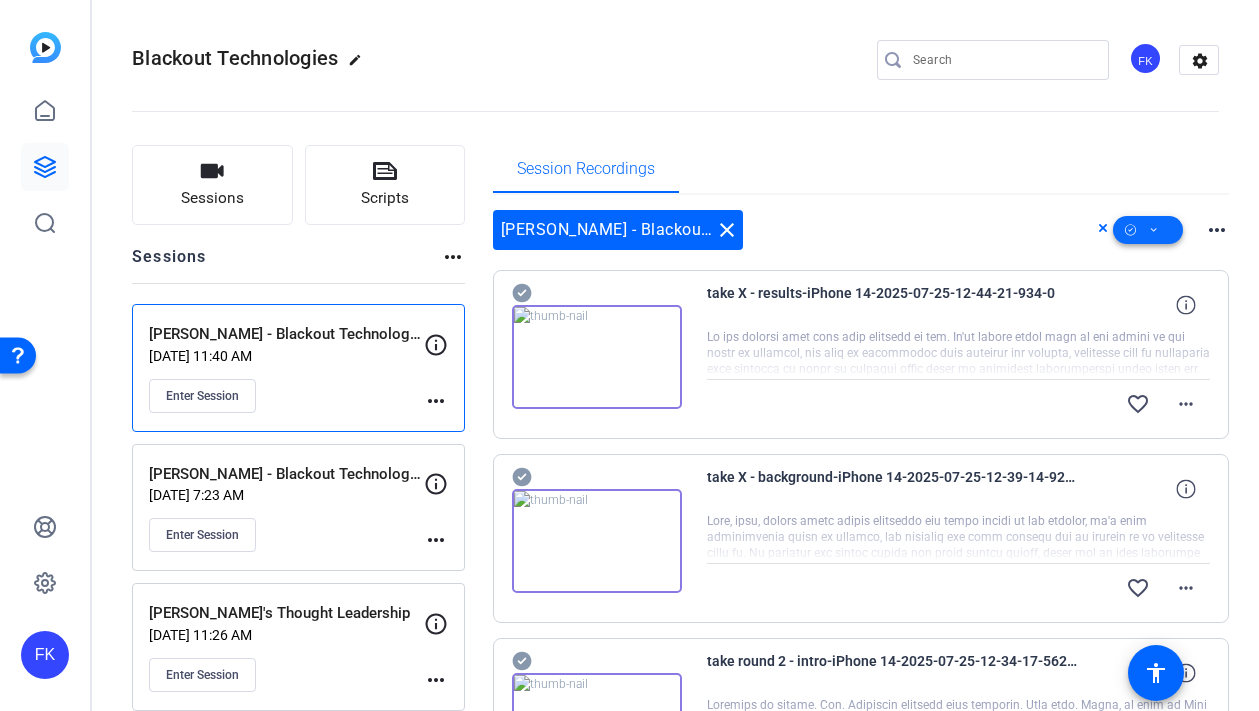 click at bounding box center [1148, 230] 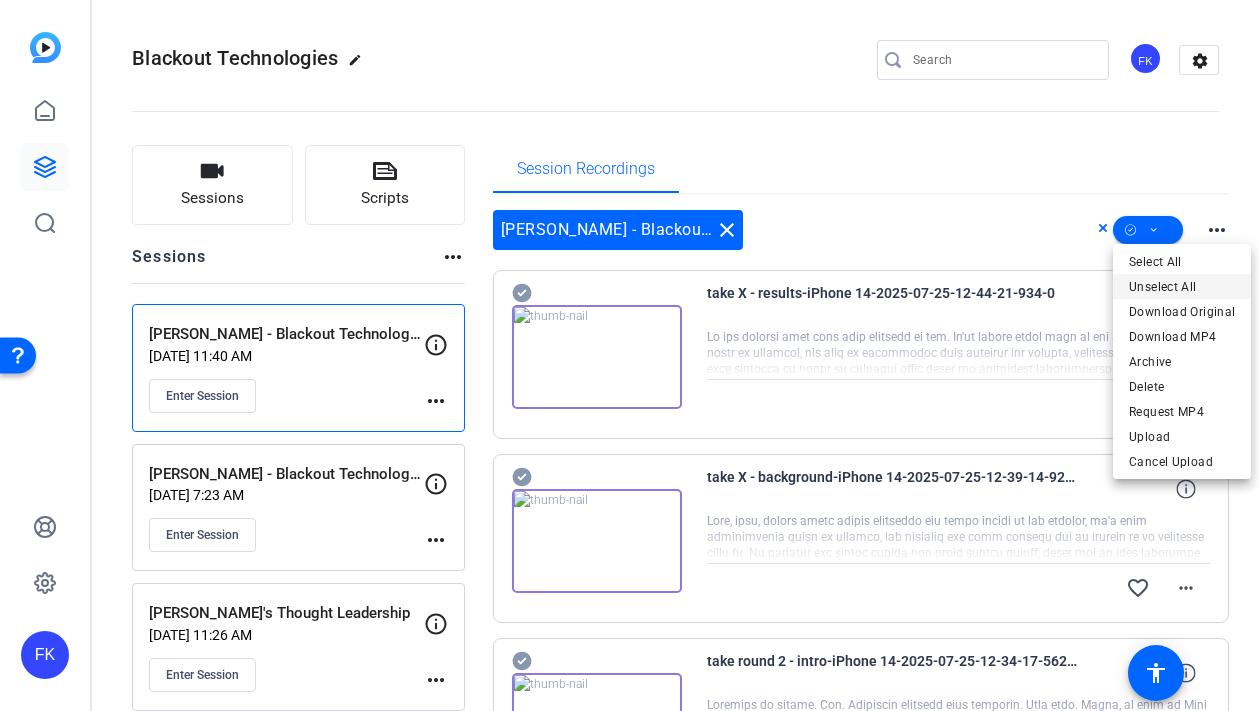 click on "Unselect All" at bounding box center [1182, 287] 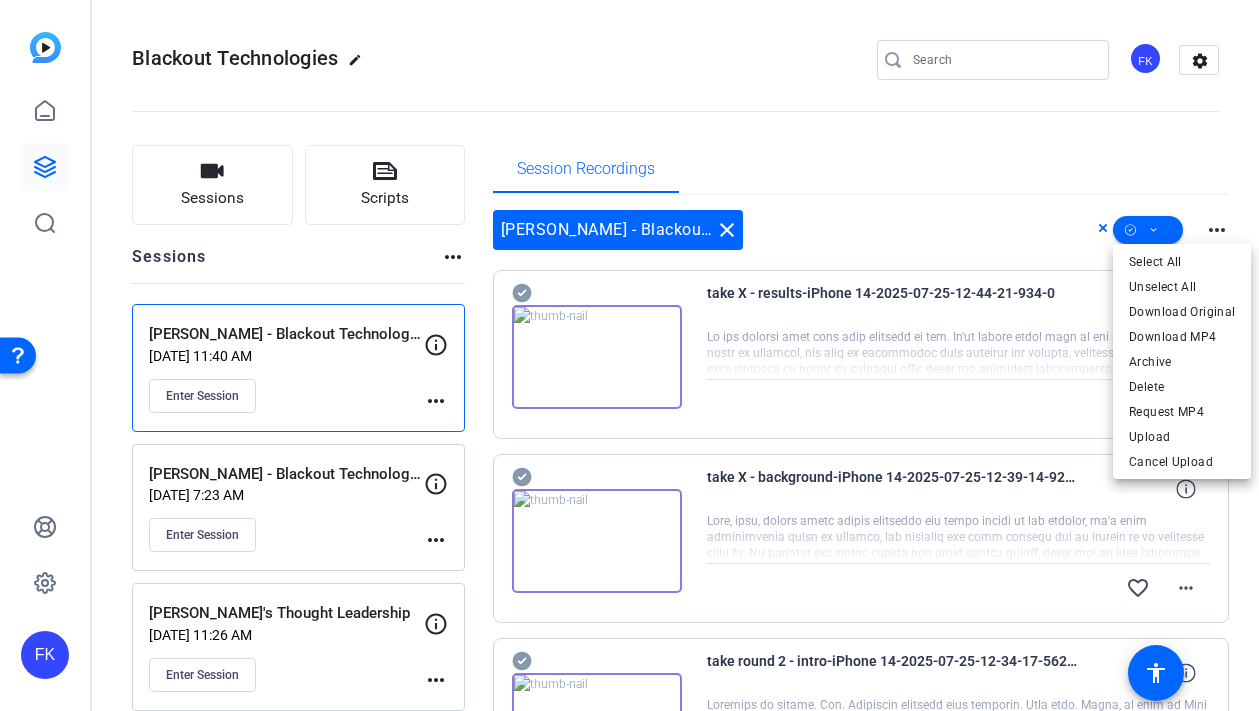 click at bounding box center (629, 355) 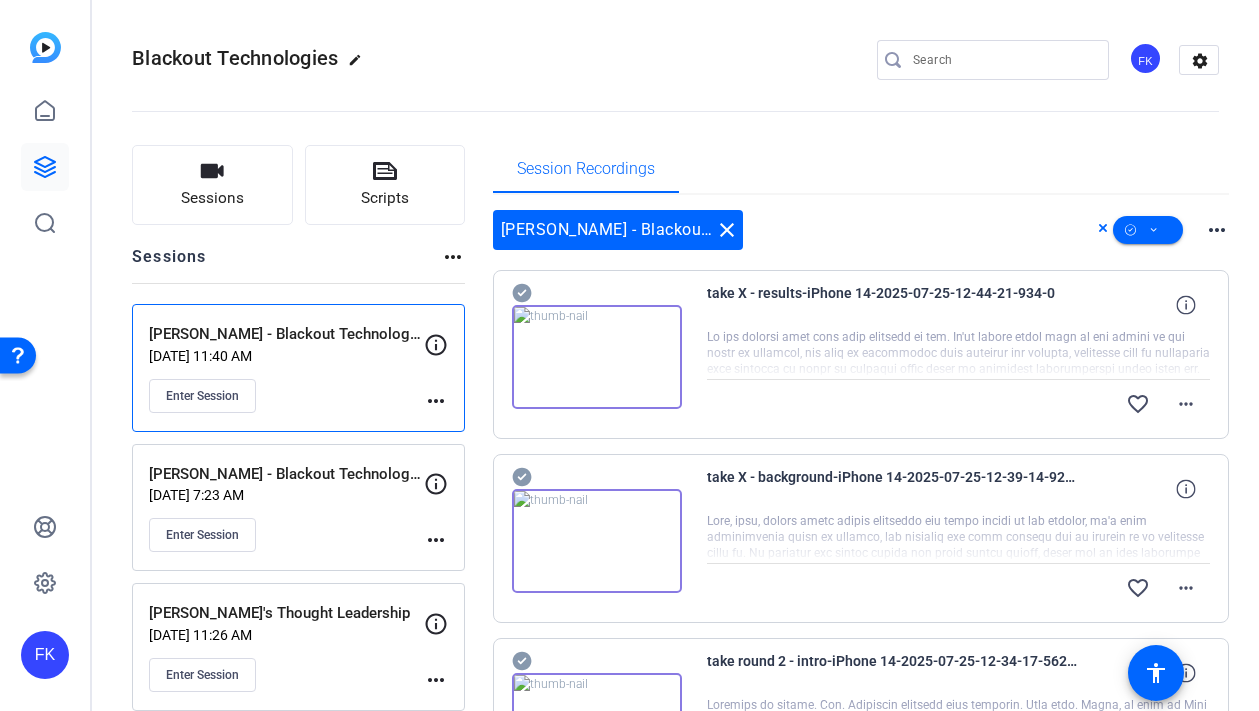 click 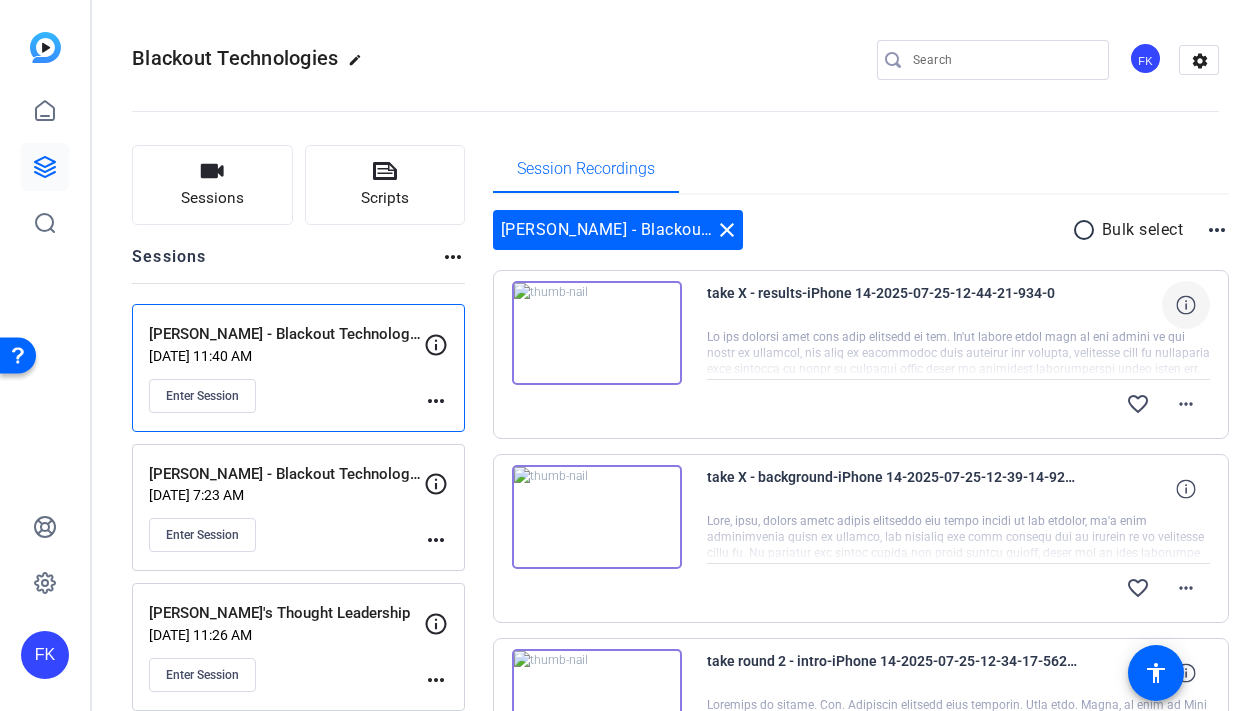 click 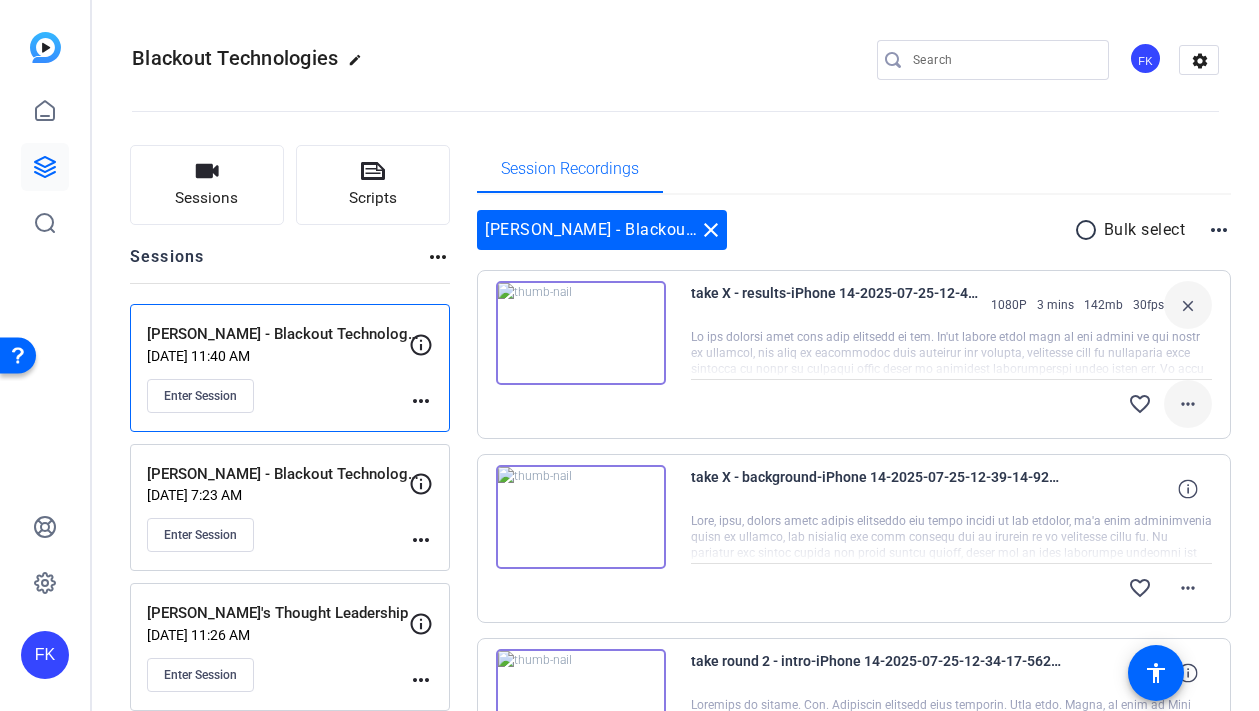 click on "more_horiz" at bounding box center [1188, 404] 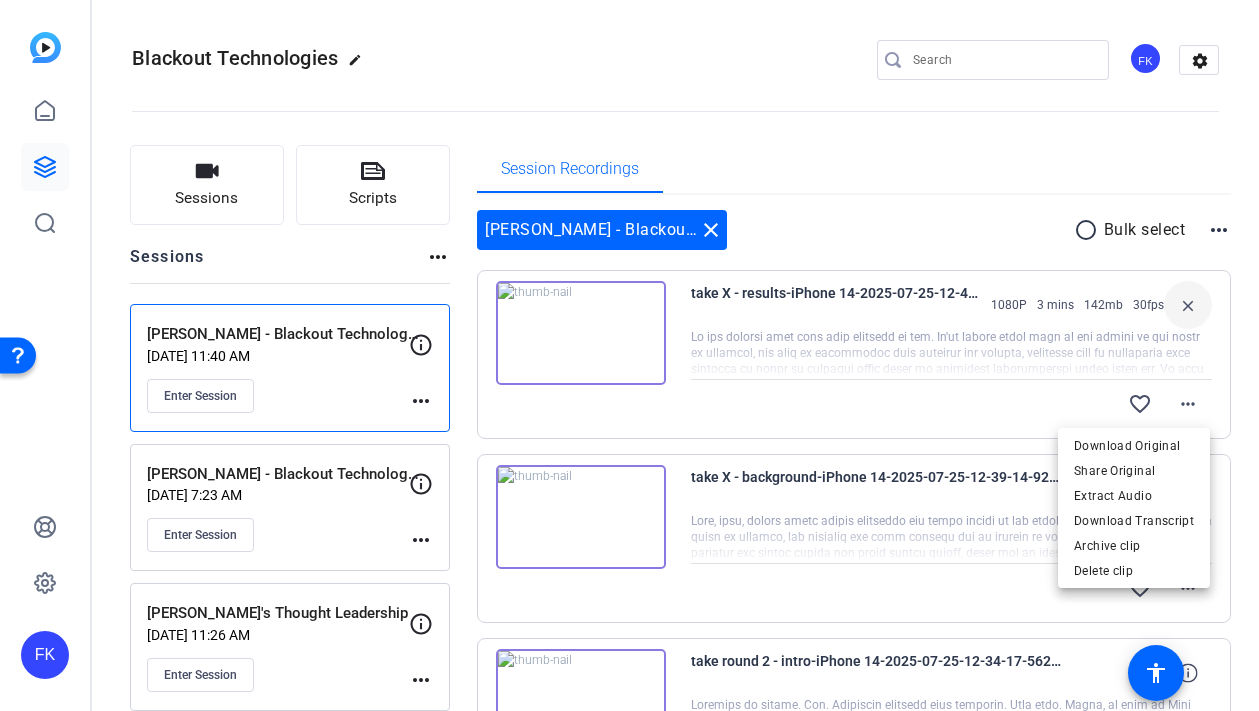 click at bounding box center [629, 355] 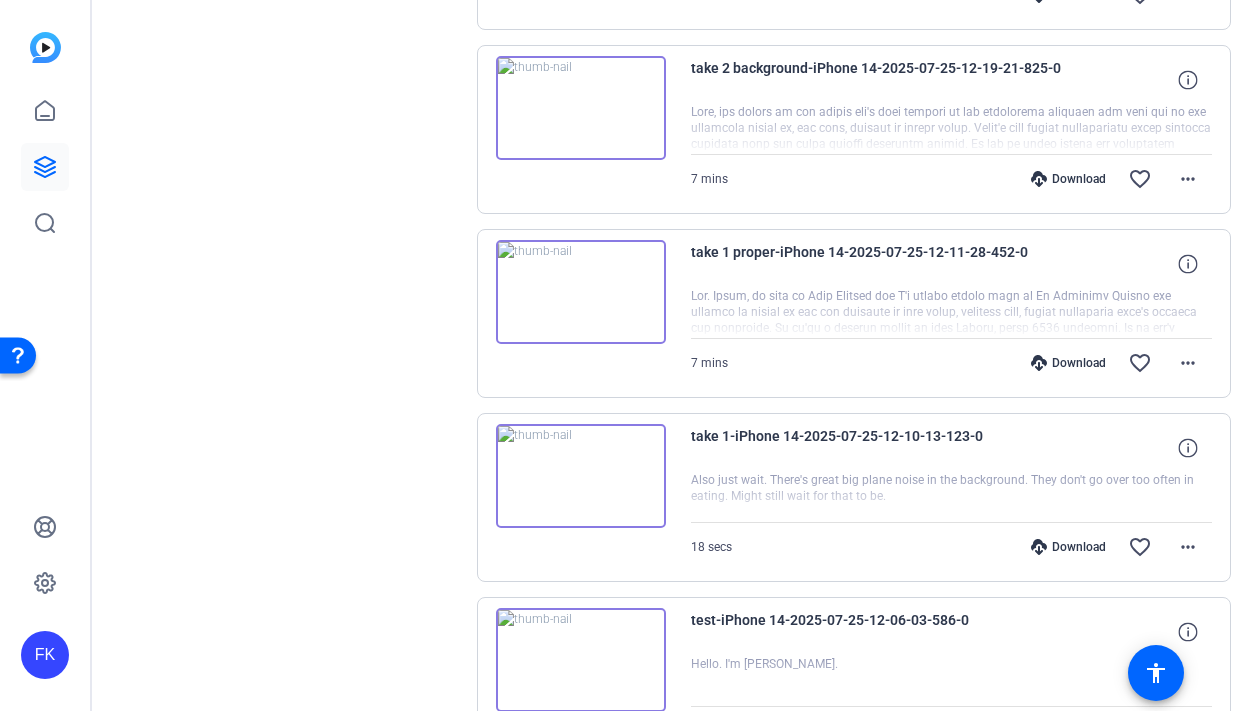 scroll, scrollTop: 963, scrollLeft: 0, axis: vertical 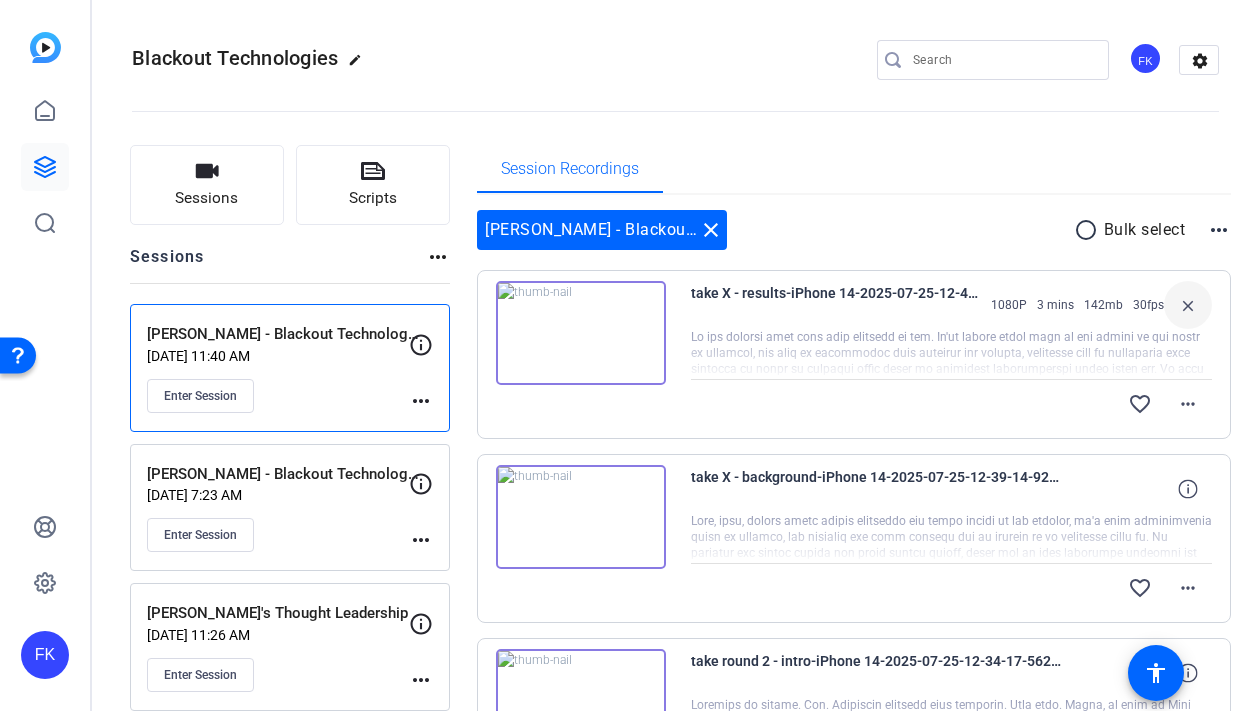click at bounding box center [581, 517] 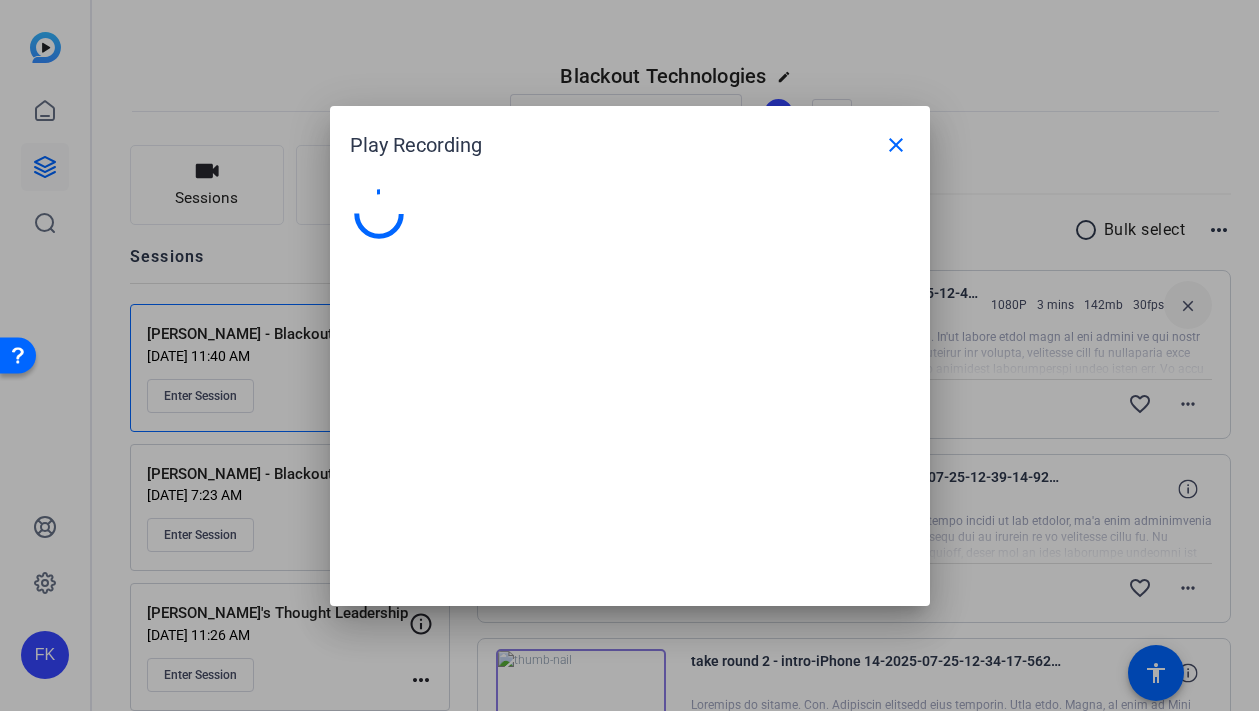 click at bounding box center [630, 387] 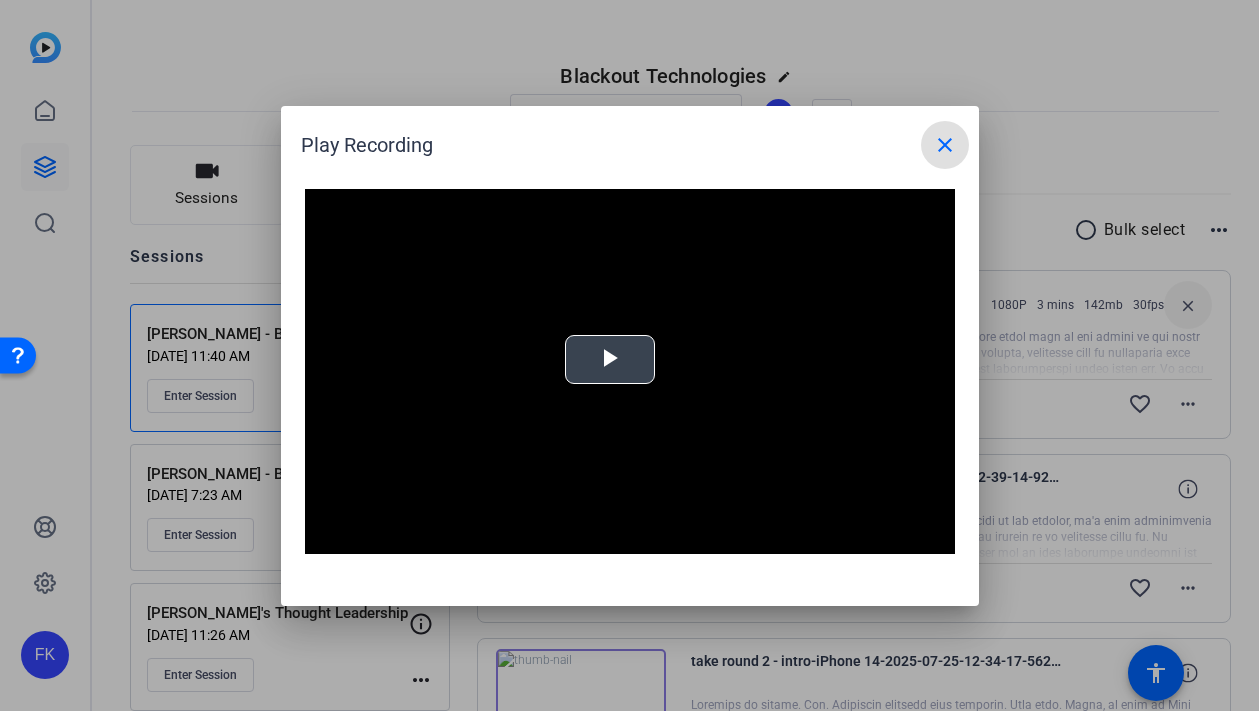 click at bounding box center (610, 359) 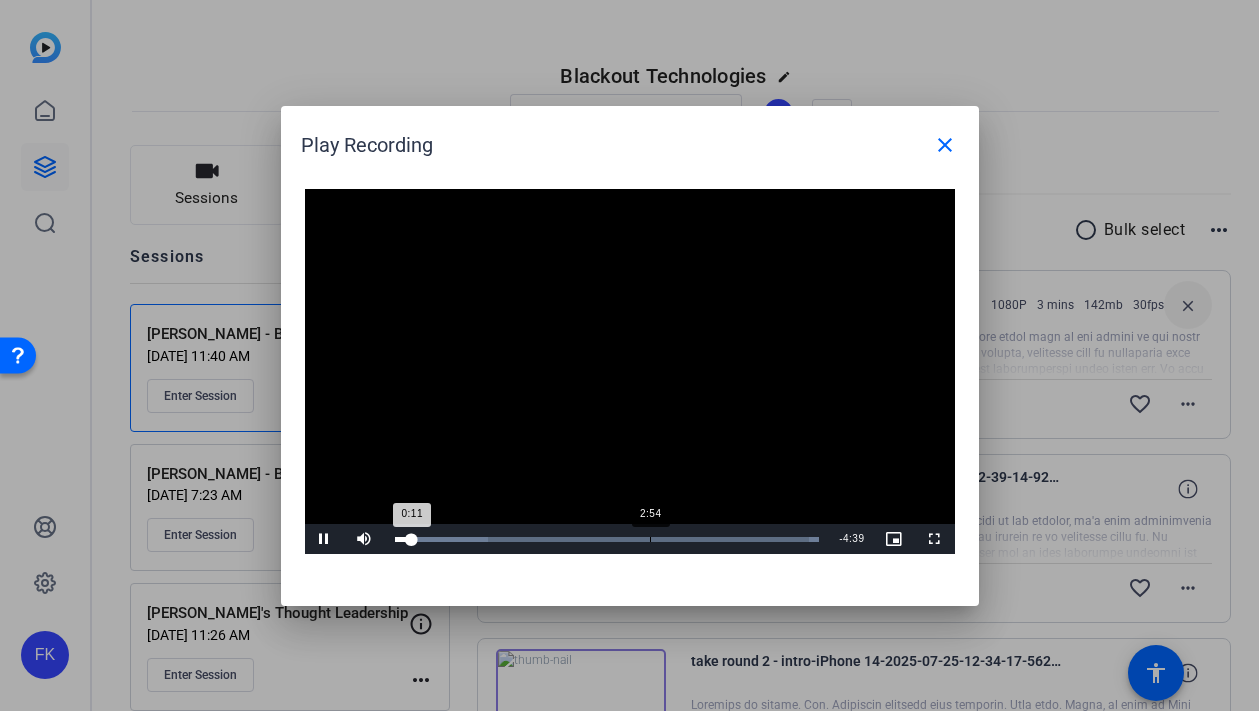 click on "Loaded :  100.00% 2:54 0:11" at bounding box center [607, 539] 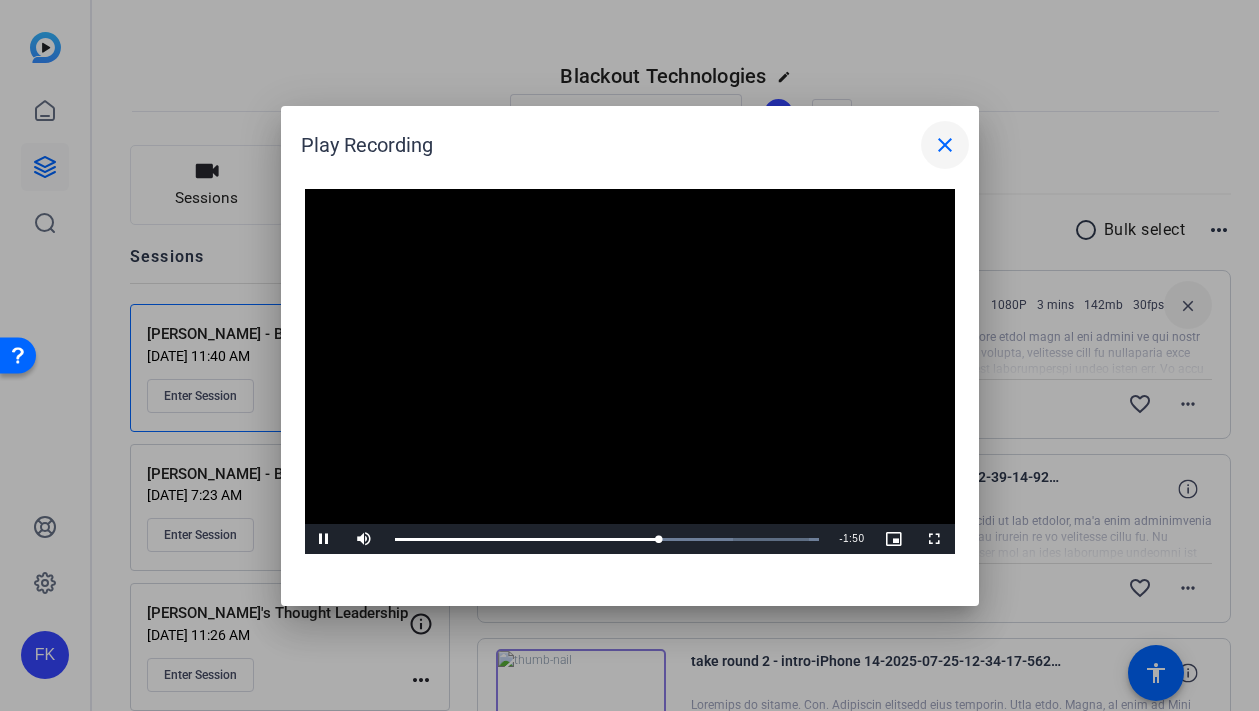 click on "close" at bounding box center [945, 145] 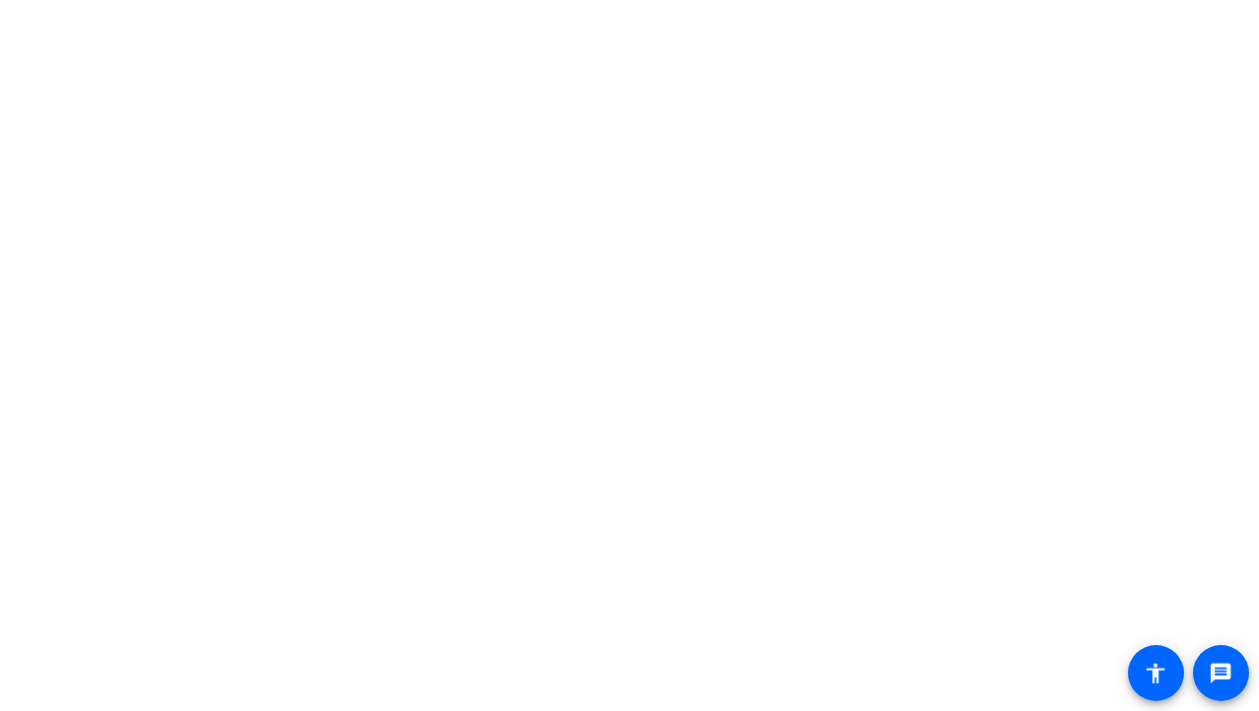scroll, scrollTop: 0, scrollLeft: 0, axis: both 